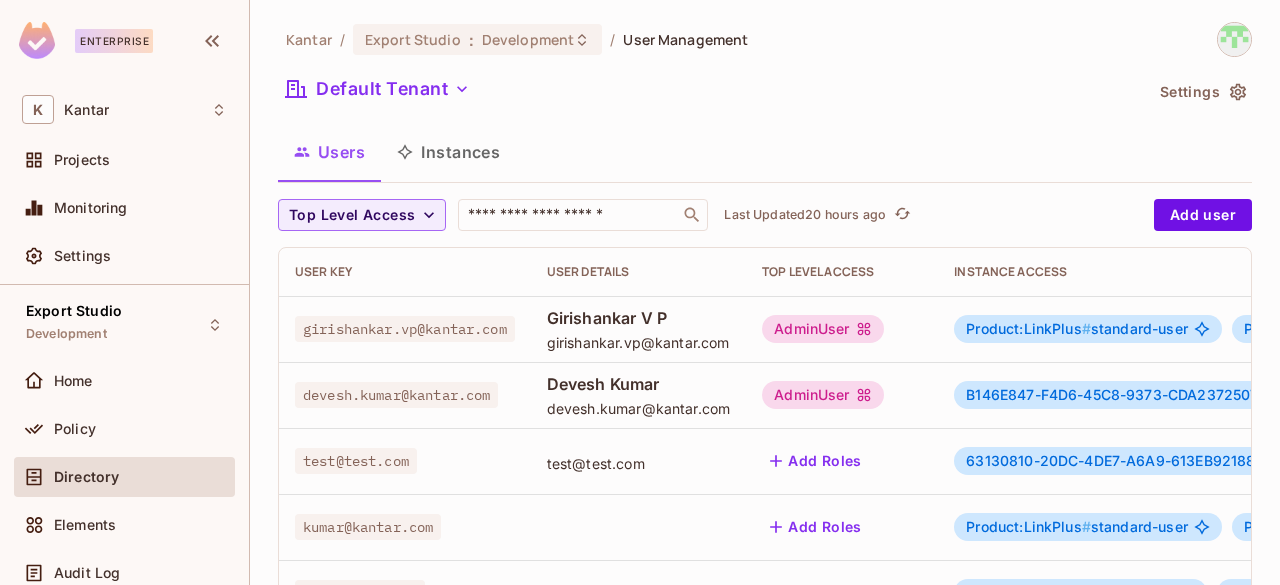 scroll, scrollTop: 0, scrollLeft: 0, axis: both 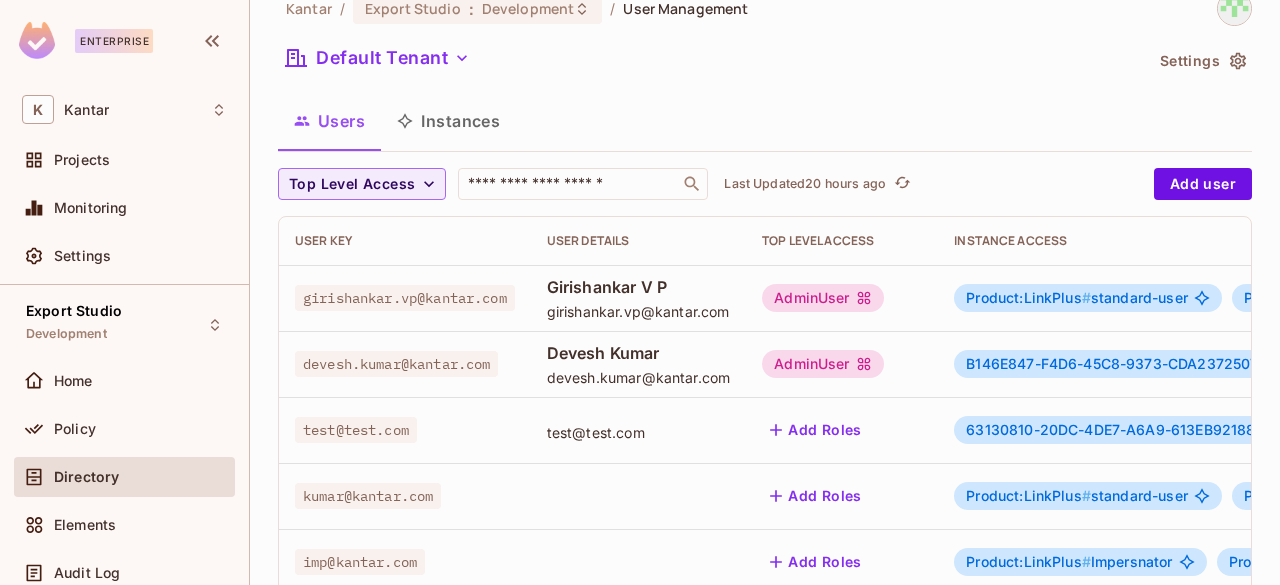 click on "Enterprise" at bounding box center [114, 41] 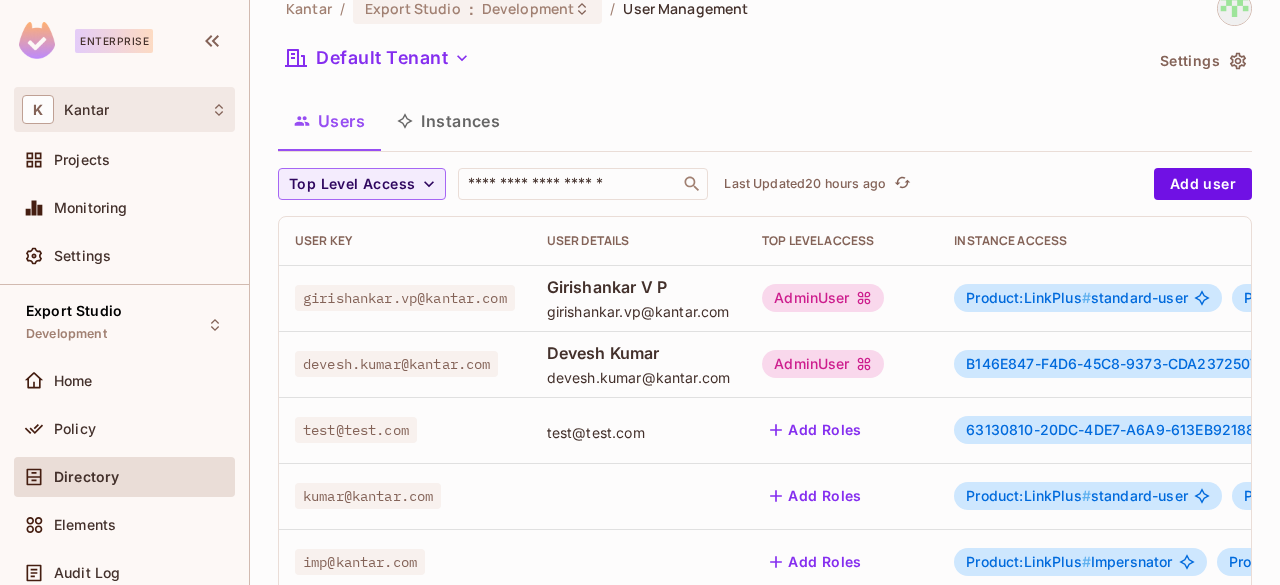 click on "K Kantar" at bounding box center [124, 109] 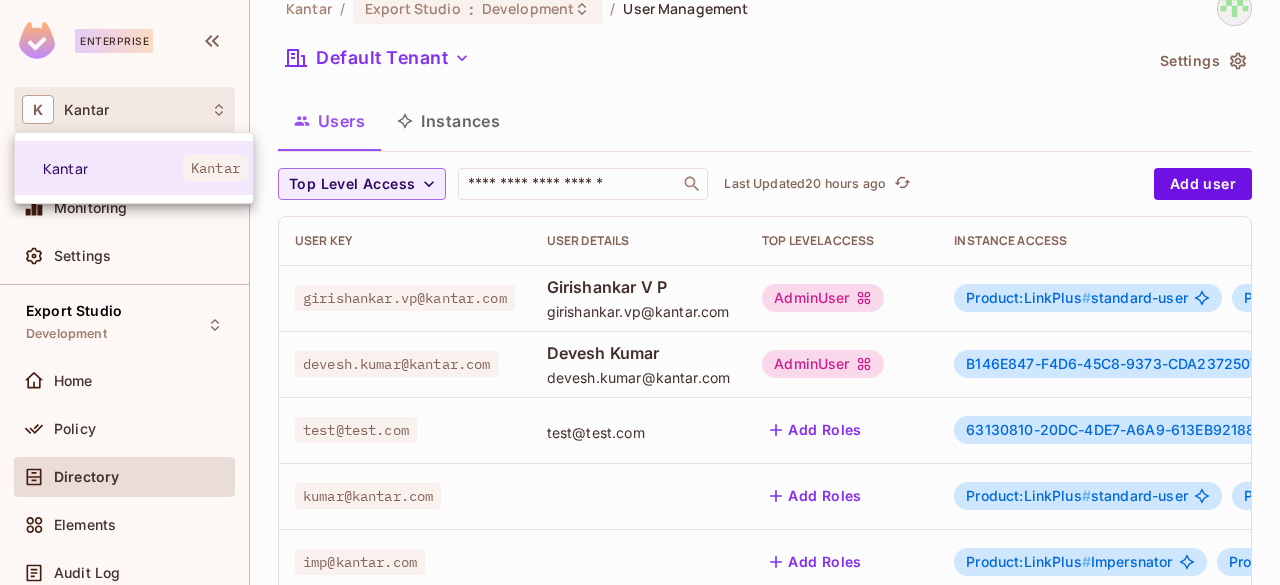 click at bounding box center (640, 292) 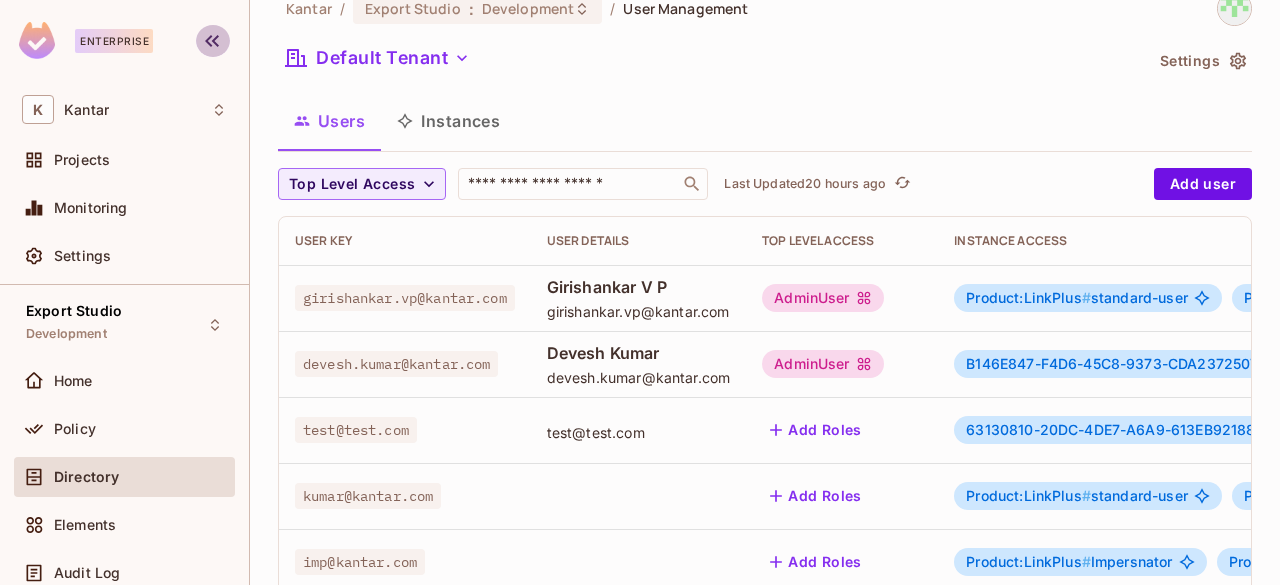 click 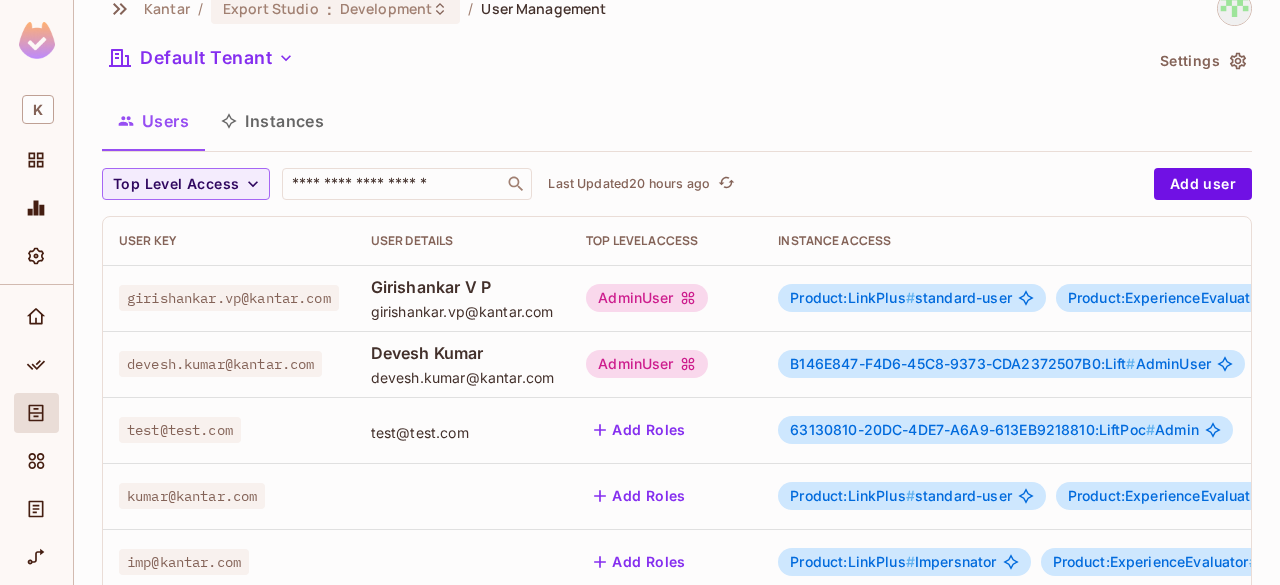click at bounding box center (36, 43) 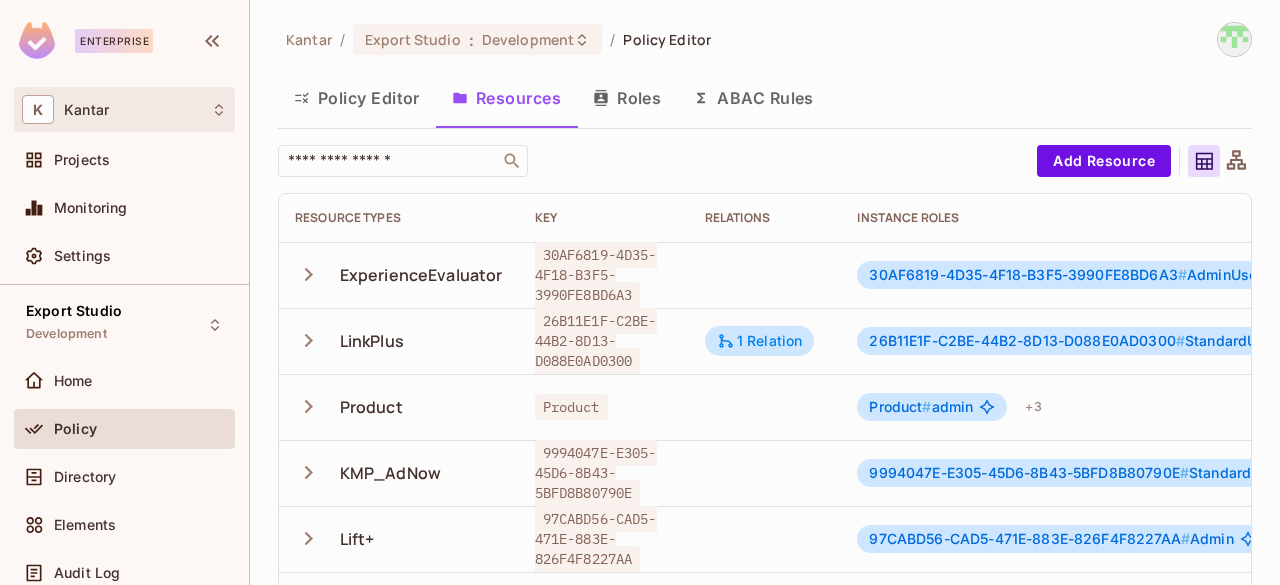 scroll, scrollTop: 0, scrollLeft: 0, axis: both 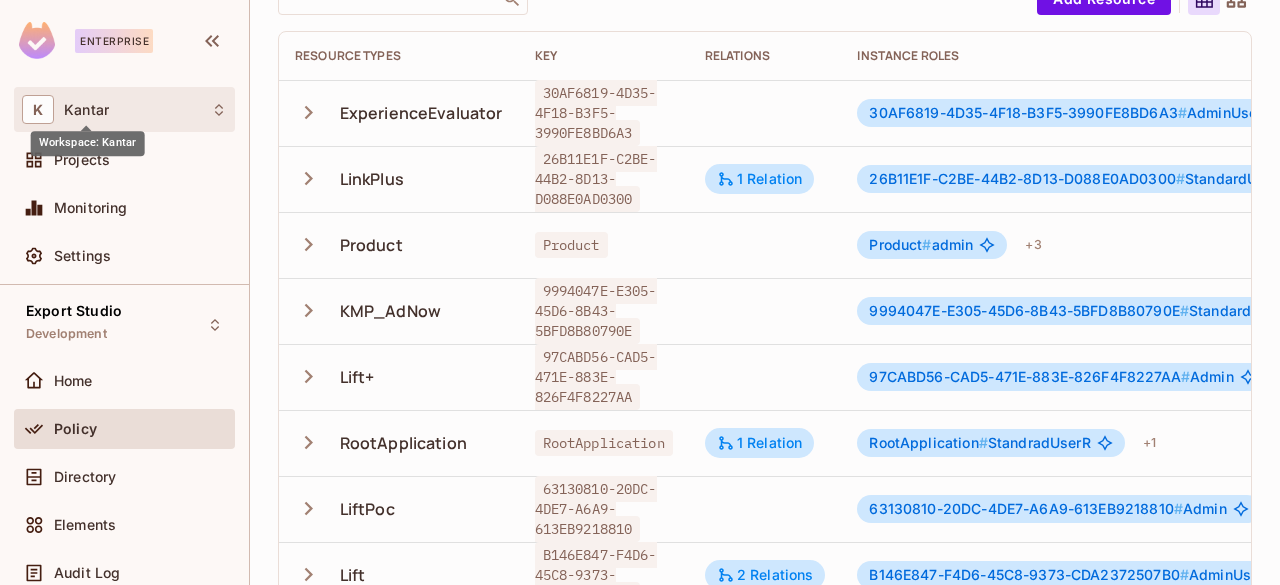 click on "Workspace: Kantar" at bounding box center [88, 143] 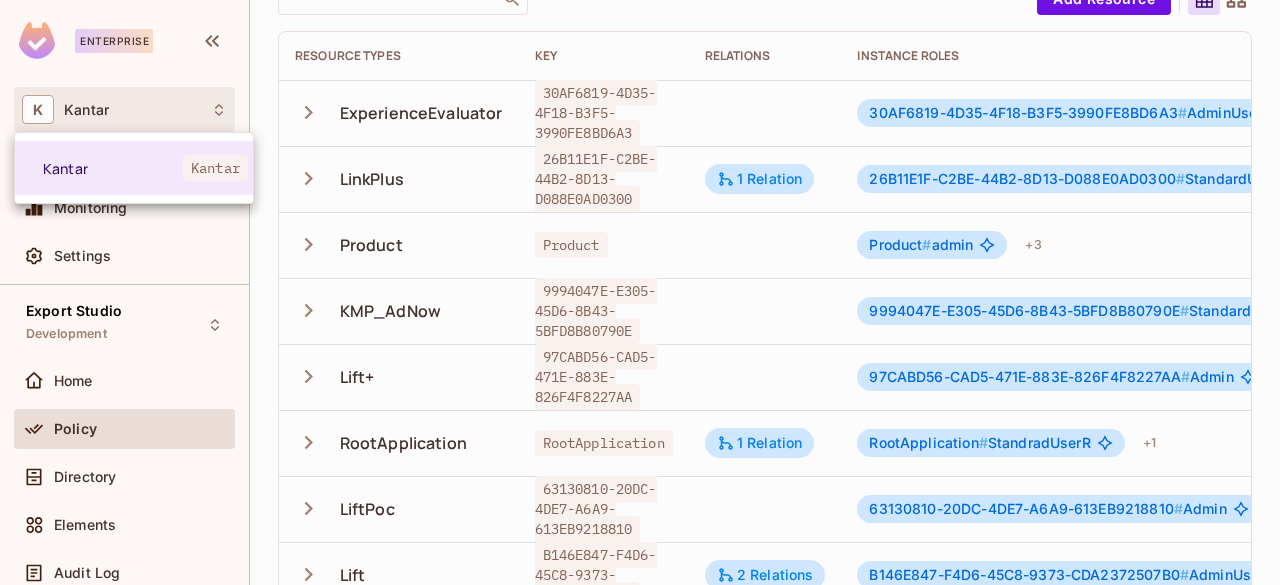 click at bounding box center (640, 292) 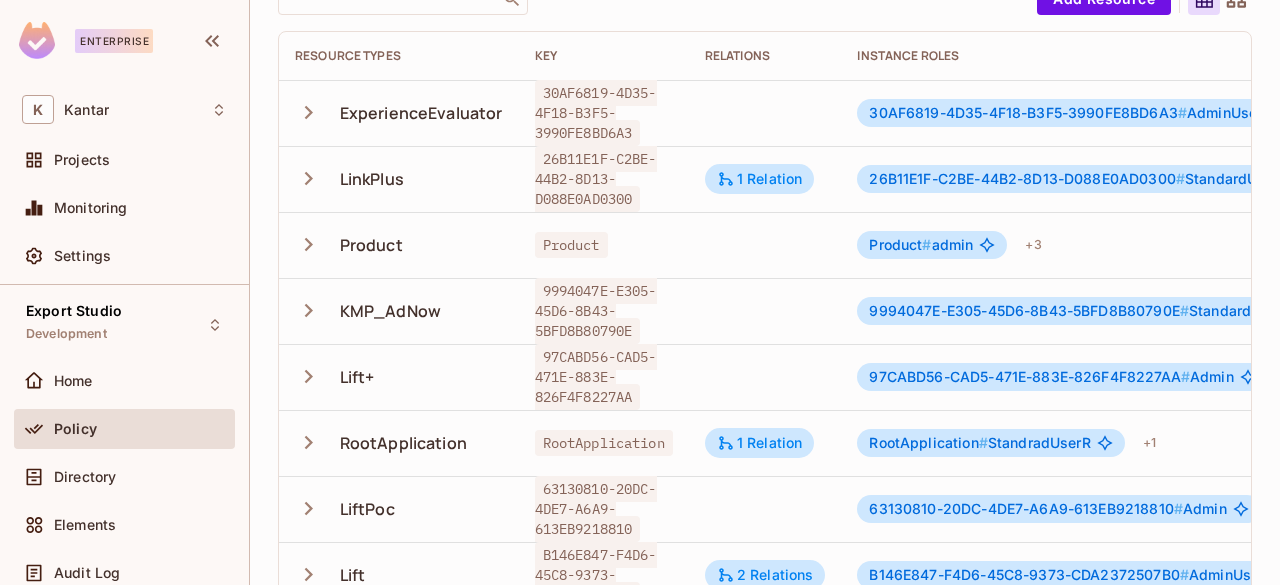 scroll, scrollTop: 0, scrollLeft: 0, axis: both 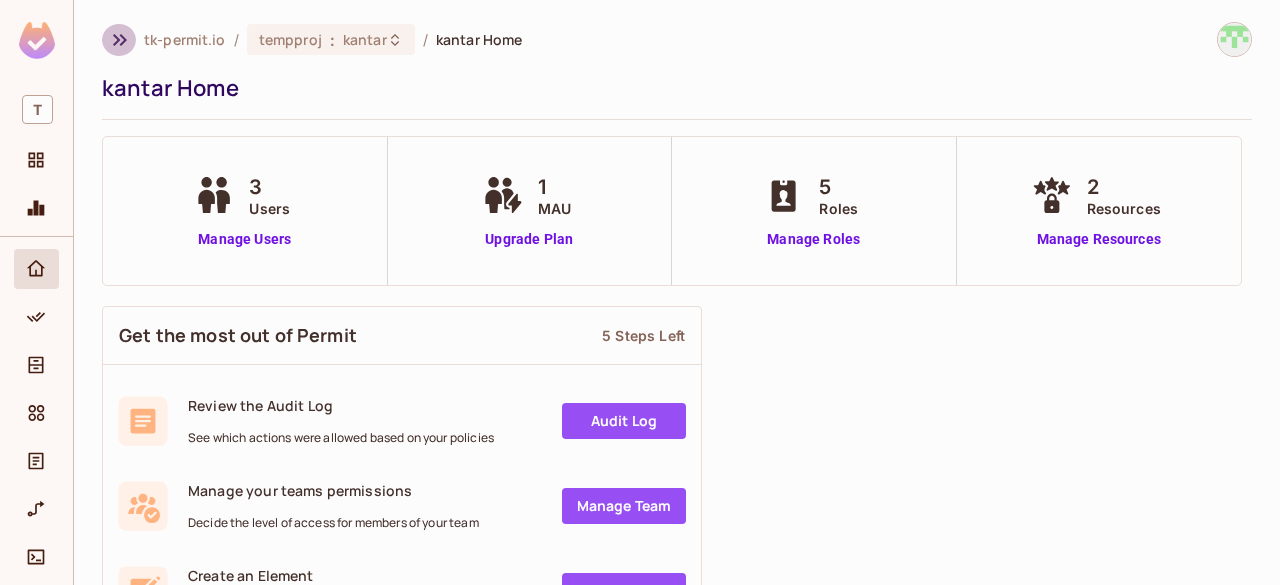click 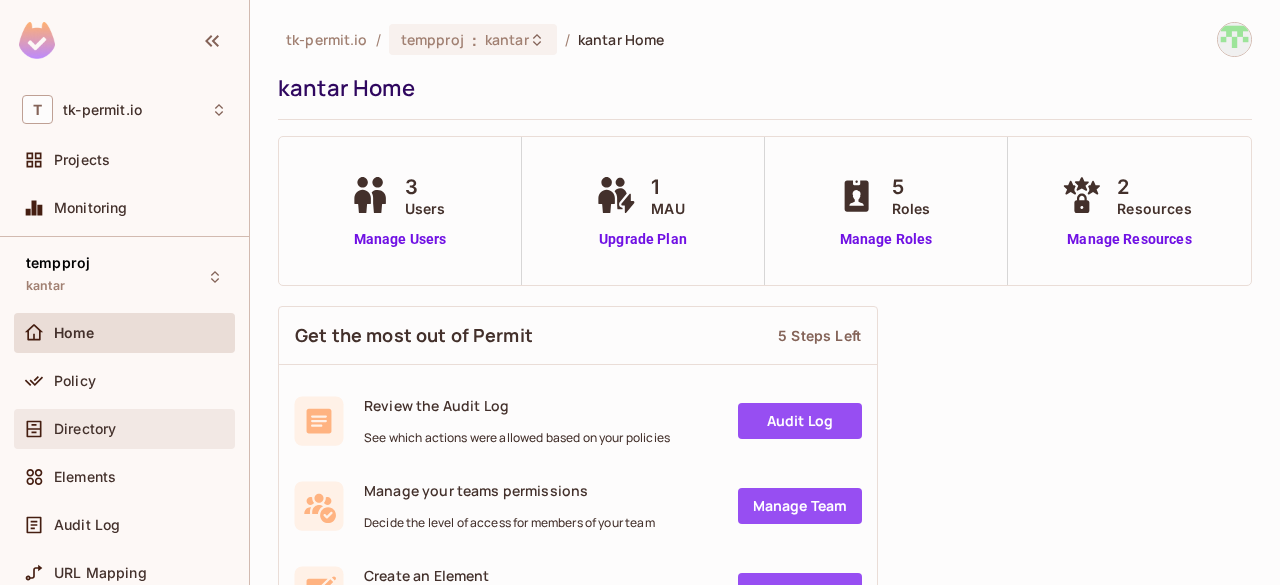 click on "Directory" at bounding box center [124, 429] 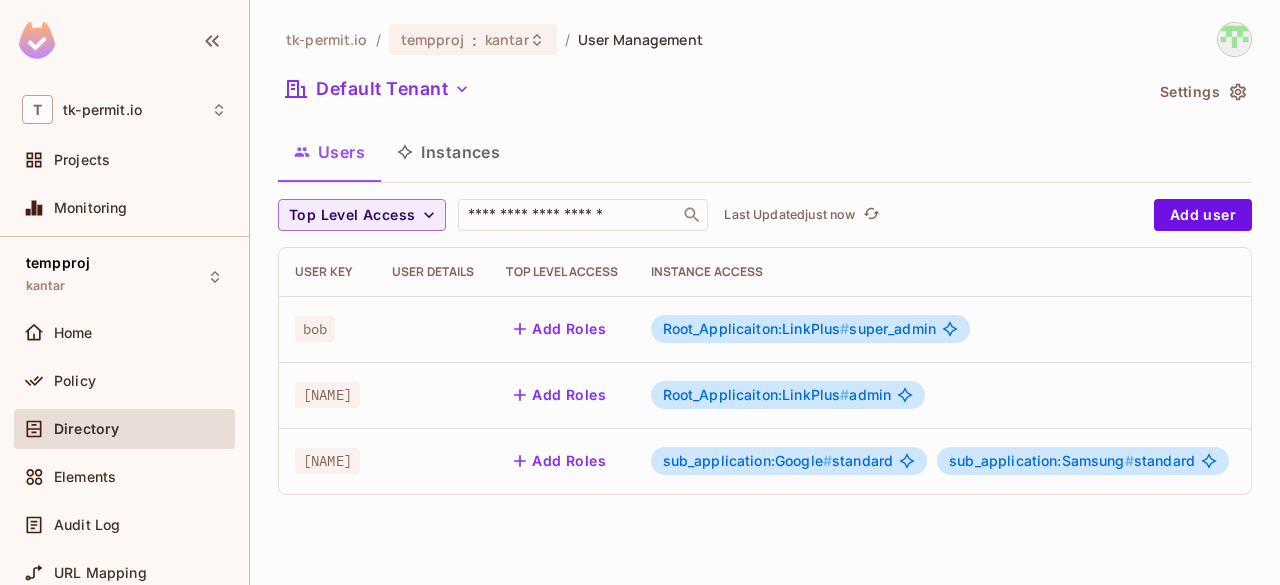 click on "Instances" at bounding box center (448, 152) 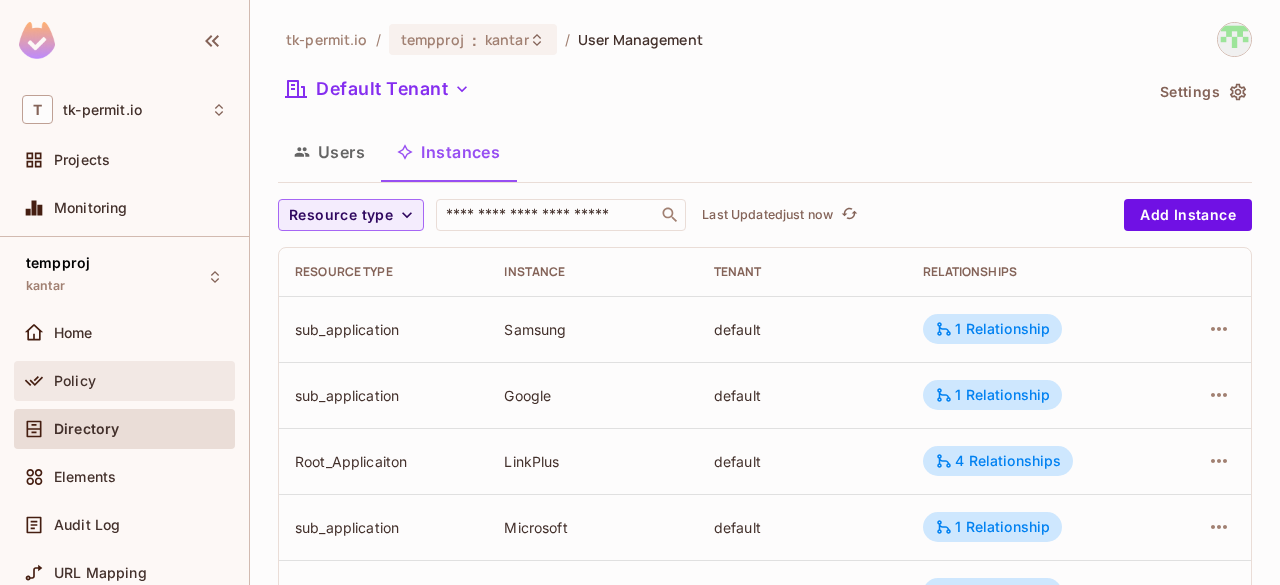 click on "Policy" at bounding box center [140, 381] 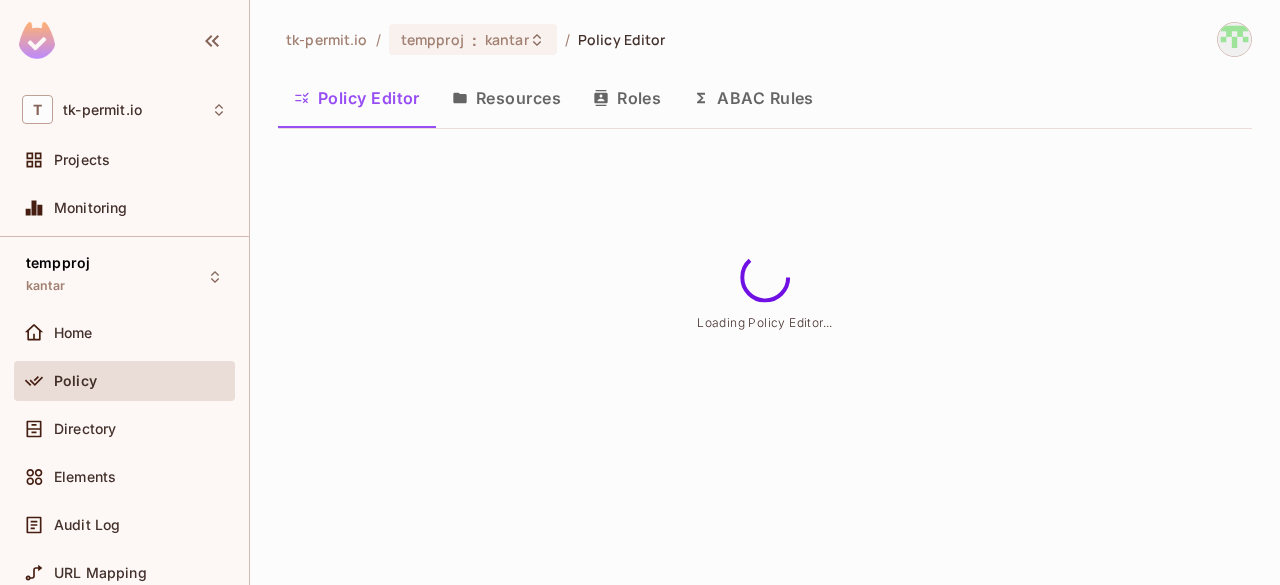 click on "Resources" at bounding box center [506, 98] 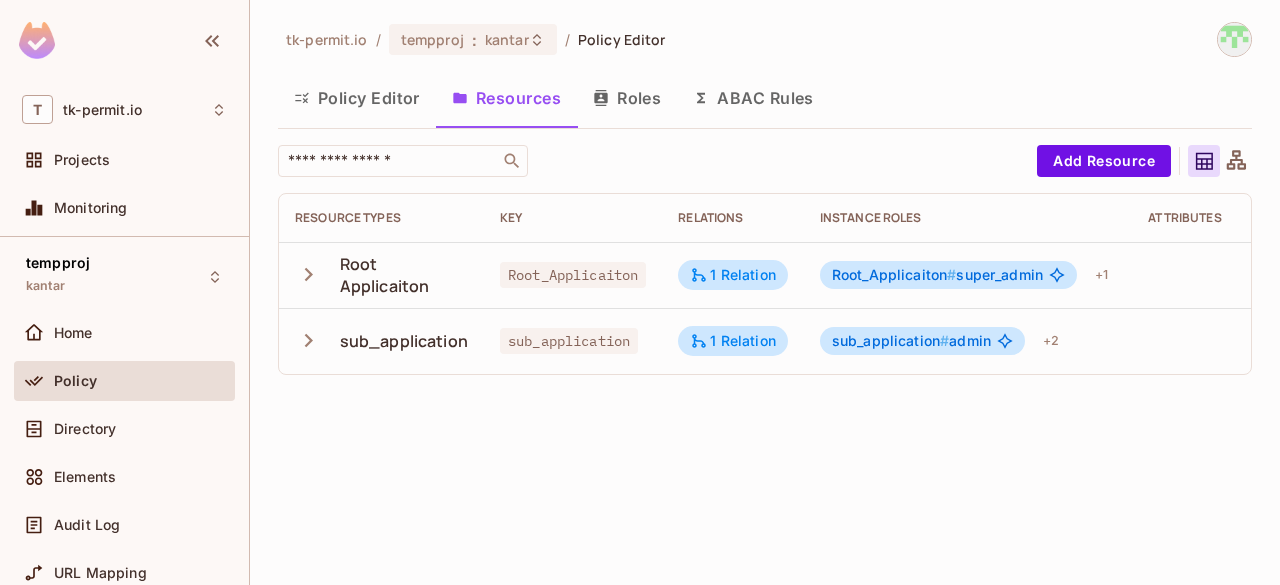 click on "Root Applicaiton" at bounding box center [404, 275] 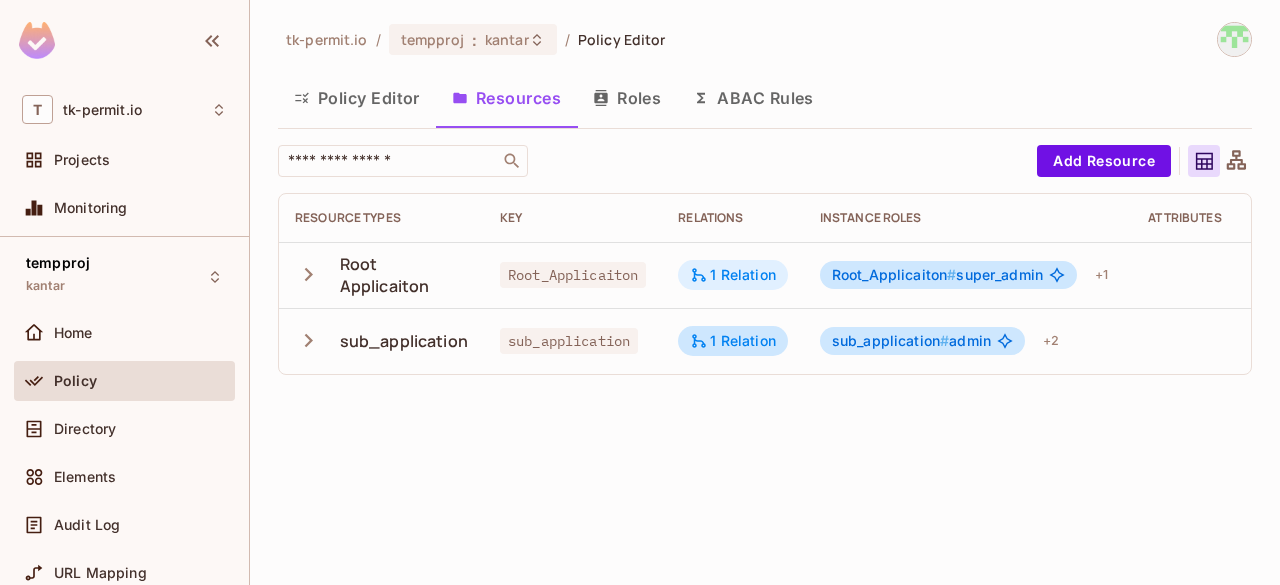 click on "1 Relation" at bounding box center [733, 275] 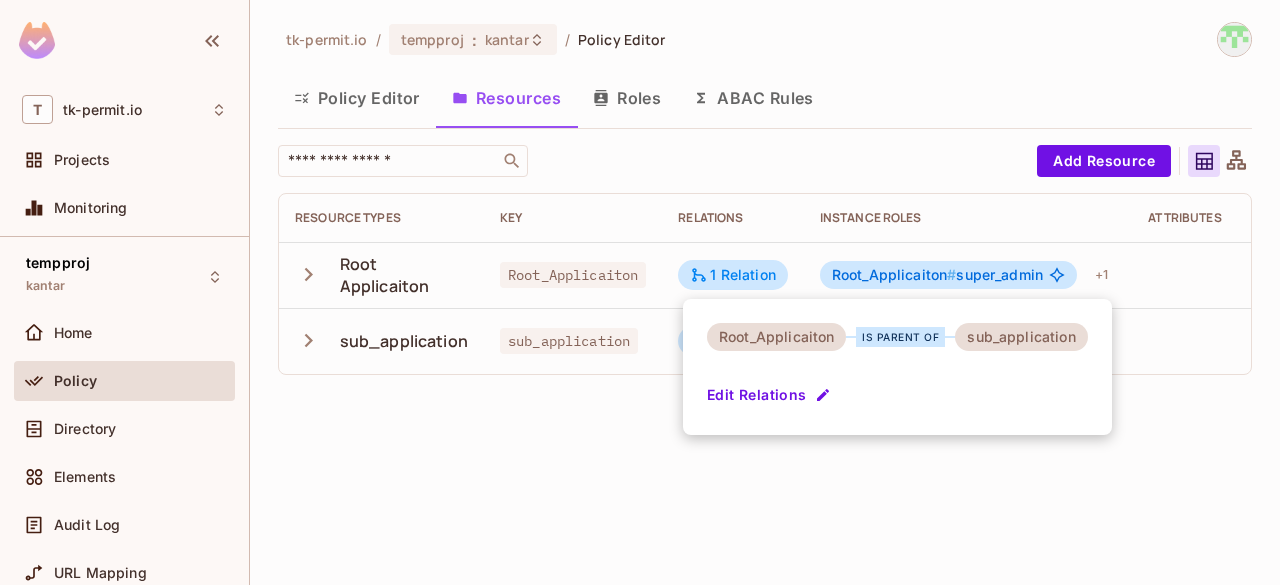 click at bounding box center [640, 292] 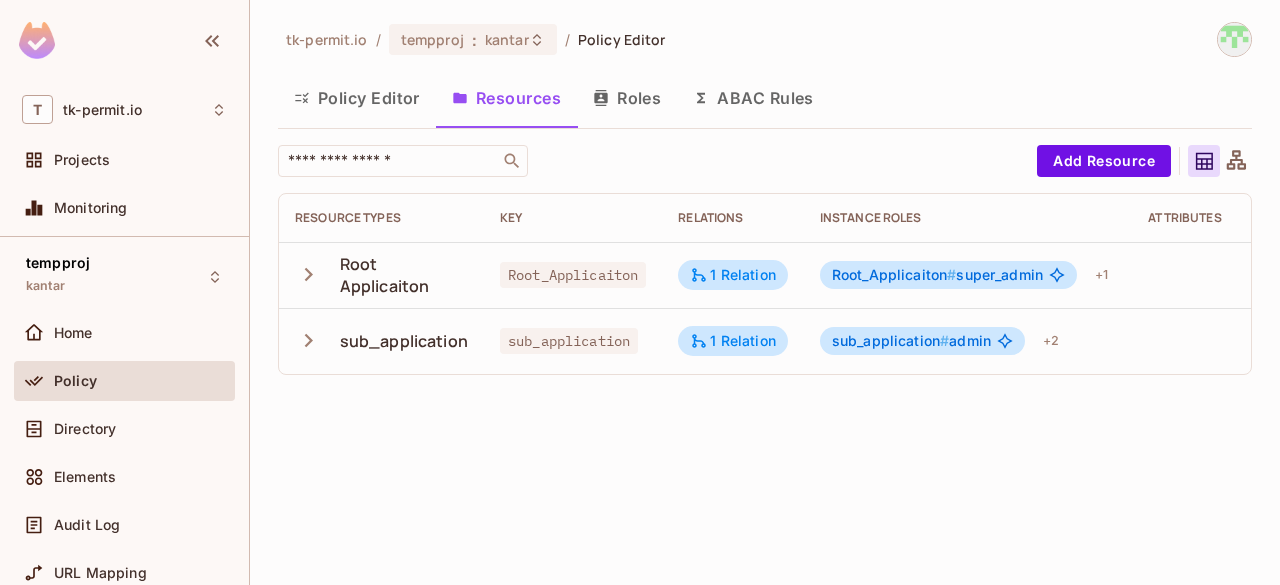 click on "Root_Applicaiton #" at bounding box center [894, 274] 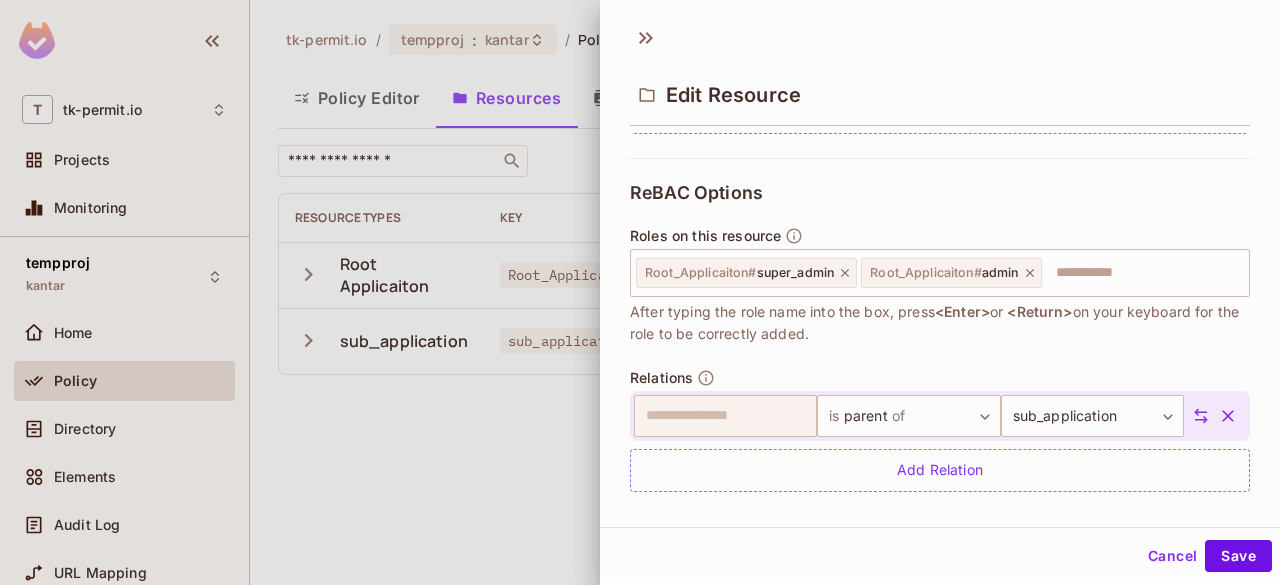 scroll, scrollTop: 560, scrollLeft: 0, axis: vertical 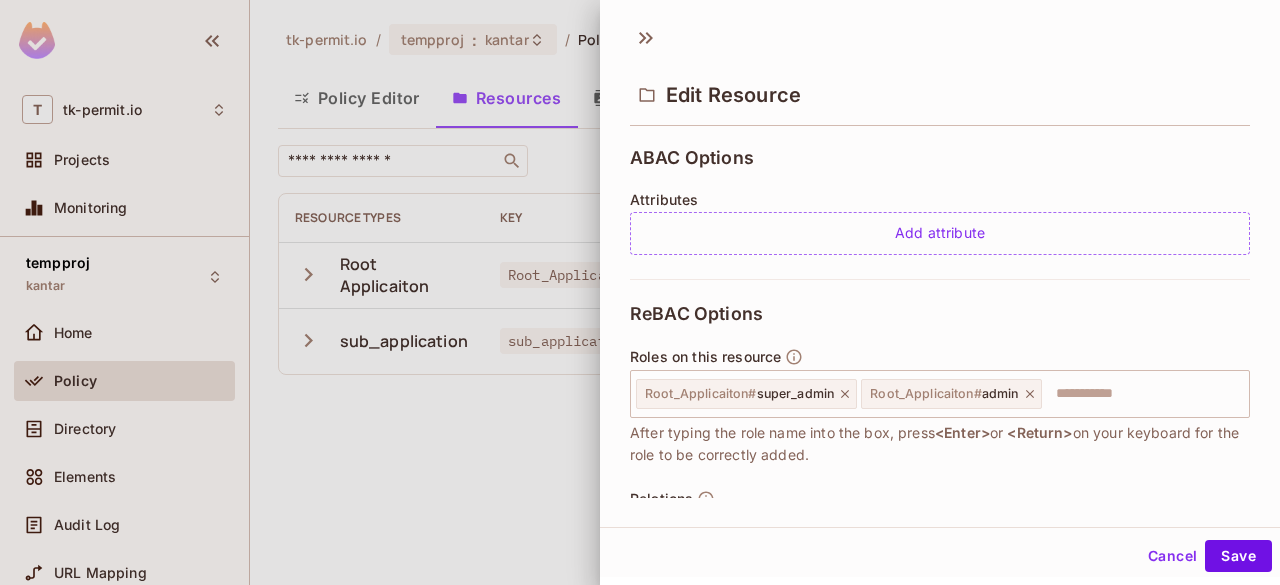 click at bounding box center (640, 292) 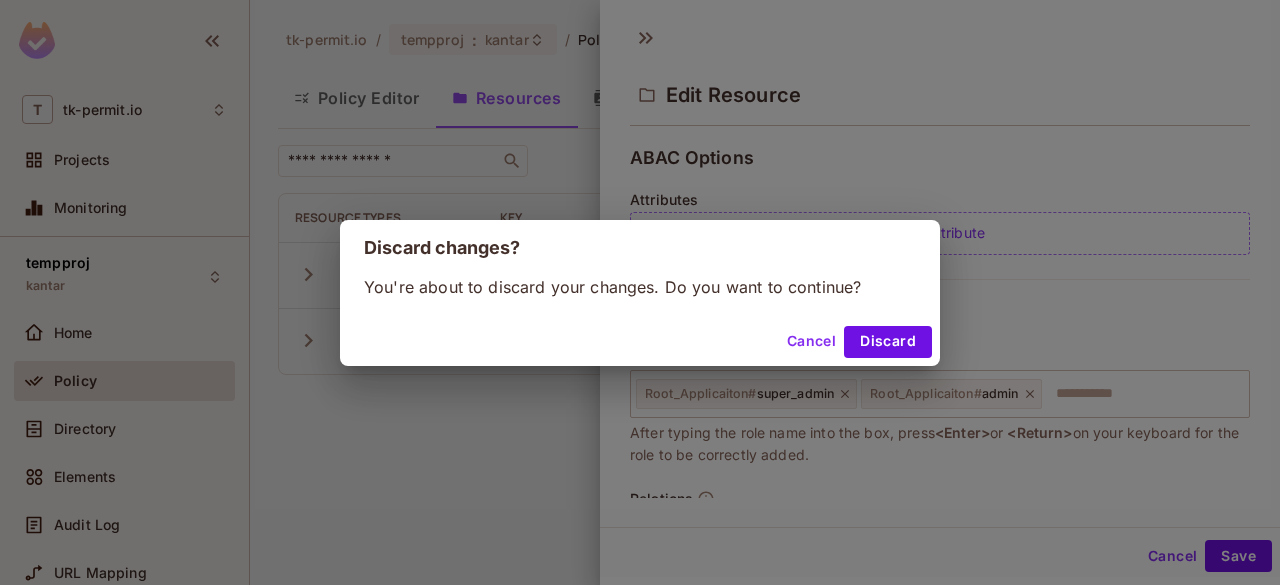click on "Cancel" at bounding box center [811, 342] 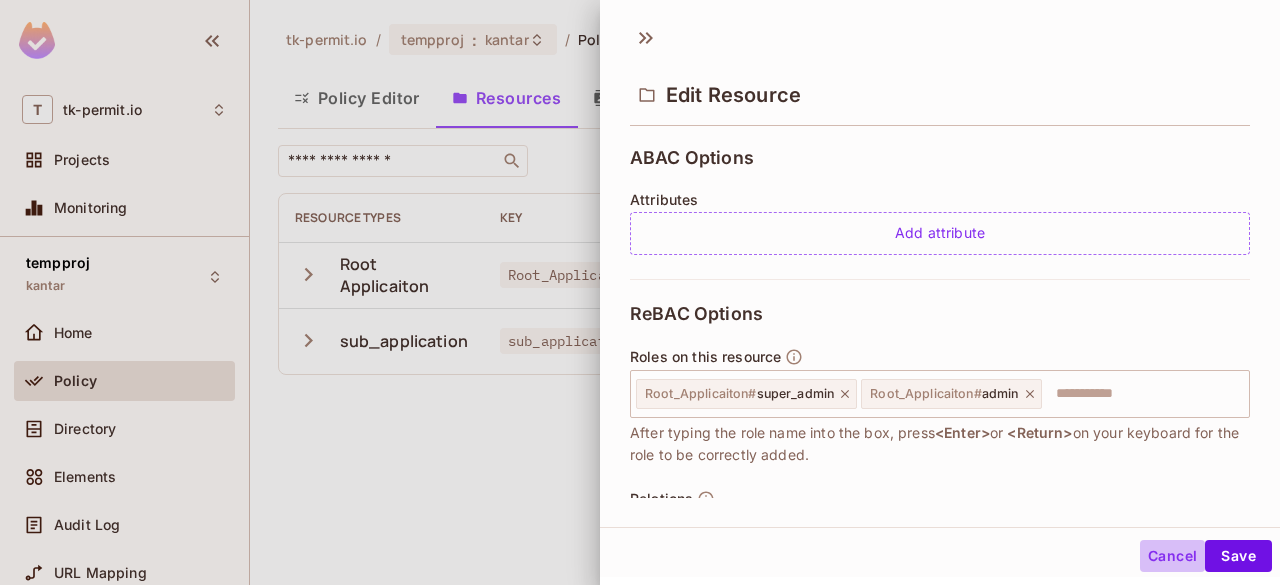 click on "Cancel" at bounding box center [1172, 556] 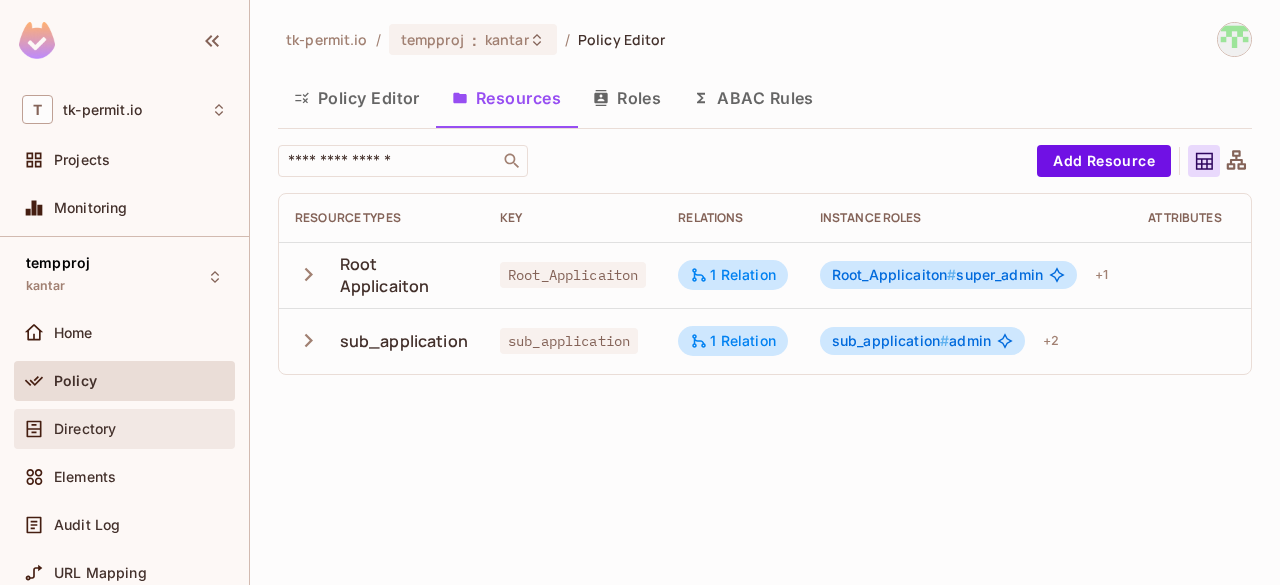 click on "Directory" at bounding box center [85, 429] 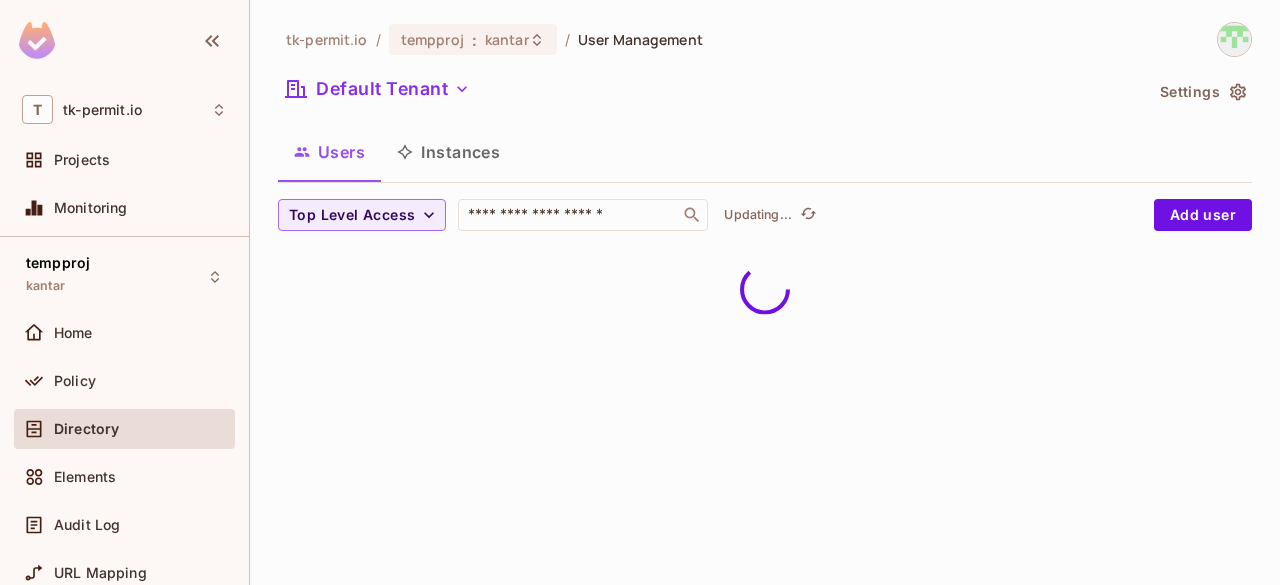click on "Instances" at bounding box center [448, 152] 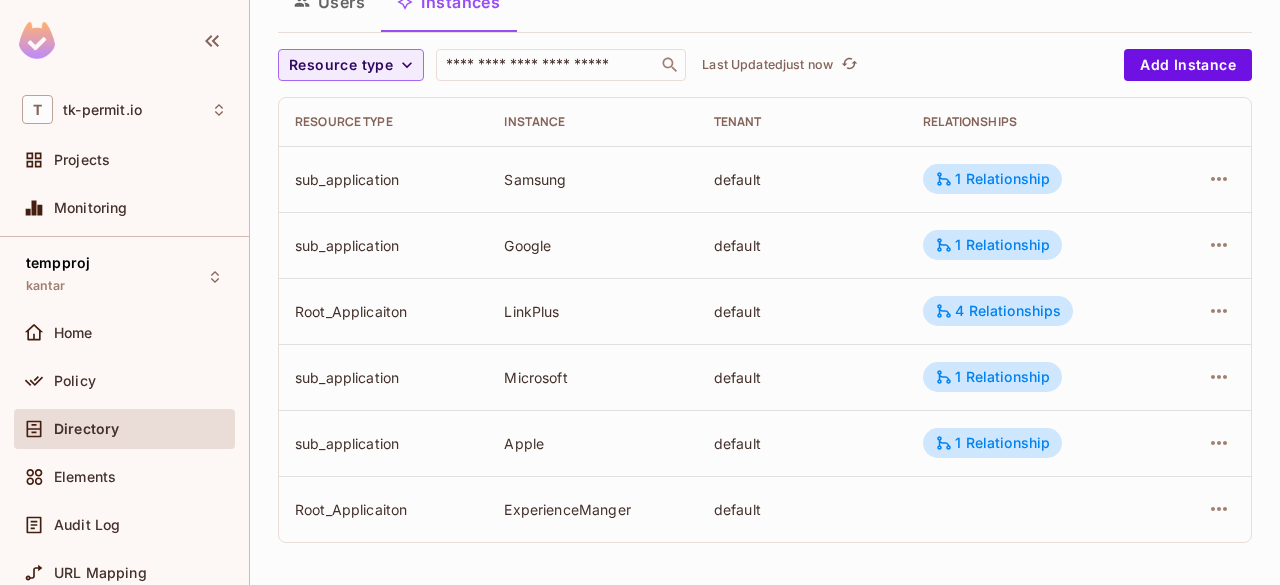 scroll, scrollTop: 150, scrollLeft: 0, axis: vertical 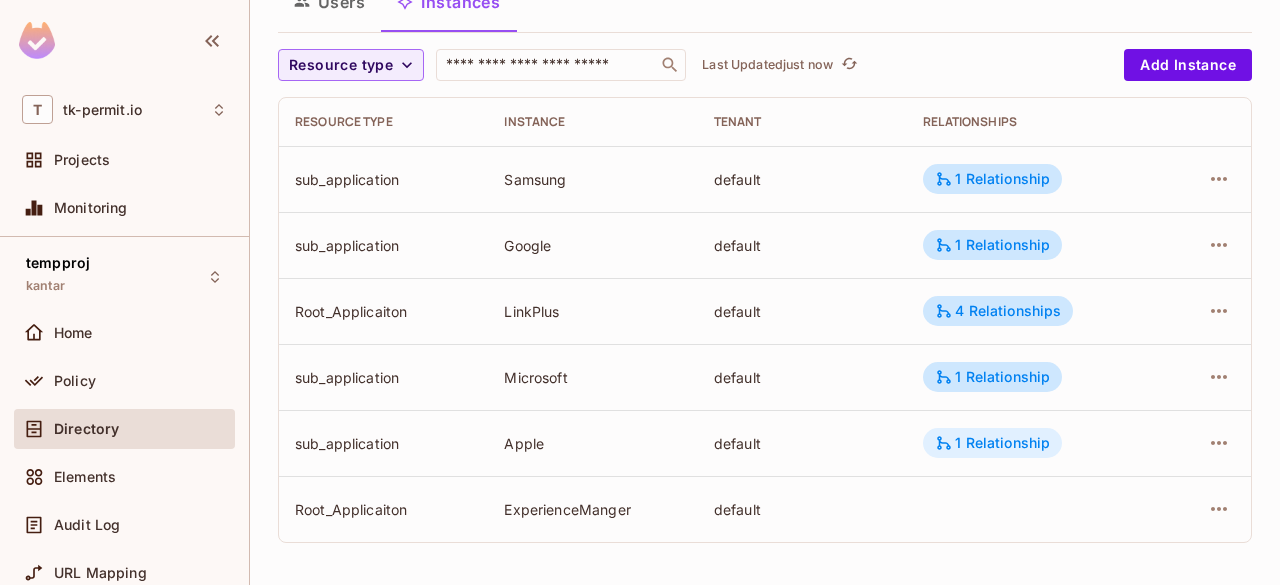 click on "1 Relationship" at bounding box center (992, 443) 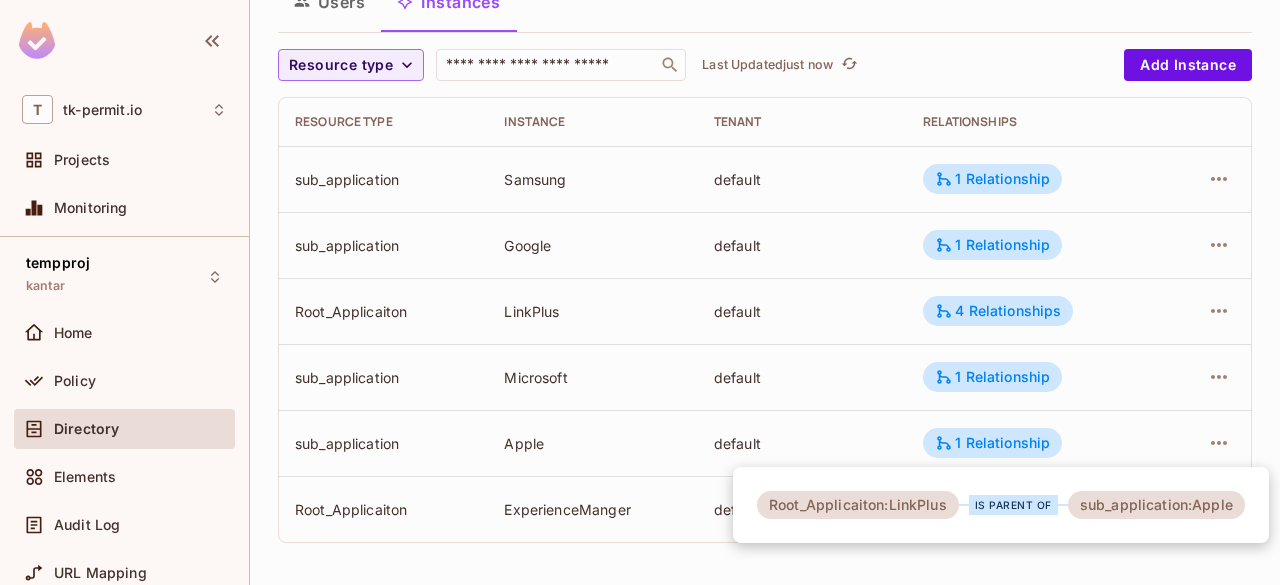 click at bounding box center [640, 292] 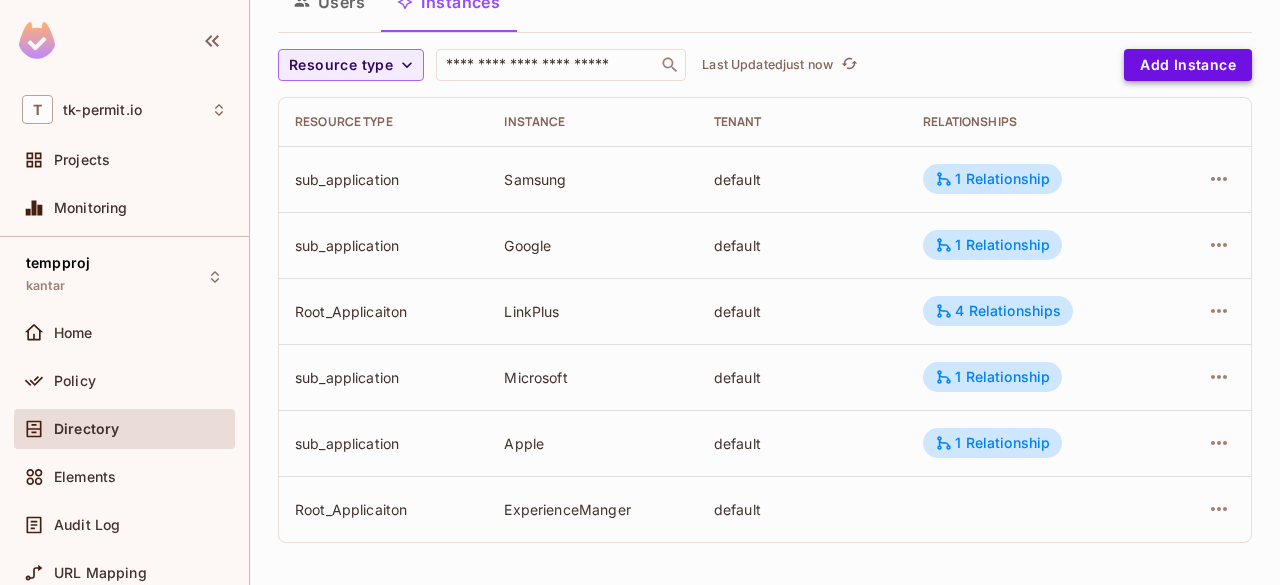 click on "Add Instance" at bounding box center [1188, 65] 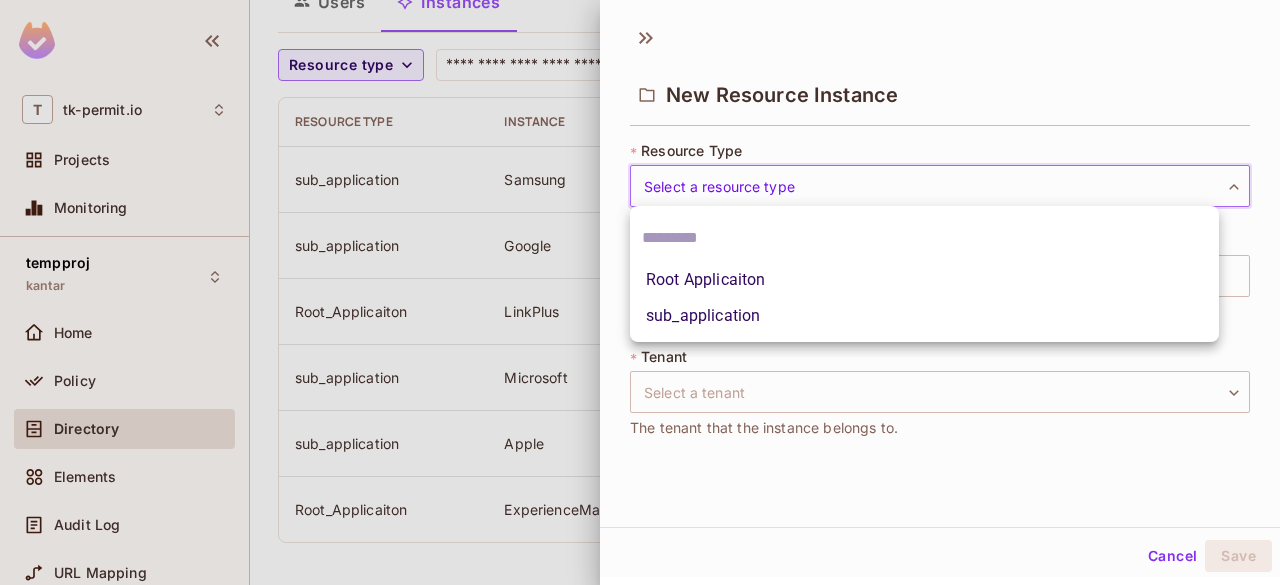 click on "T tk-permit.io Projects Monitoring tempproj kantar Home Policy Directory Elements Audit Log URL Mapping Connect Help & Updates tk-permit.io / tempproj : kantar / User Management Default Tenant Settings Users Instances Resource type ​ Last Updated  just now Add Instance Resource type Instance Tenant Relationships sub_application Samsung default 1 Relationship sub_application Google default 1 Relationship Root_Applicaiton LinkPlus default 4 Relationships sub_application Microsoft default 1 Relationship sub_application Apple default 1 Relationship Root_Applicaiton ExperienceManger default
New Resource Instance * Resource Type Select a resource type ​ Select a resource type * Instance Key ​ Uniquely identifies a specific resource instance within an environment. * Tenant Select a tenant ​ Select a tenant The tenant that the instance belongs to. Cancel Save Root Applicaiton sub_application" at bounding box center (640, 292) 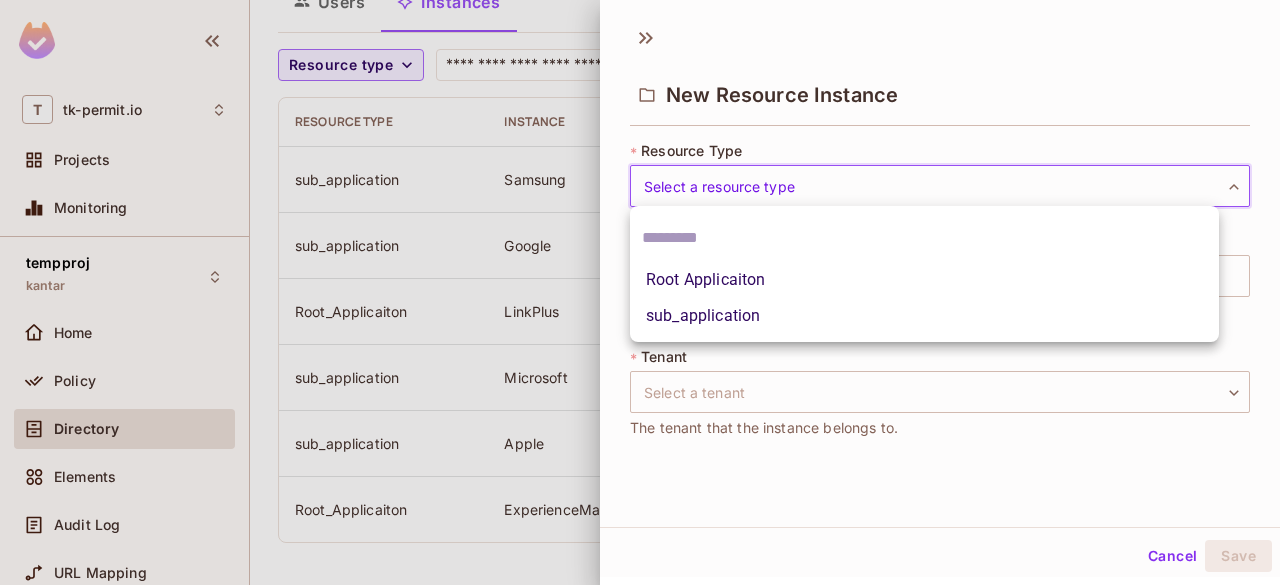 click on "sub_application" at bounding box center [924, 316] 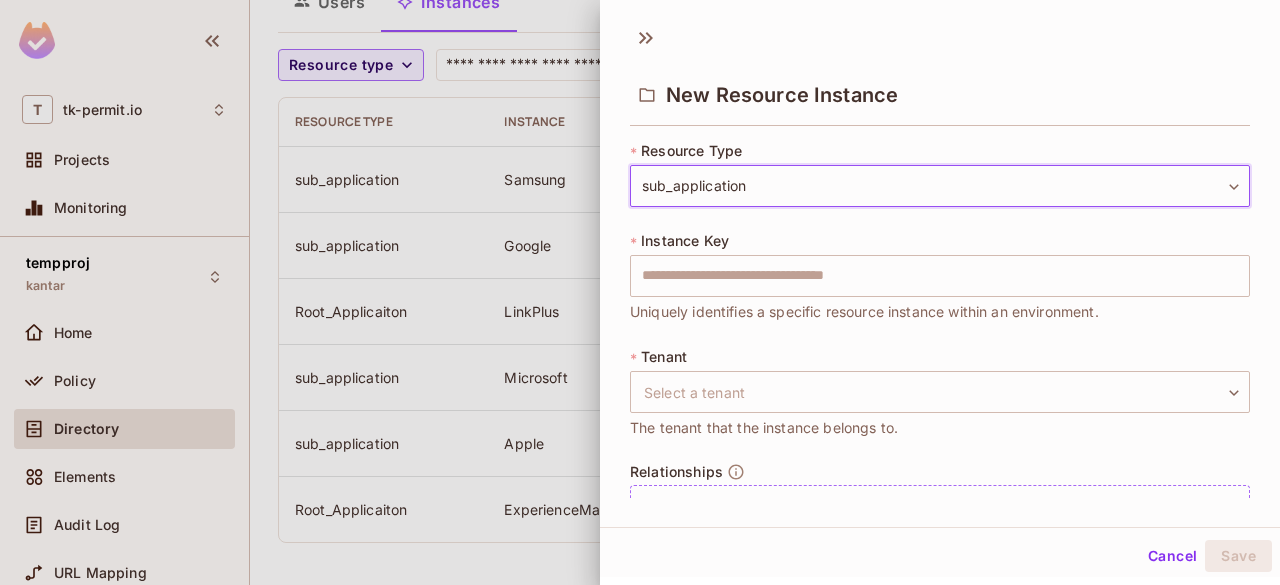 scroll, scrollTop: 54, scrollLeft: 0, axis: vertical 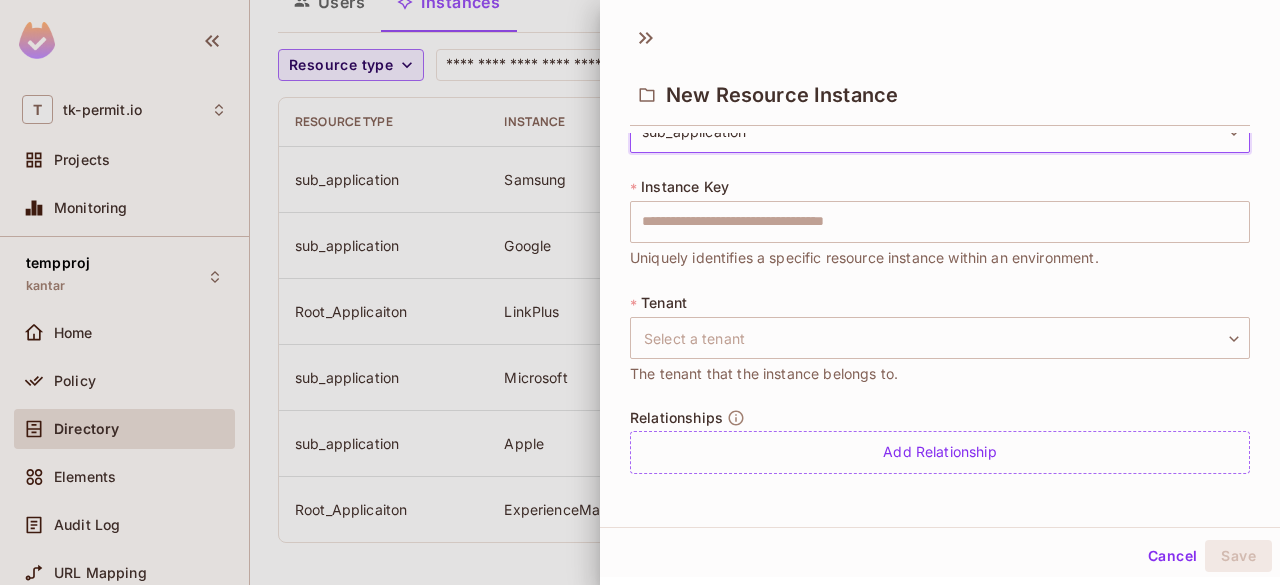 click on "Cancel" at bounding box center [1172, 556] 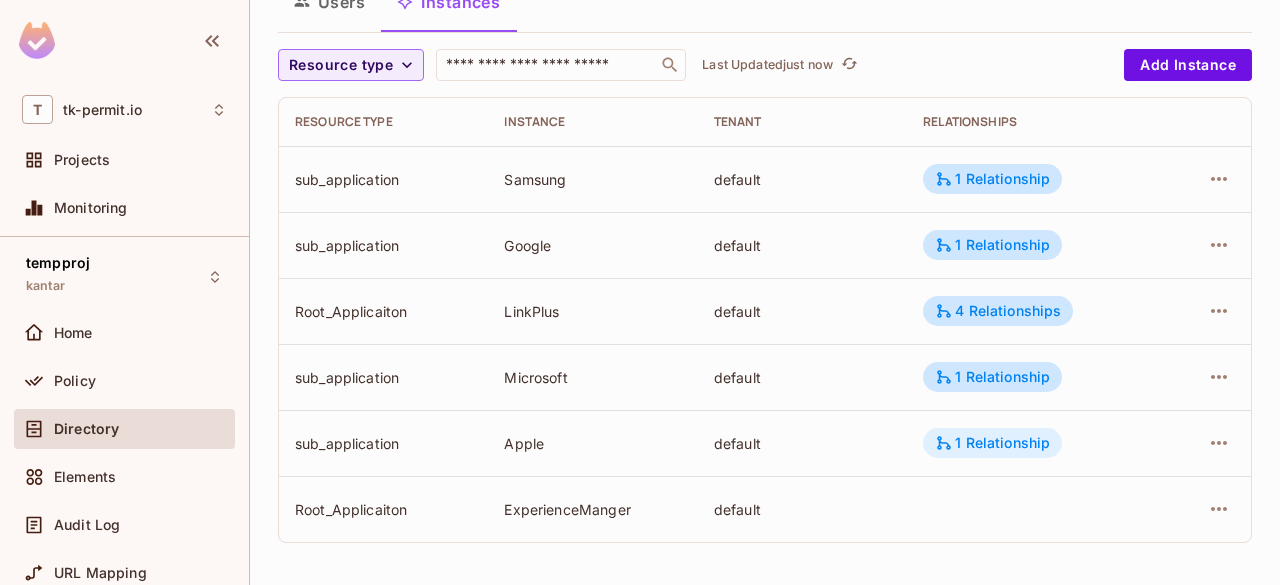 click on "1 Relationship" at bounding box center (992, 443) 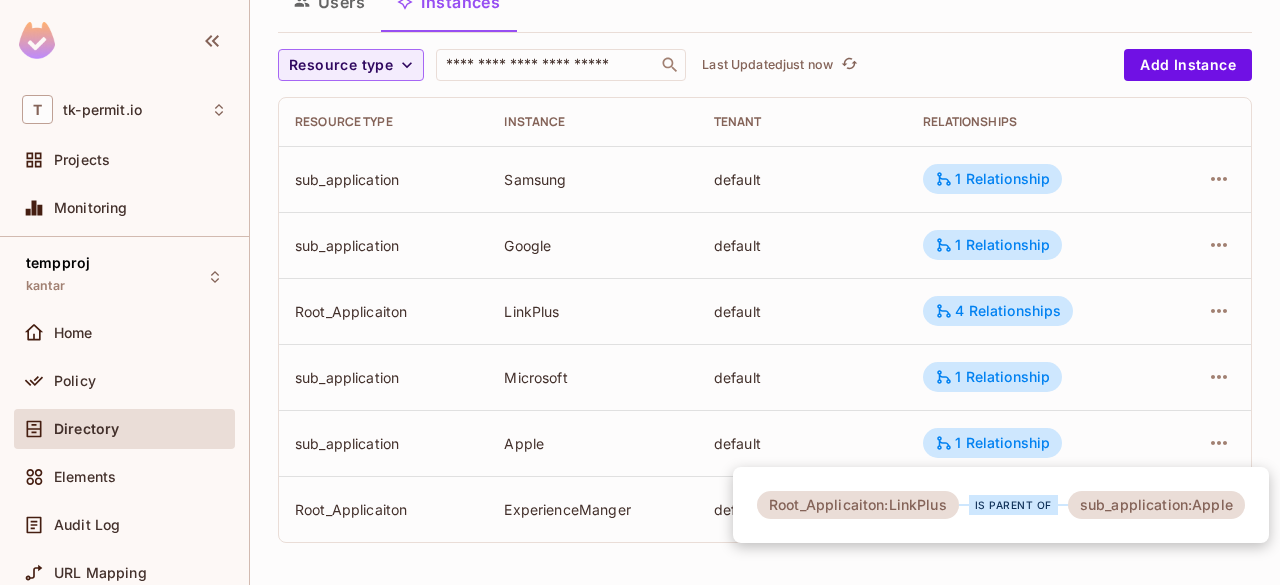 click at bounding box center (640, 292) 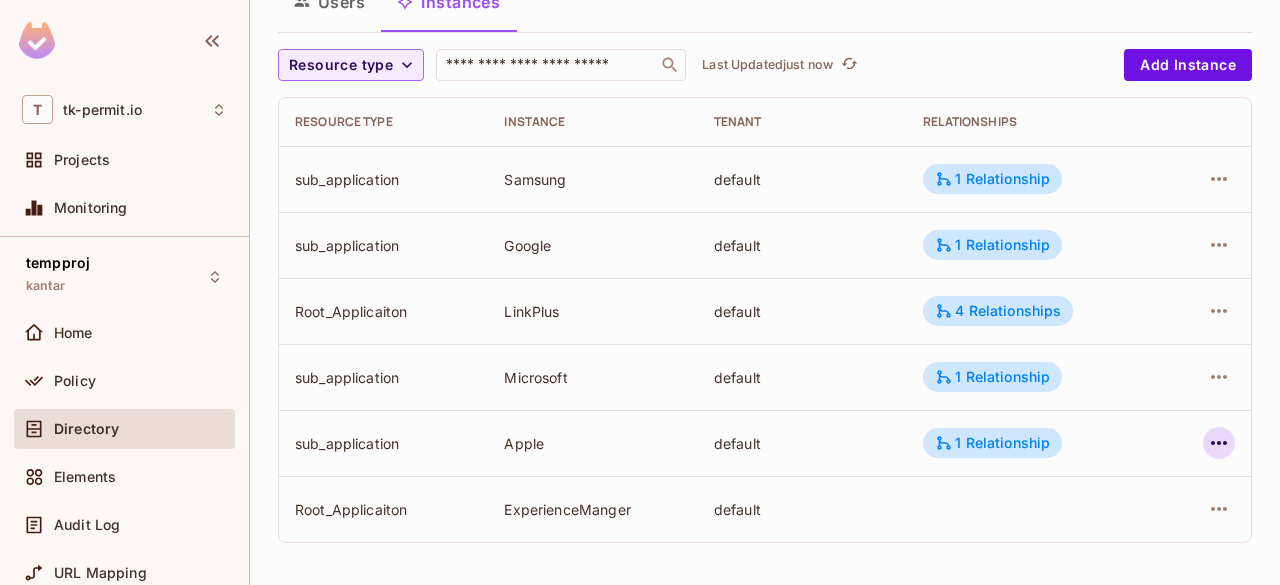 click 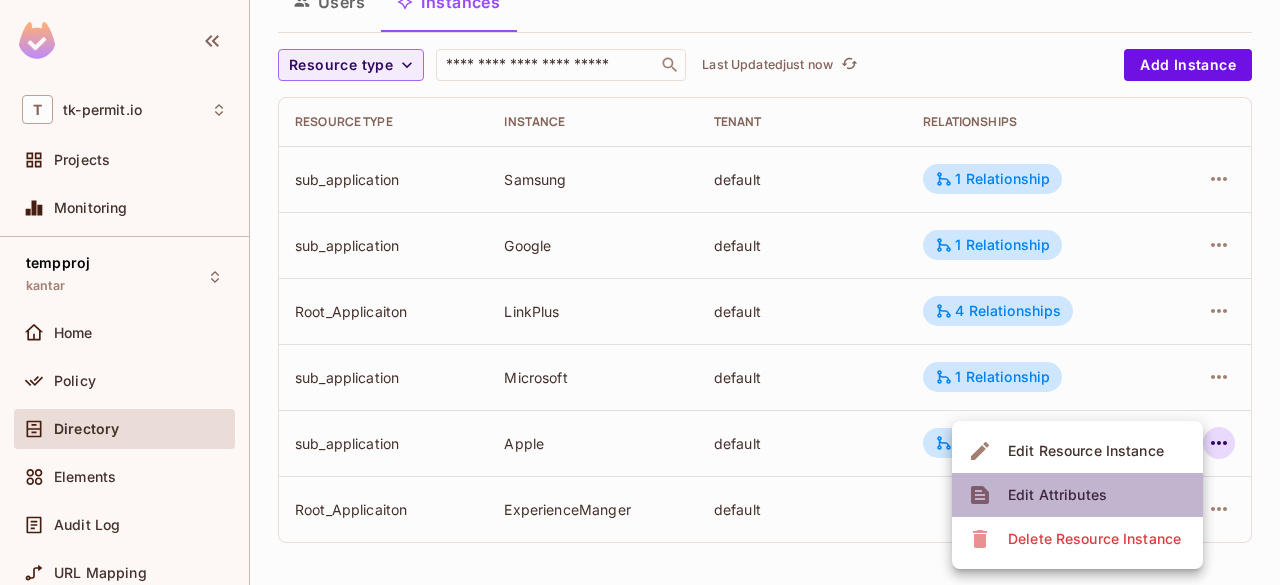 click on "Edit Attributes" at bounding box center (1057, 495) 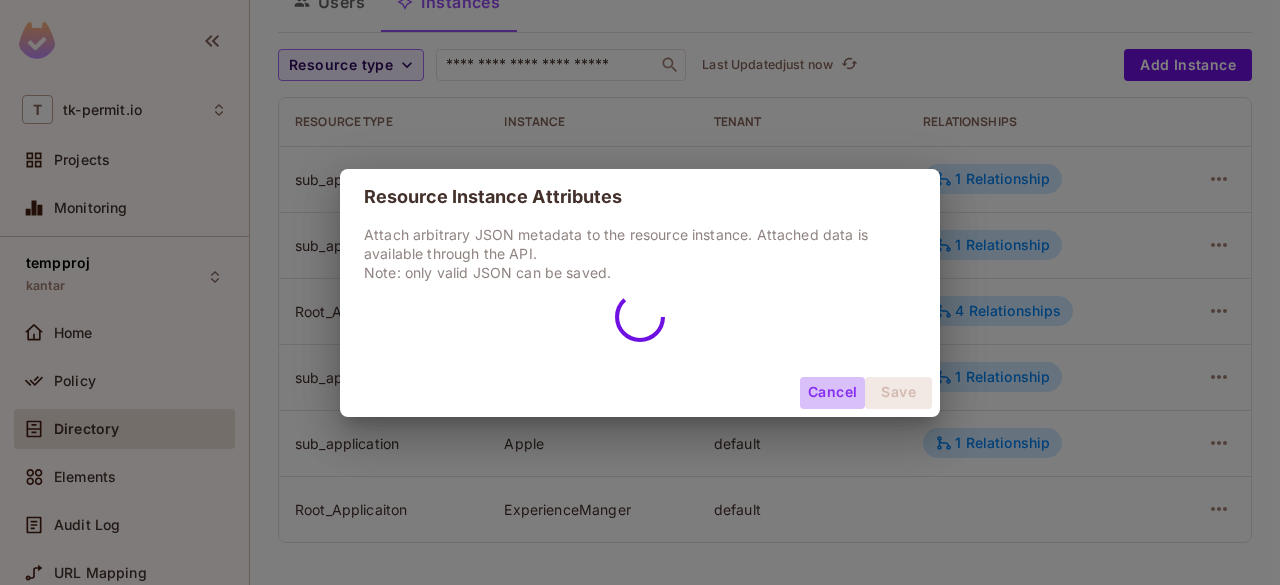 click on "Cancel" at bounding box center (832, 393) 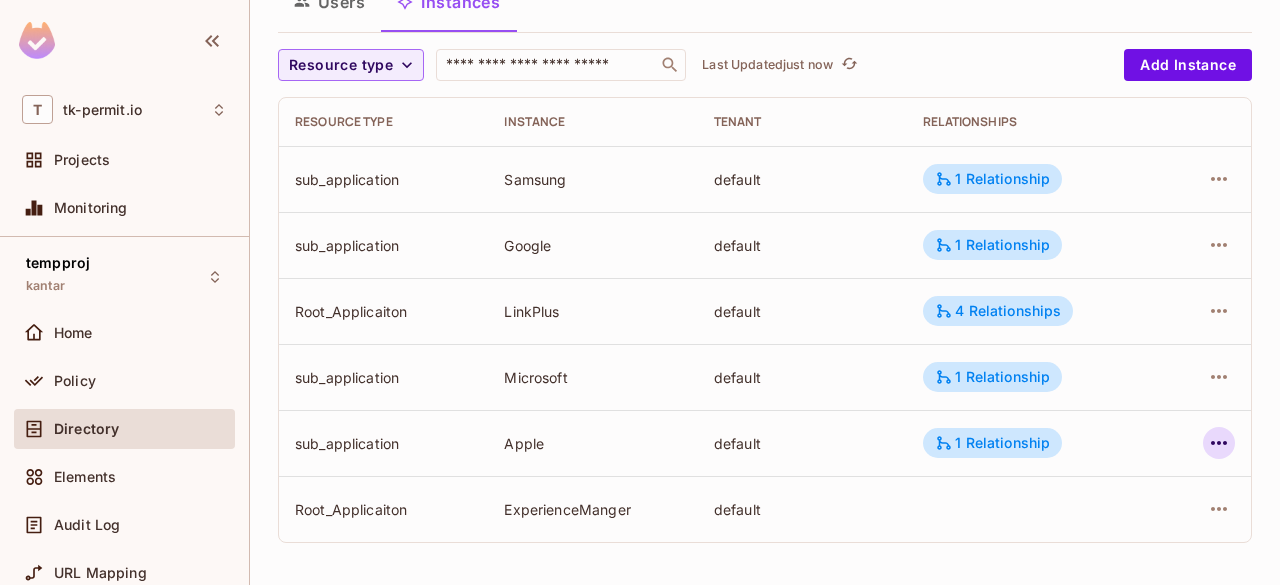 click at bounding box center [1219, 443] 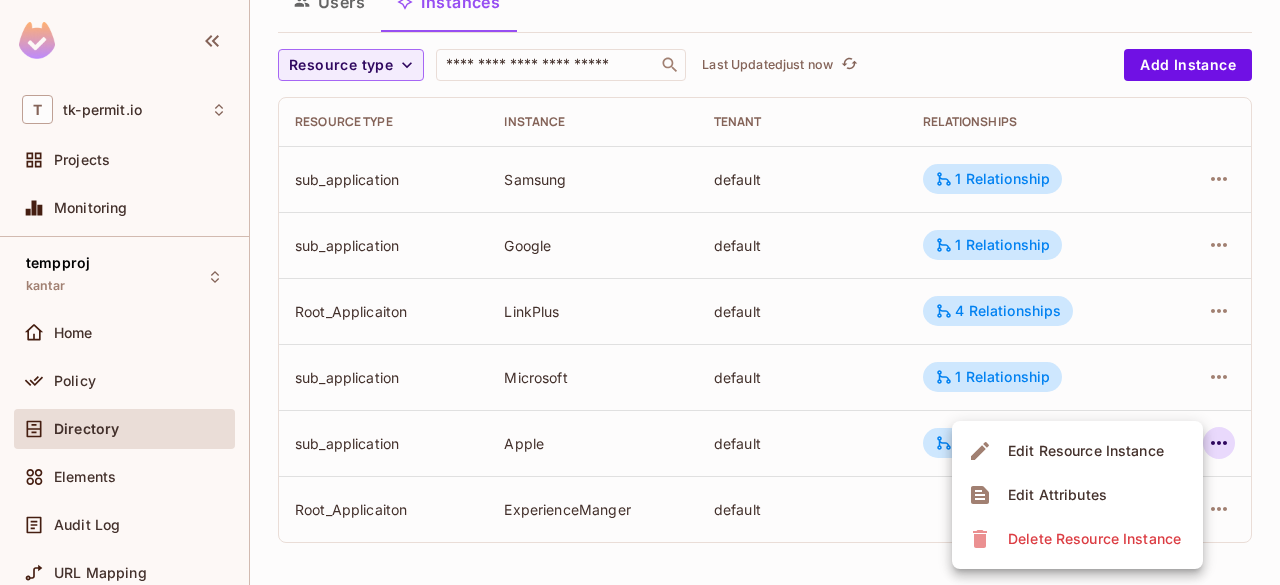 click on "Edit Resource Instance" at bounding box center (1077, 451) 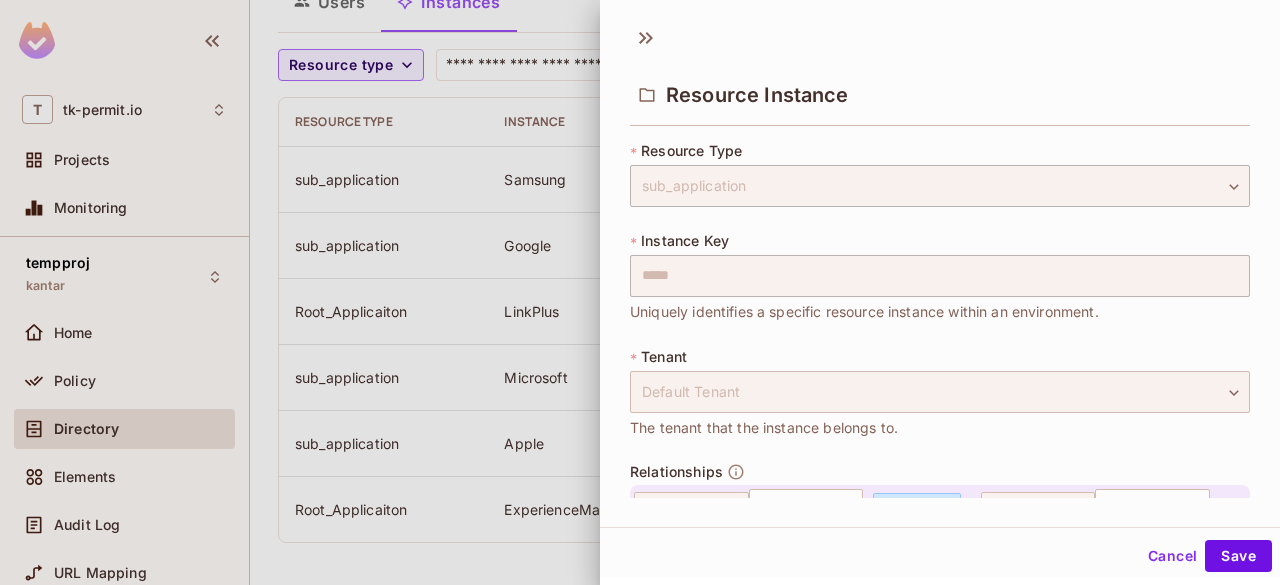 scroll, scrollTop: 1, scrollLeft: 0, axis: vertical 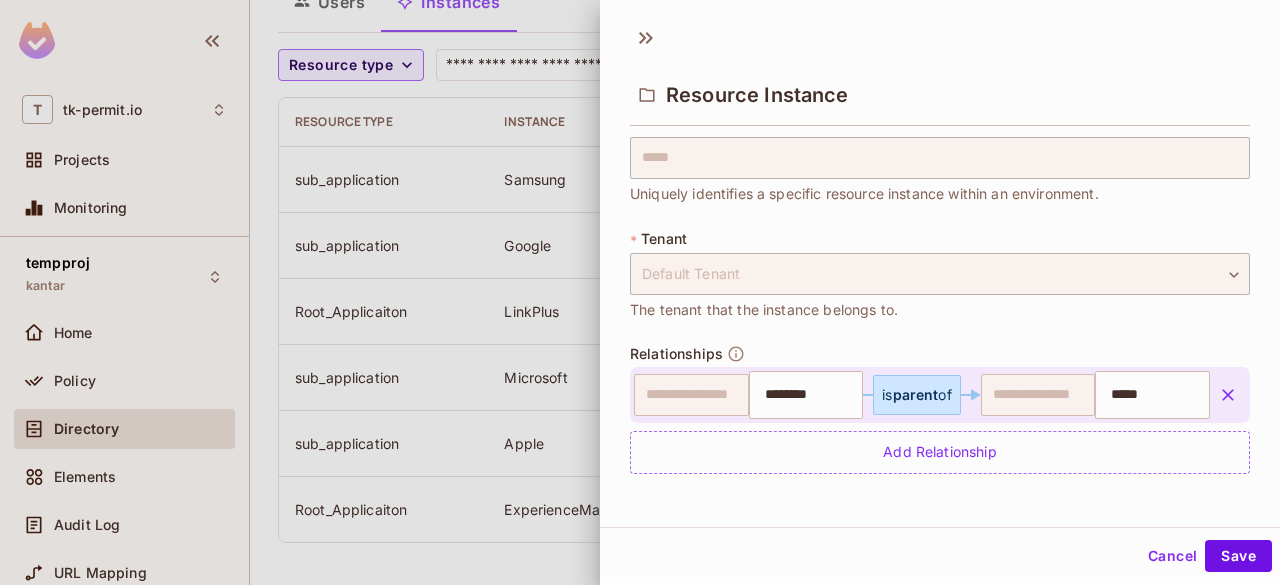 click on "Cancel Save" at bounding box center [940, 556] 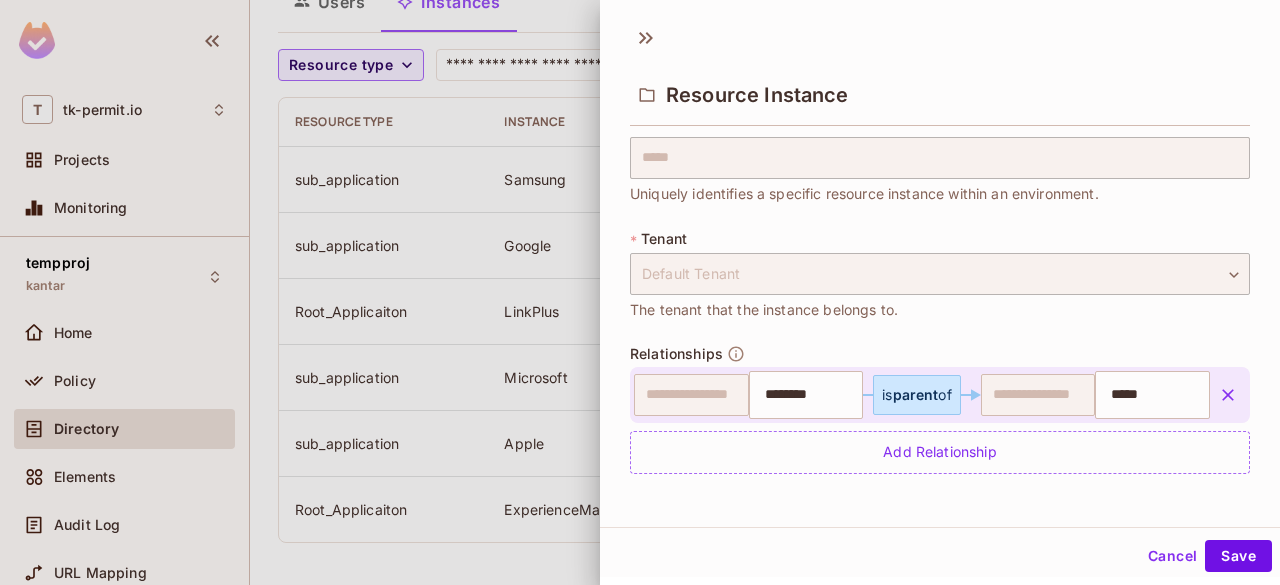 drag, startPoint x: 1208, startPoint y: 577, endPoint x: 1154, endPoint y: 585, distance: 54.589375 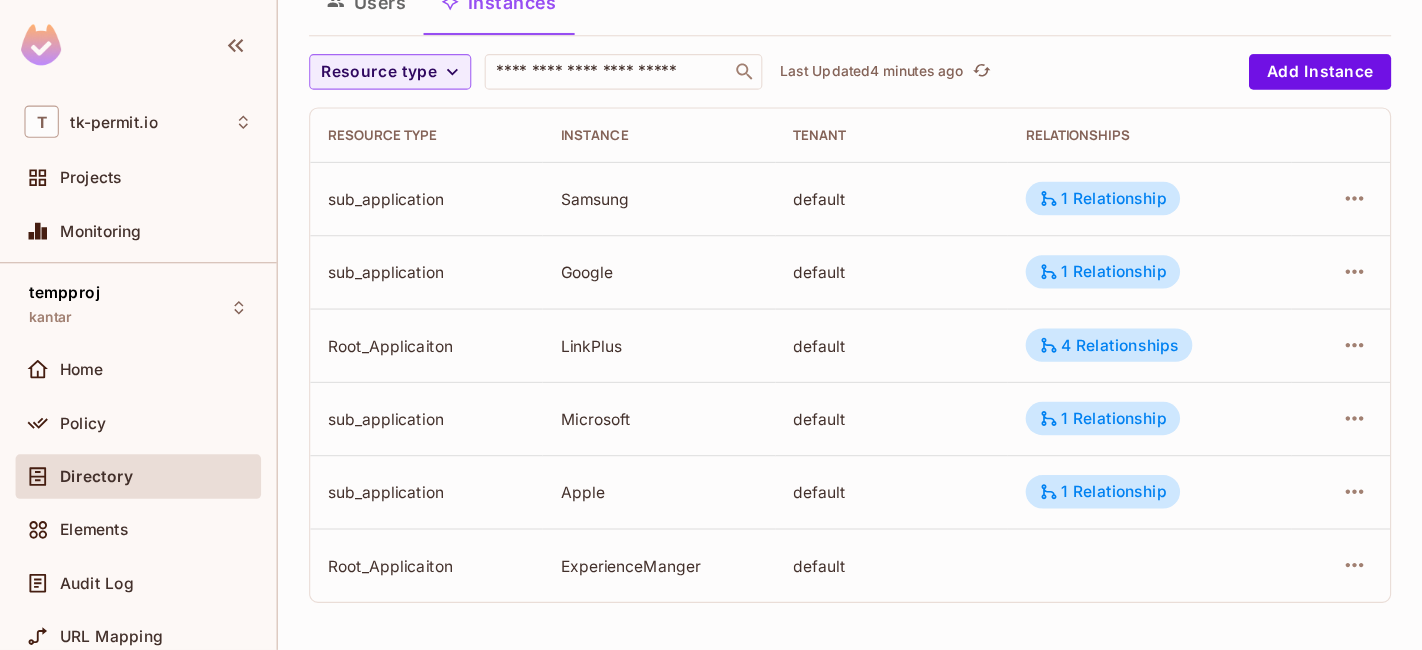scroll, scrollTop: 0, scrollLeft: 0, axis: both 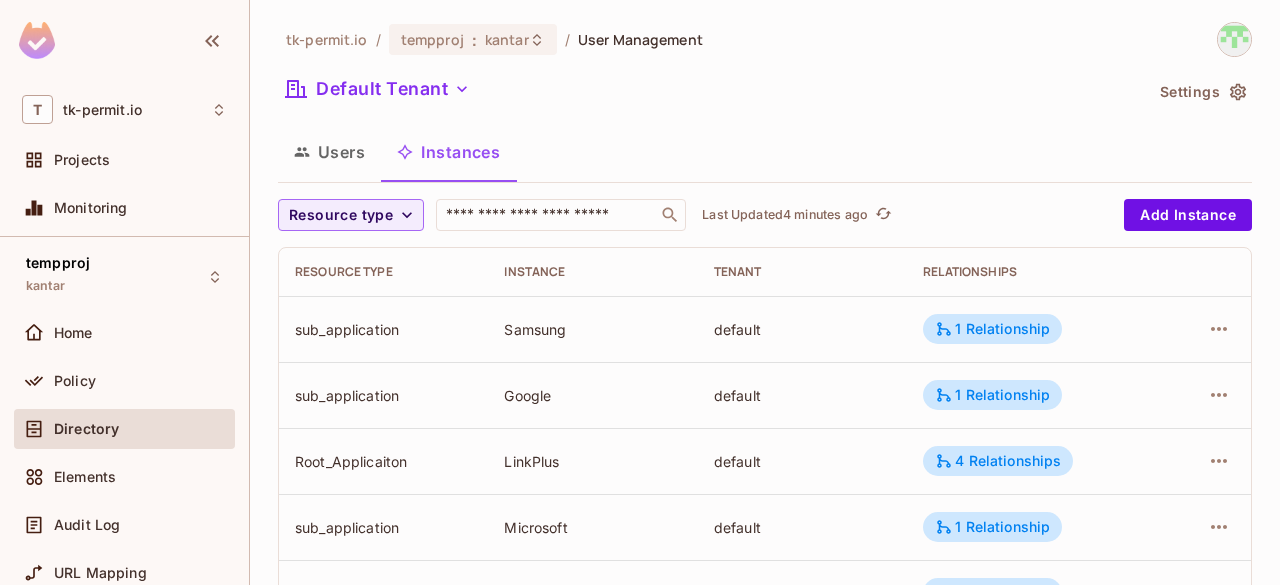 type 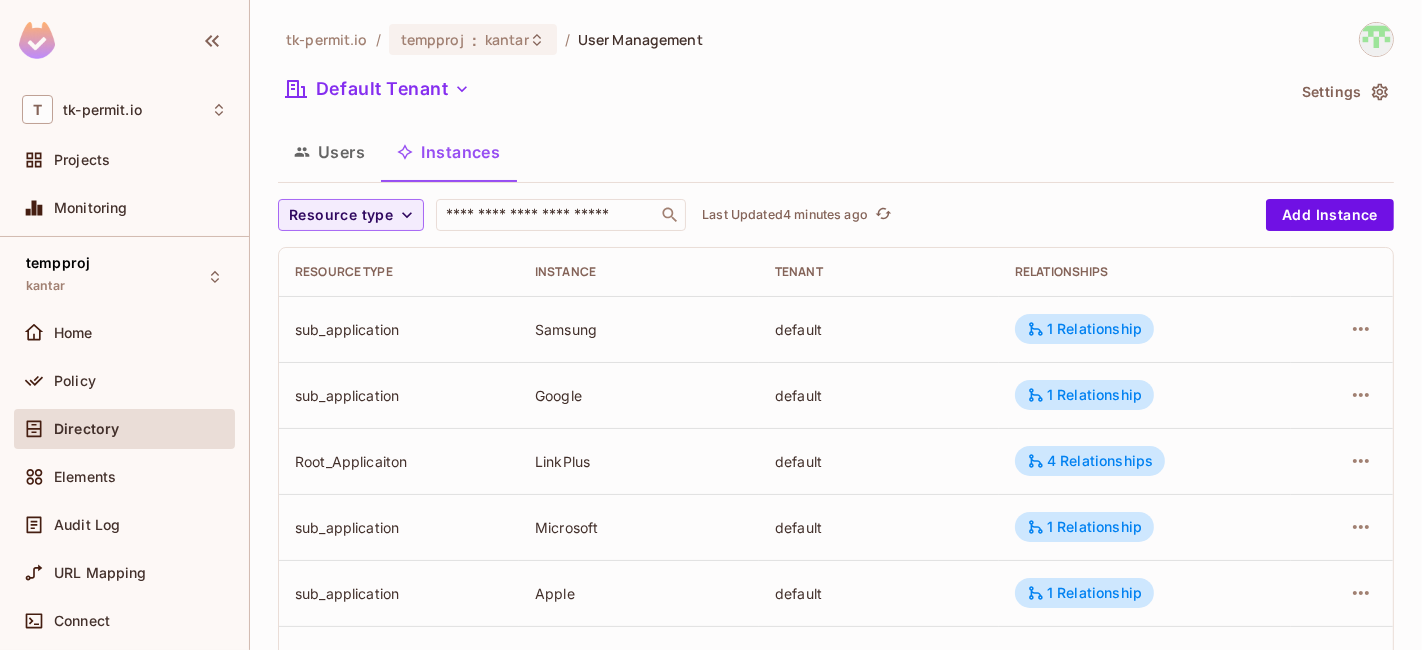 scroll, scrollTop: 85, scrollLeft: 0, axis: vertical 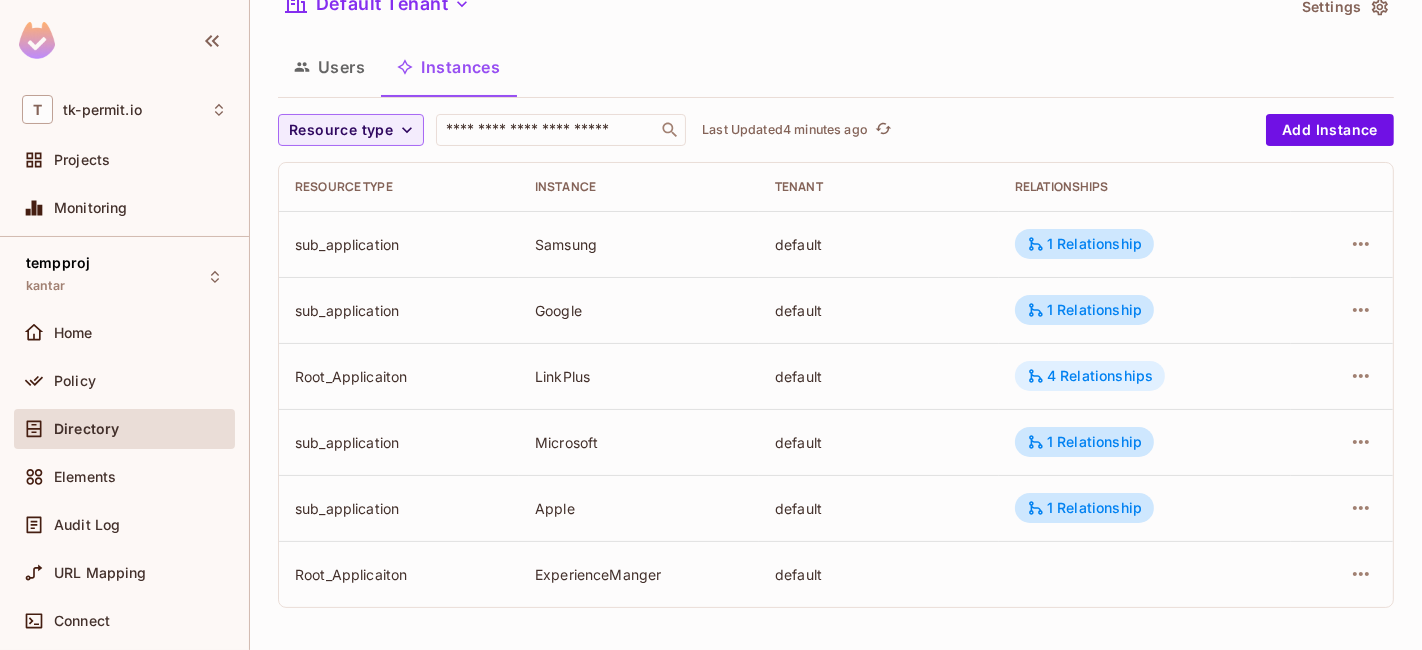 click on "4 Relationships" at bounding box center (1090, 376) 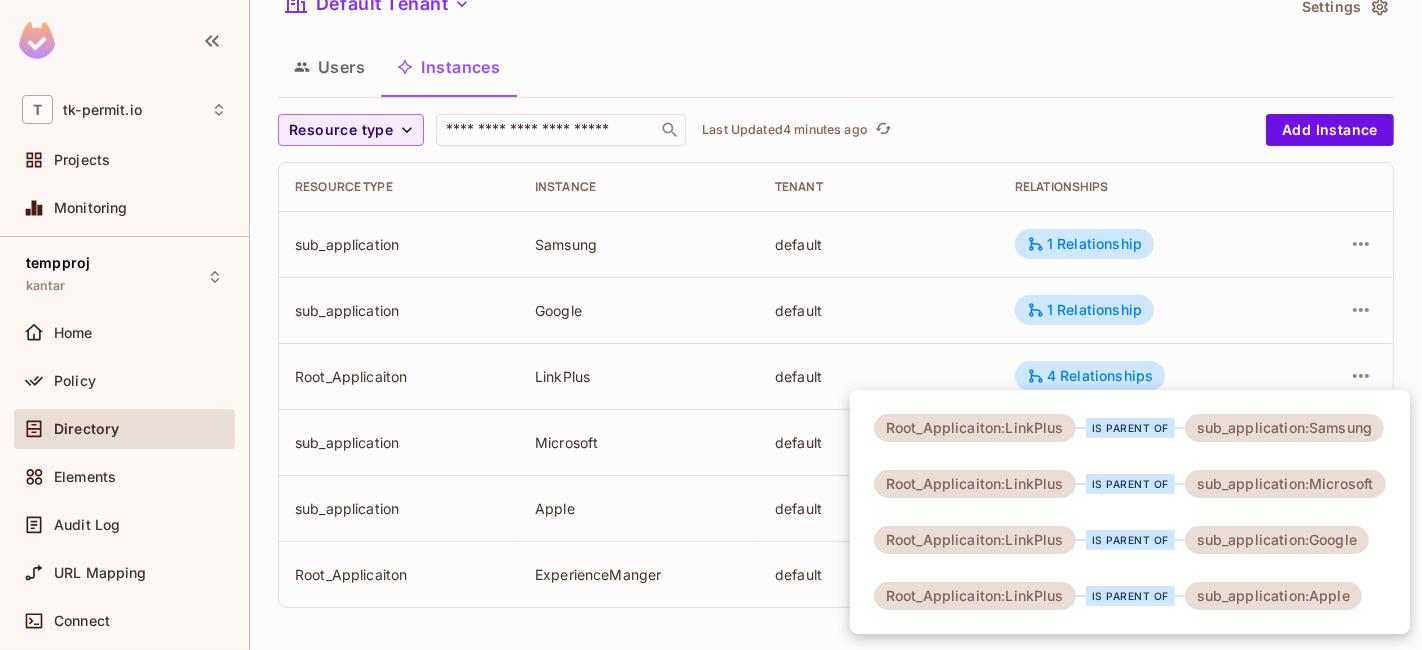 click at bounding box center [711, 325] 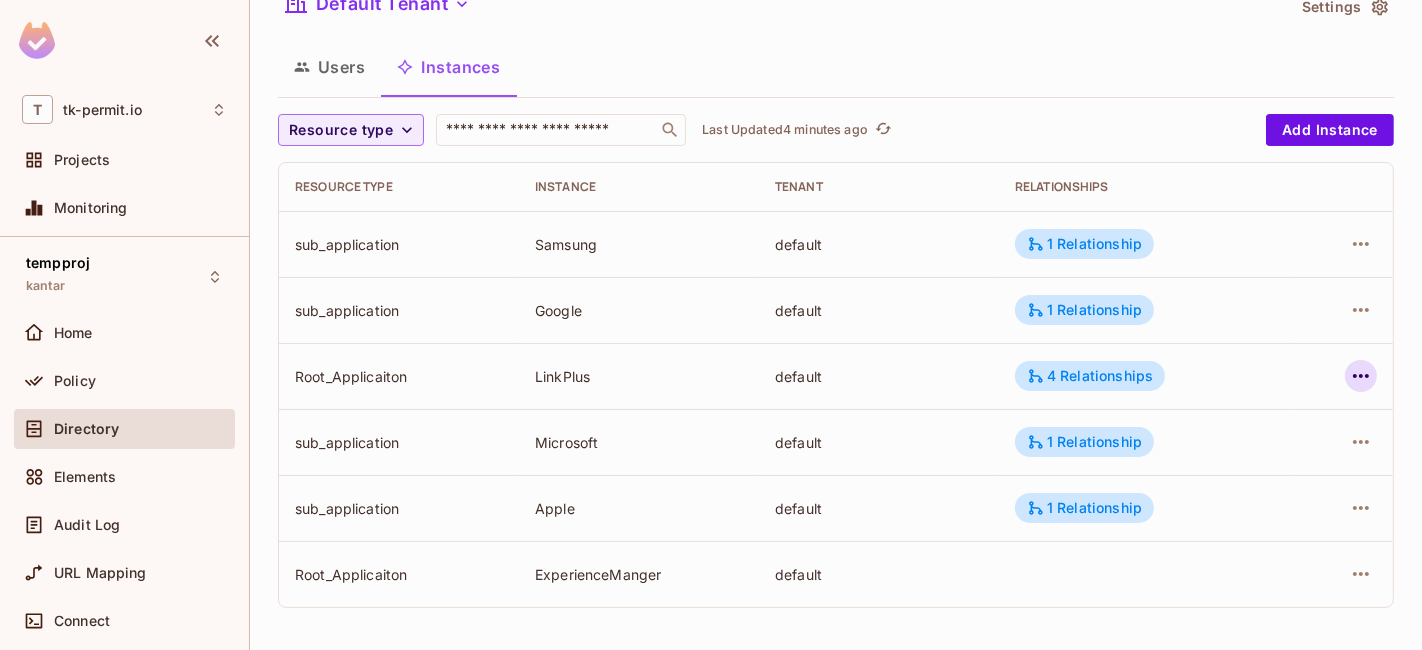 click 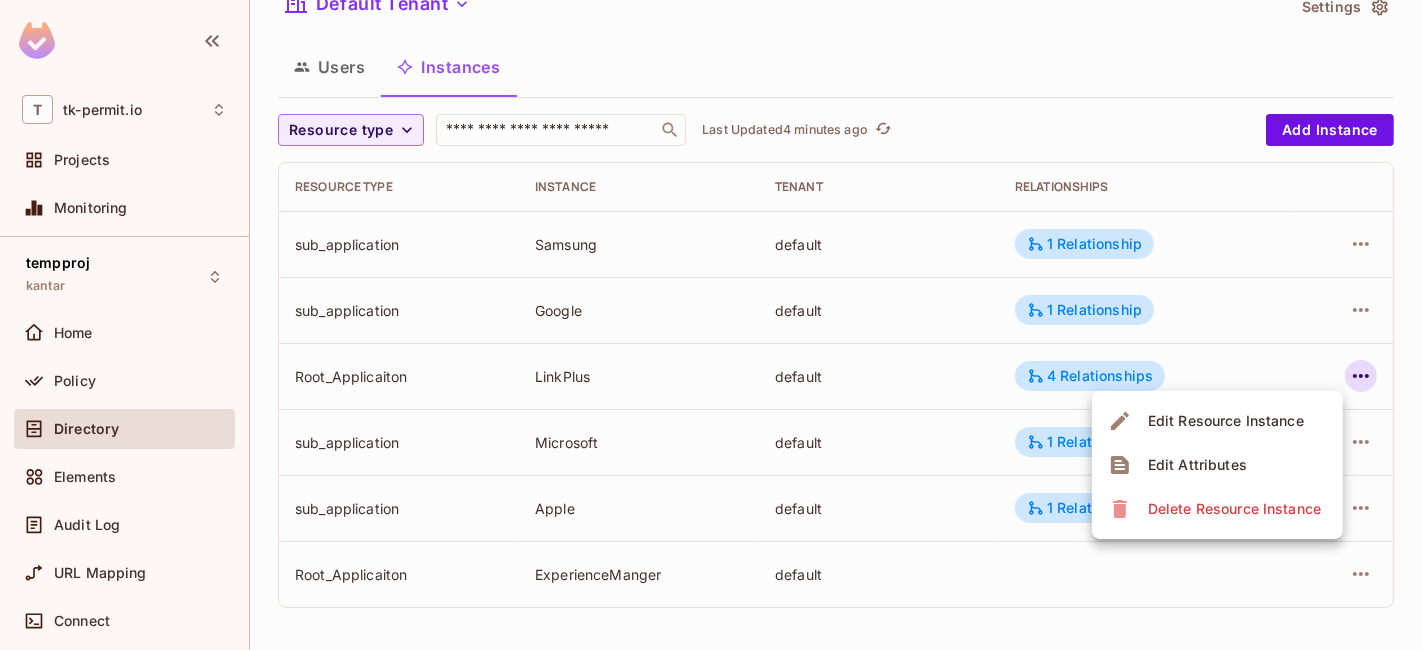 click on "Edit Resource Instance" at bounding box center [1226, 421] 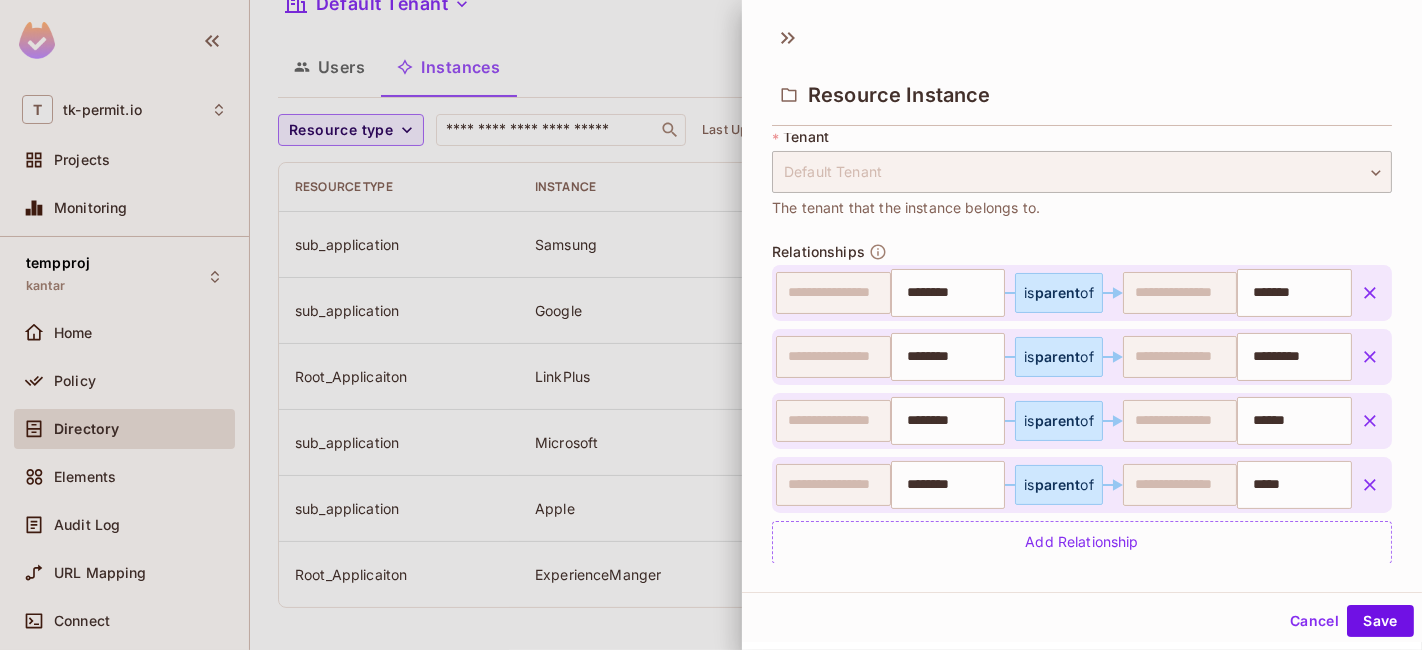 scroll, scrollTop: 219, scrollLeft: 0, axis: vertical 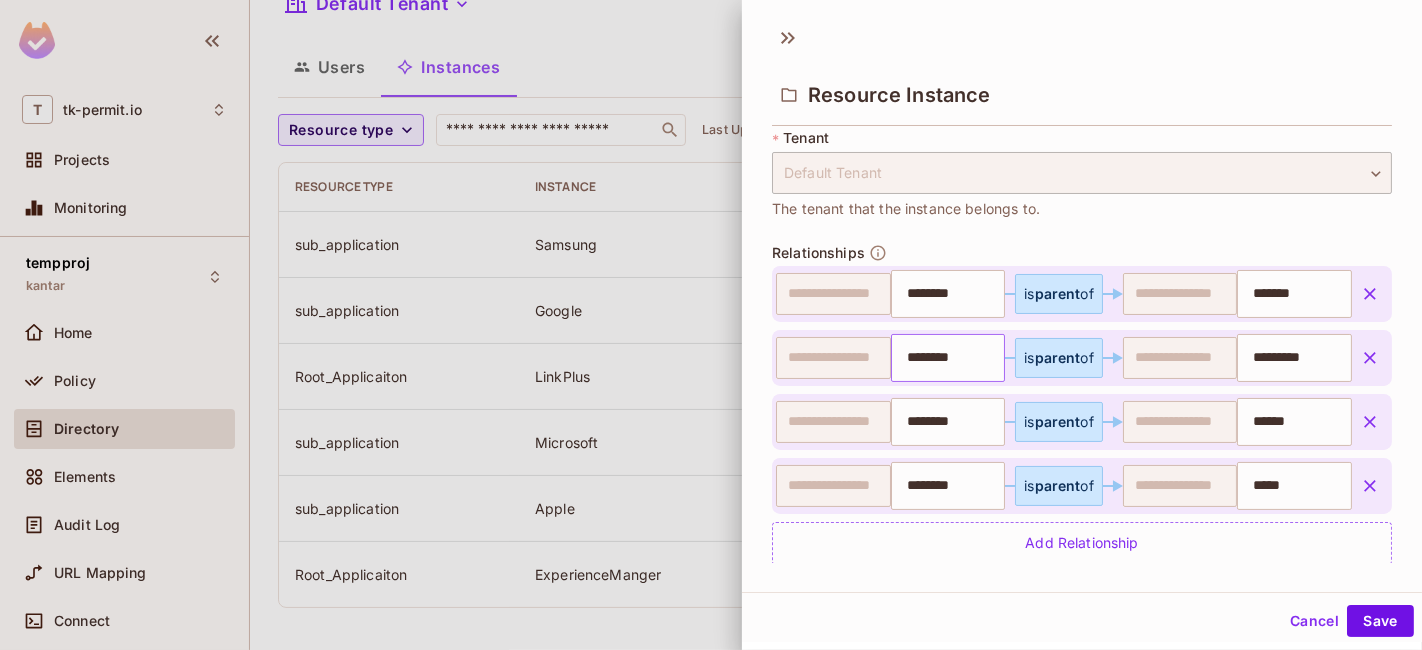 click on "******** ​" at bounding box center (948, 358) 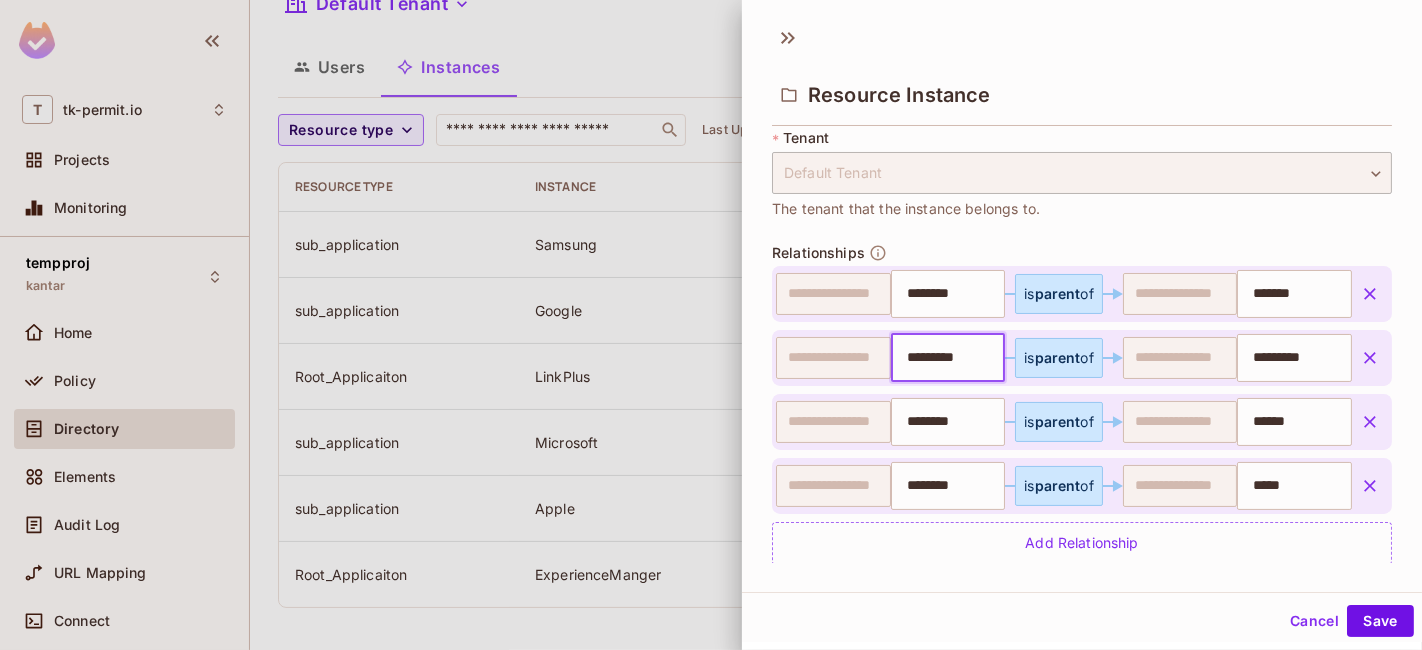 type on "********" 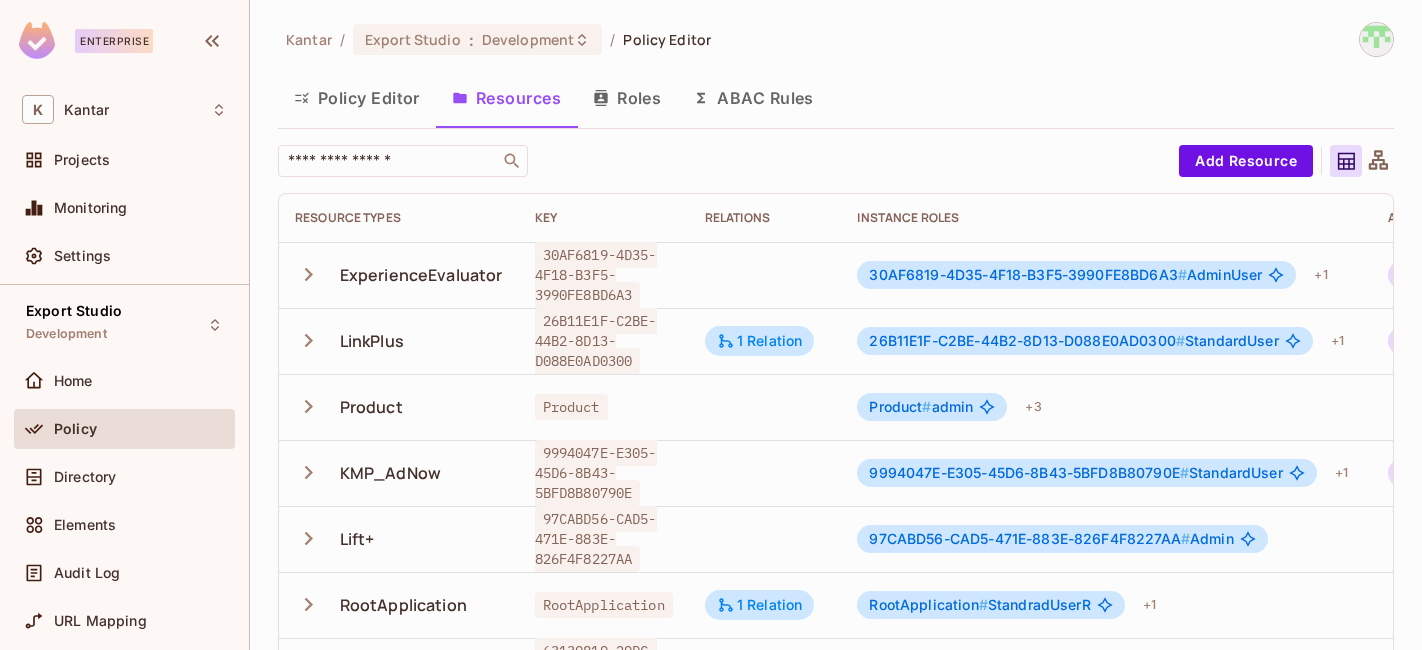 scroll, scrollTop: 0, scrollLeft: 0, axis: both 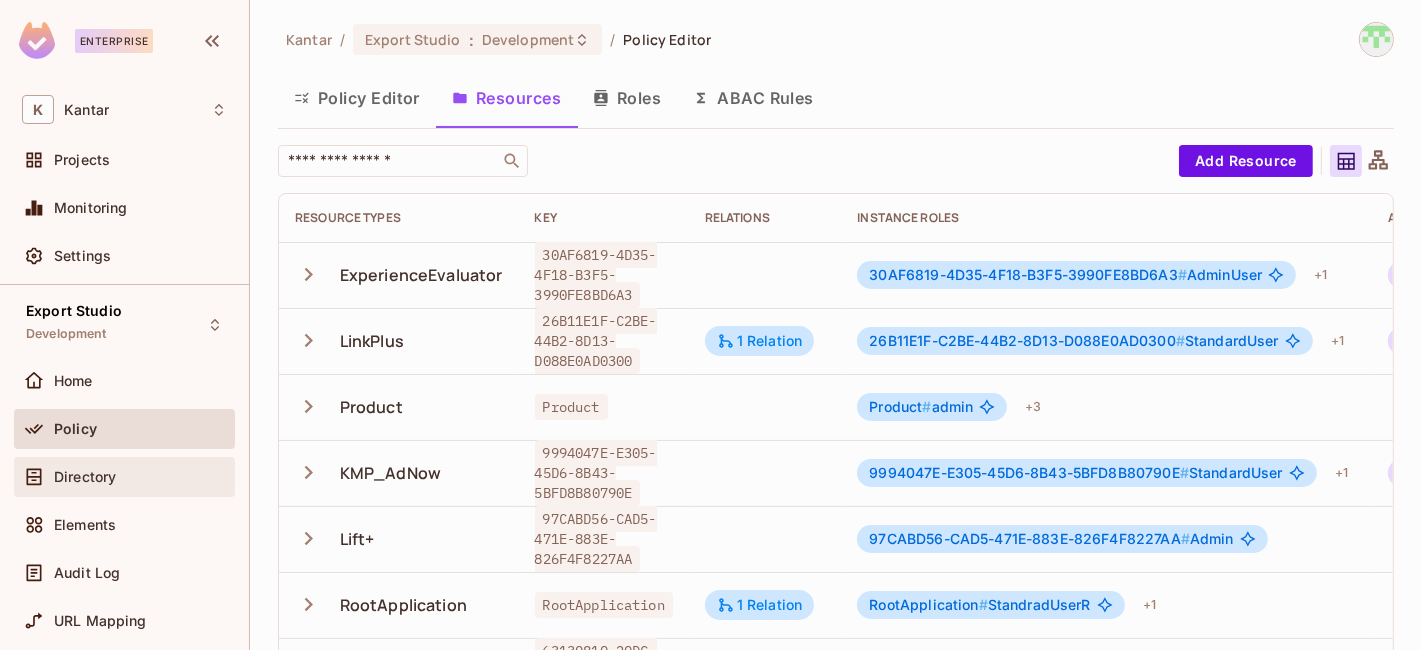click on "Directory" at bounding box center [85, 477] 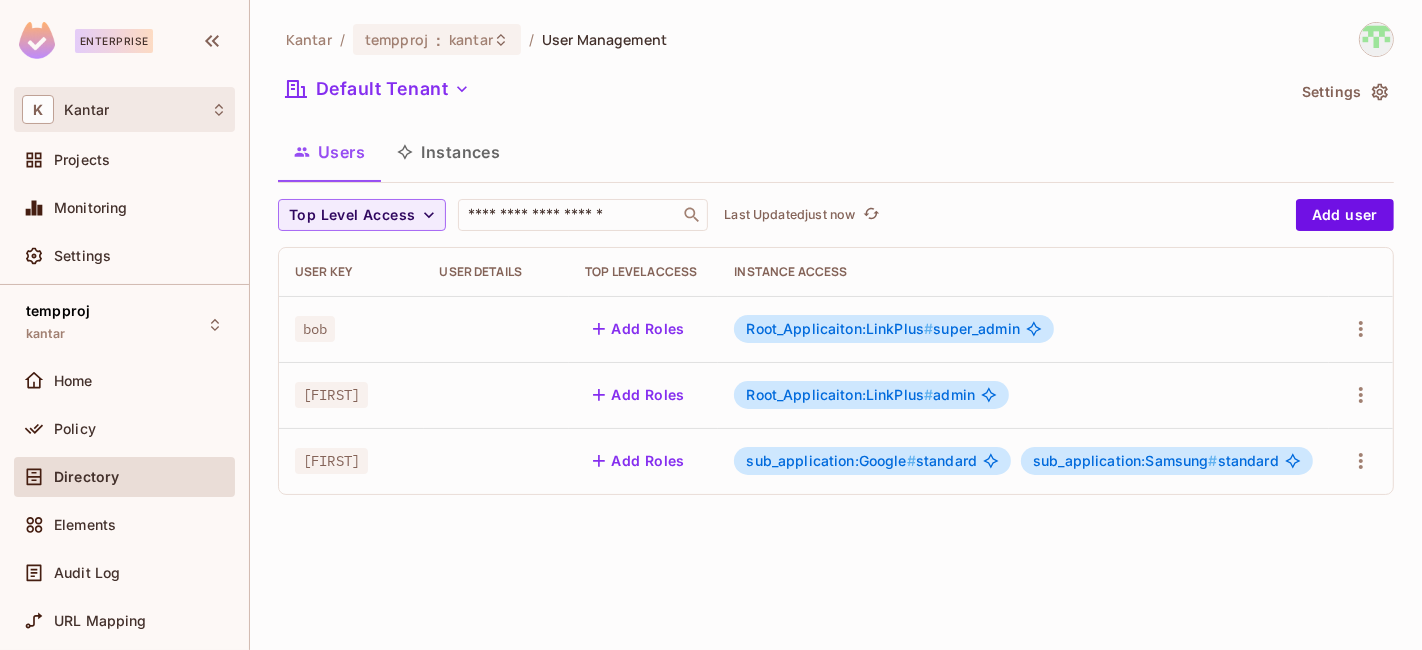 click on "K Kantar" at bounding box center (124, 109) 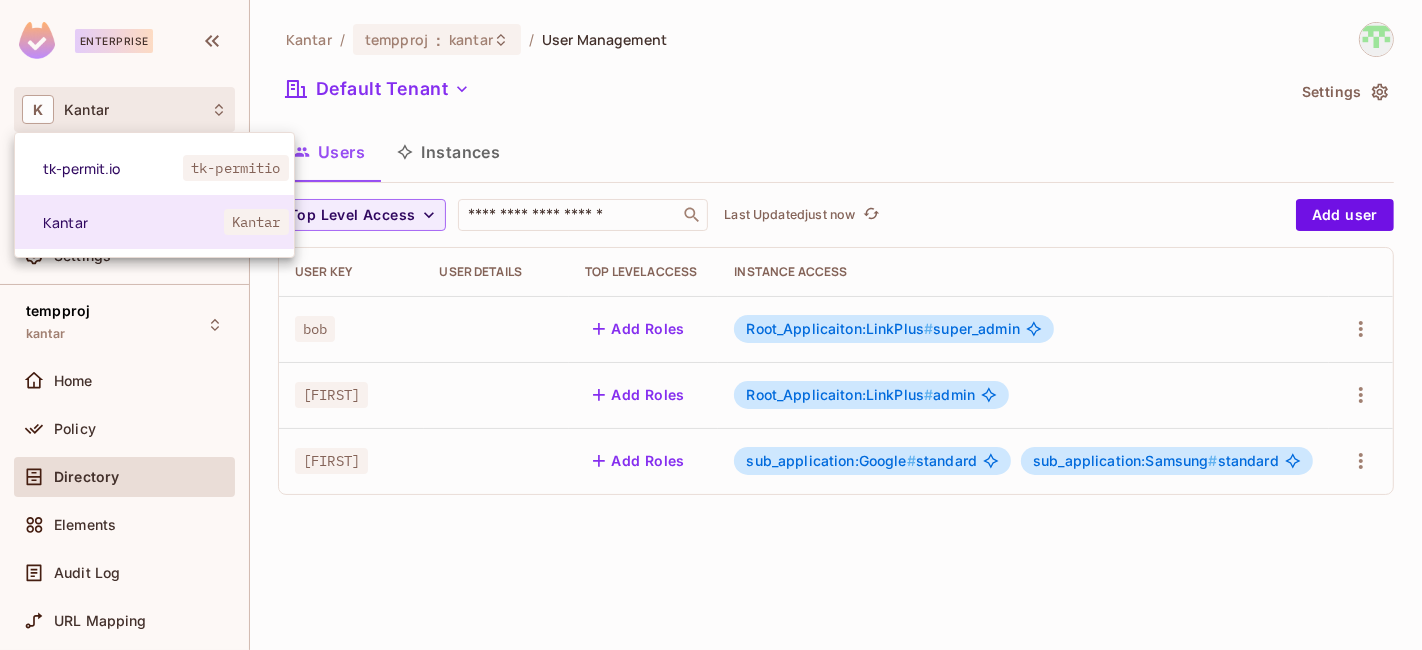 click at bounding box center (711, 325) 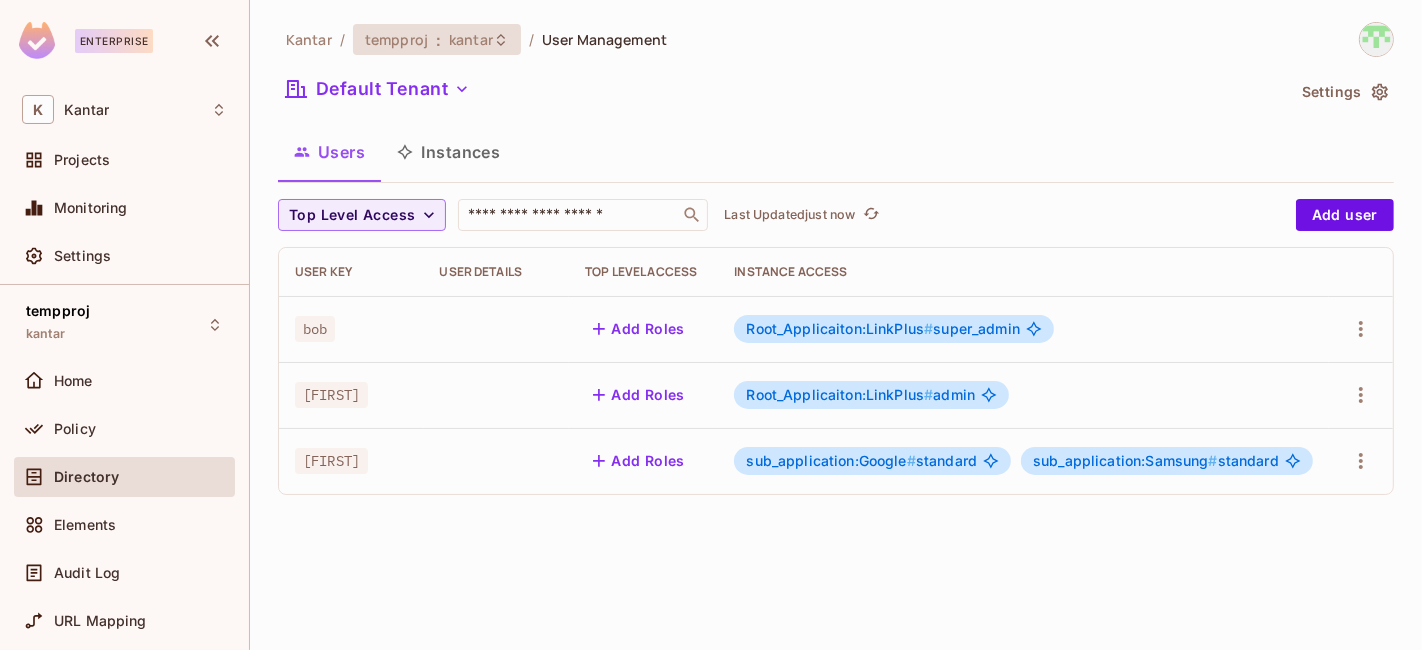 click on "tempproj : kantar" at bounding box center [425, 39] 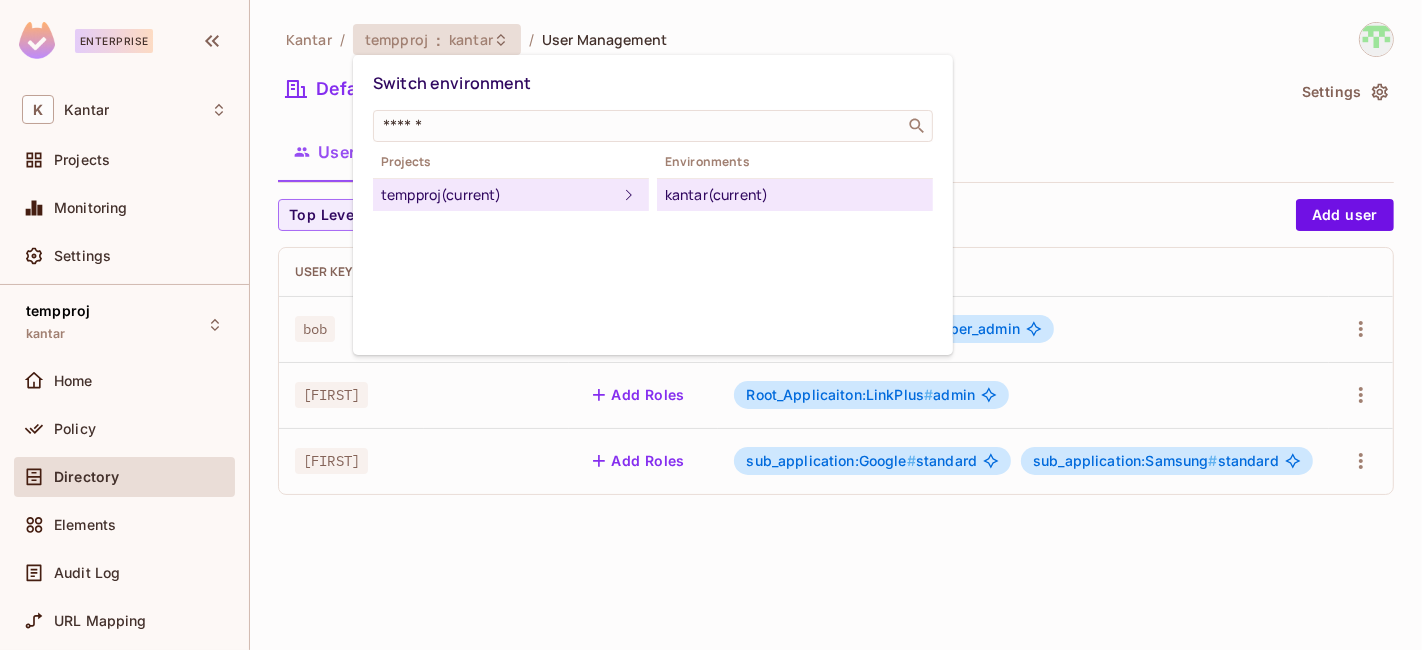 click at bounding box center (711, 325) 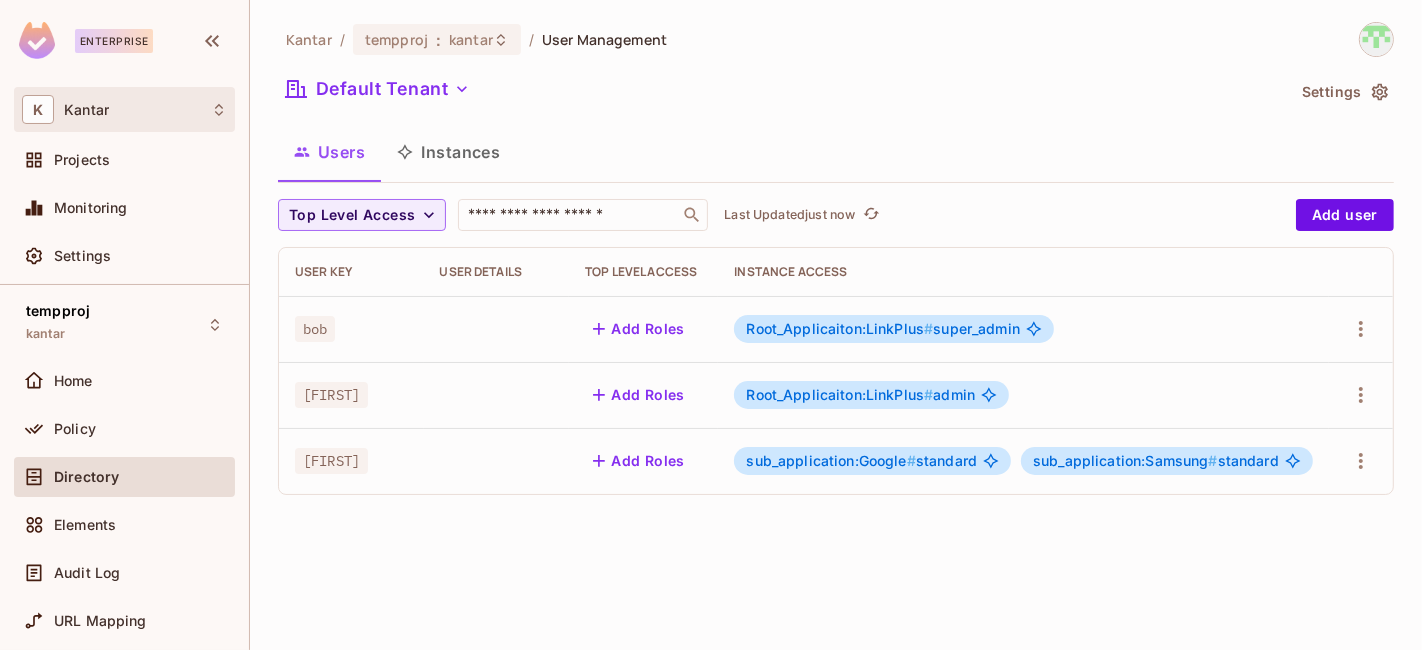 click on "Kantar" at bounding box center (86, 110) 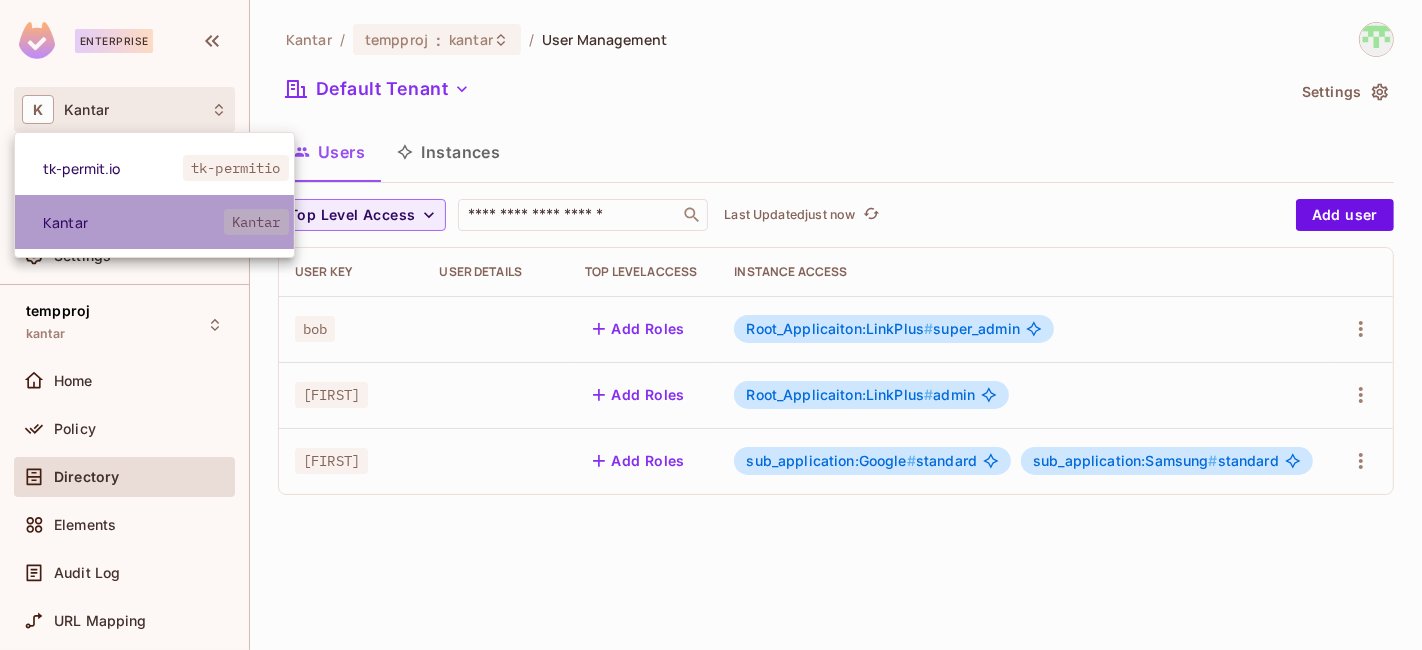 click on "Kantar" at bounding box center (133, 222) 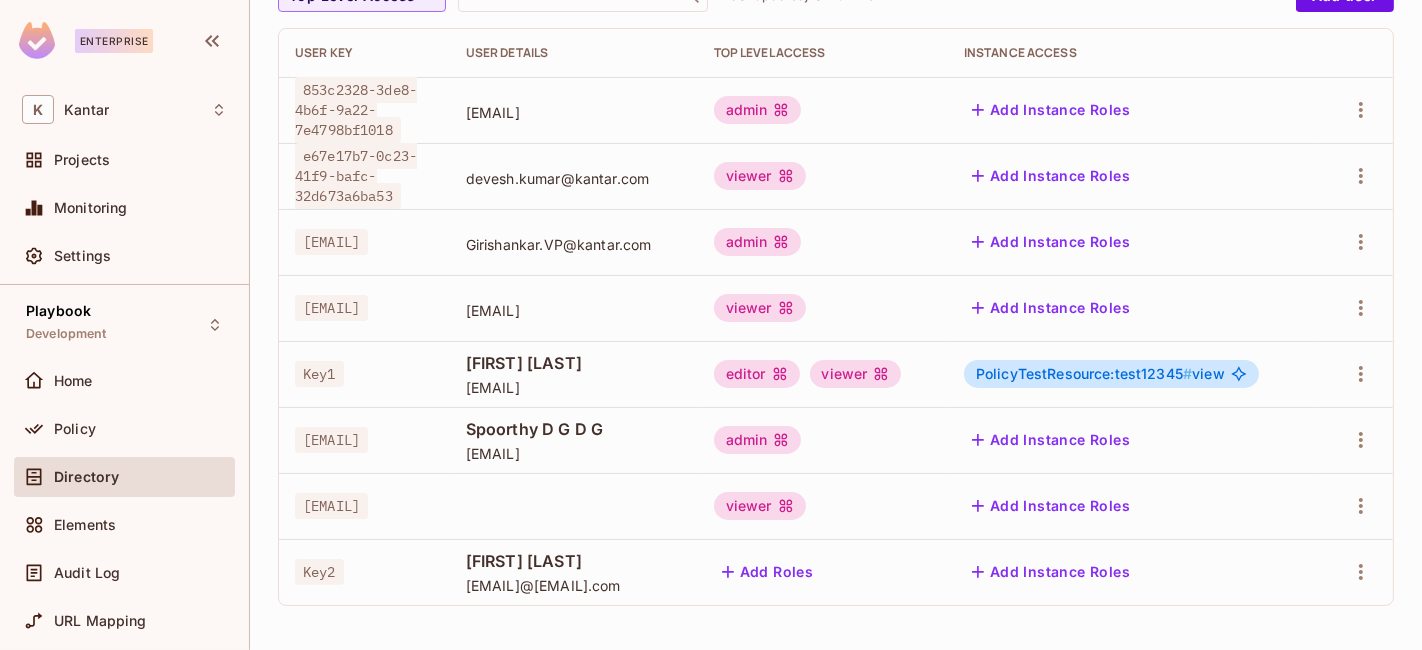 scroll, scrollTop: 0, scrollLeft: 0, axis: both 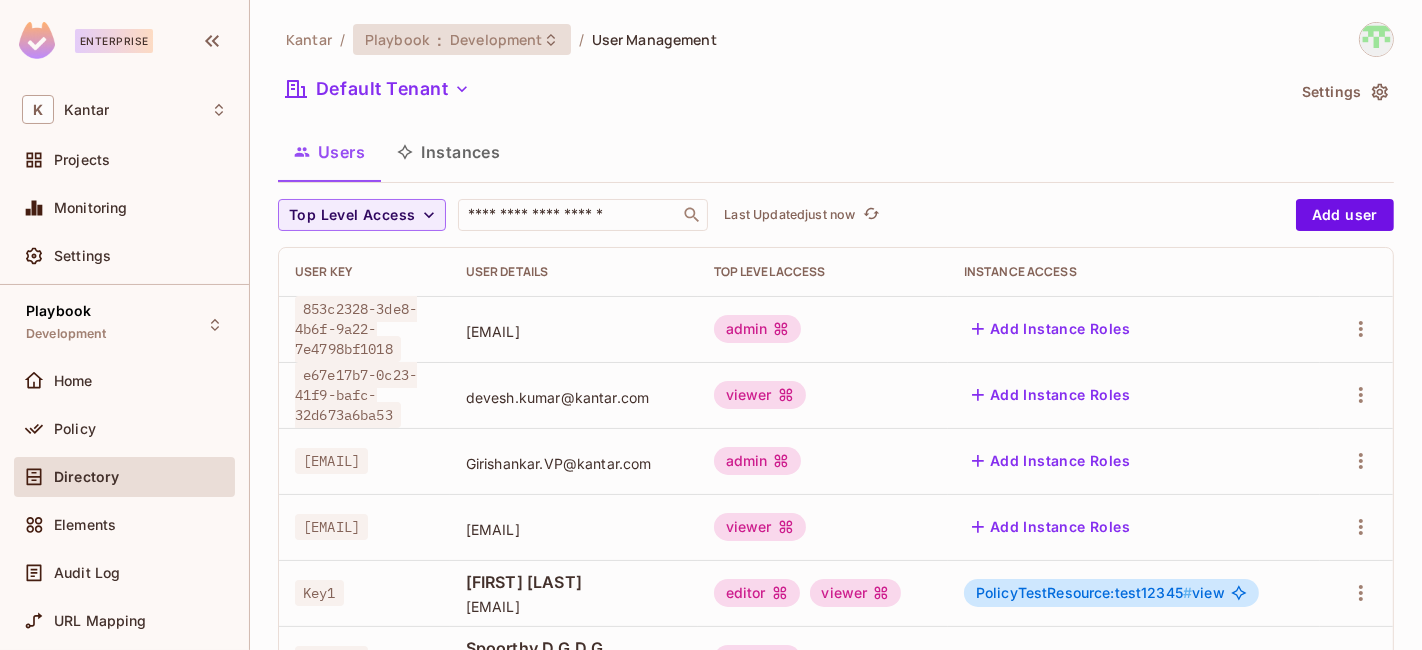 click on "Development" at bounding box center [496, 39] 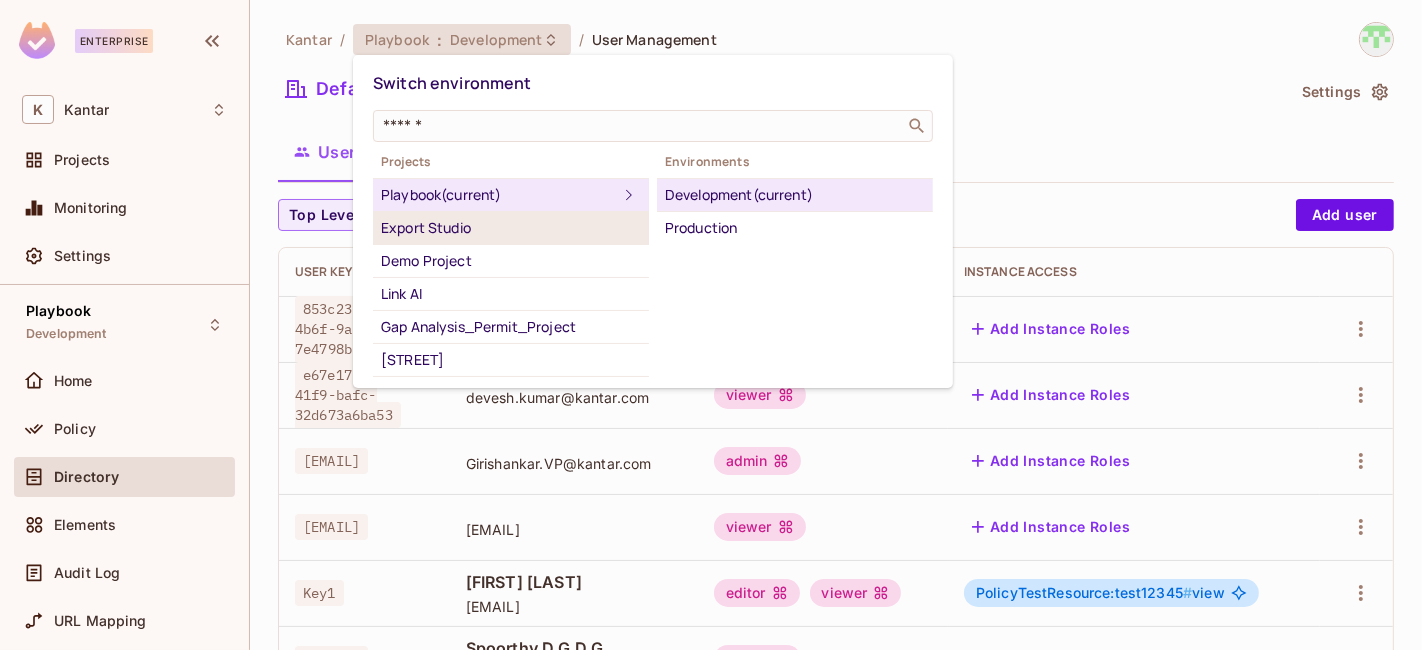 click on "Export Studio" at bounding box center [511, 228] 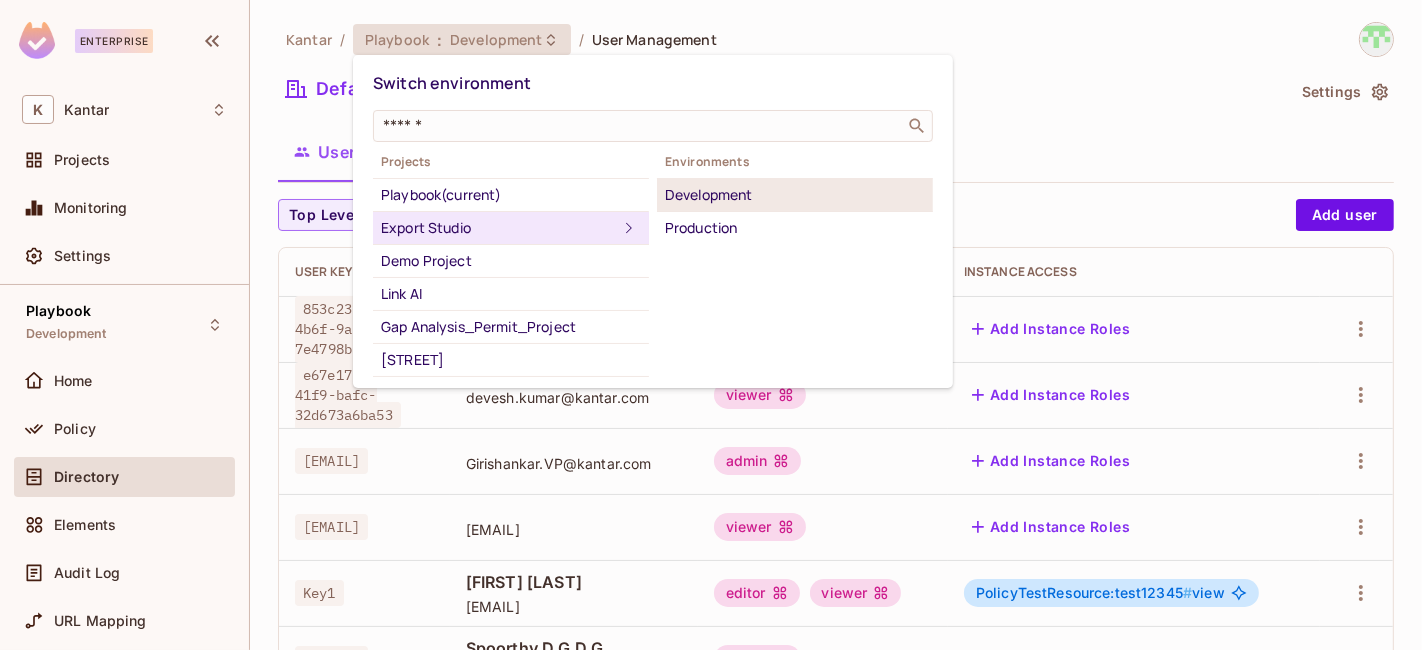 click on "Development" at bounding box center (795, 195) 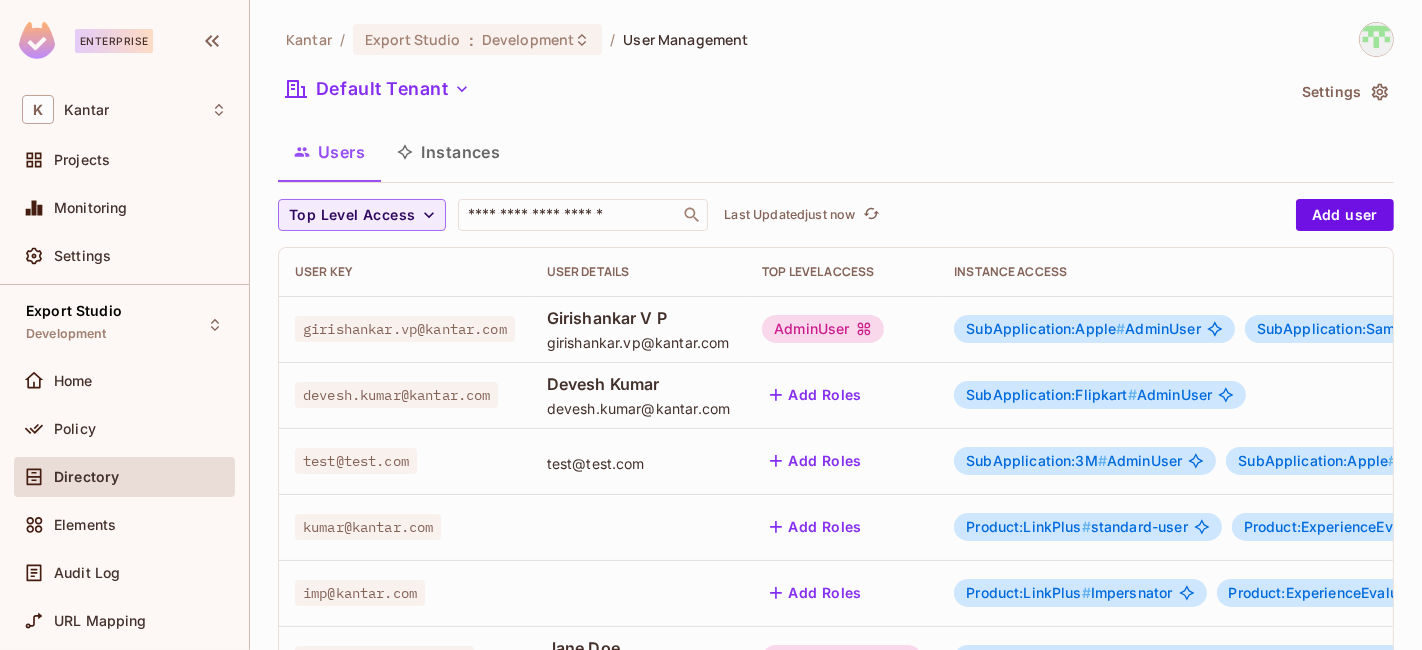 click on "AdminUser" at bounding box center (822, 329) 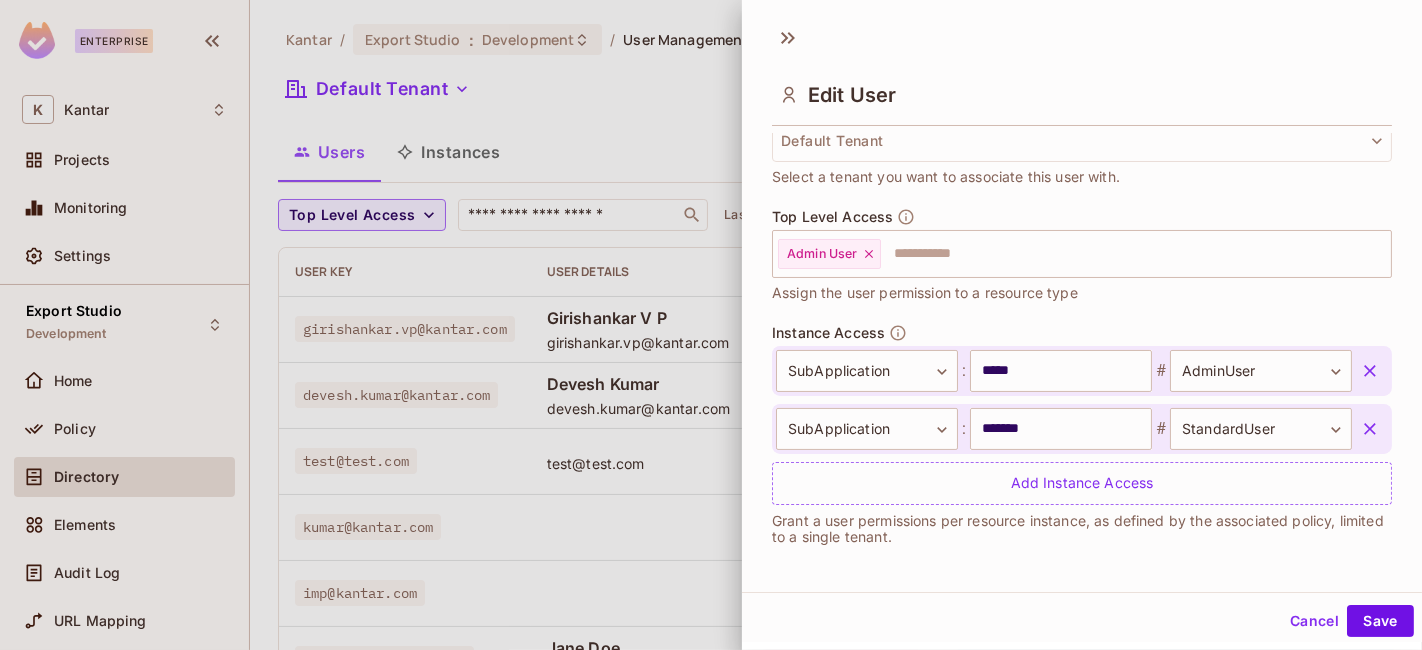 scroll, scrollTop: 527, scrollLeft: 0, axis: vertical 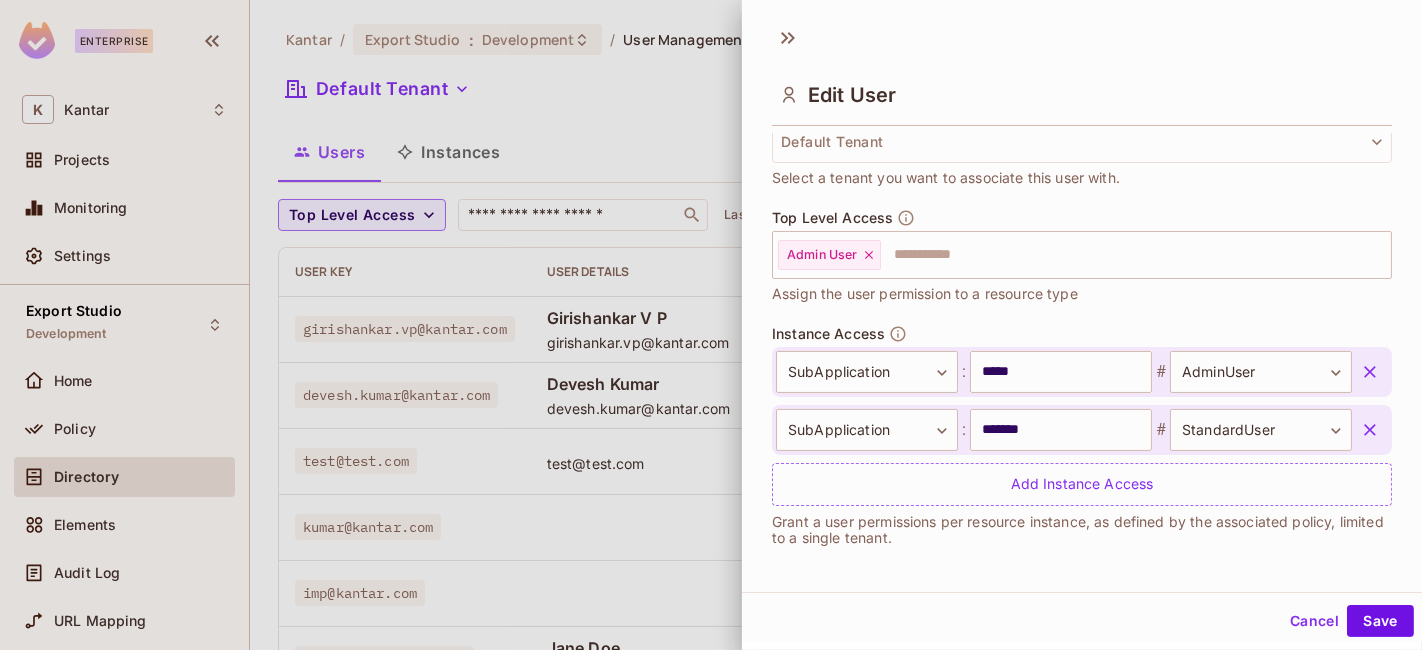 click on "Cancel" at bounding box center [1314, 621] 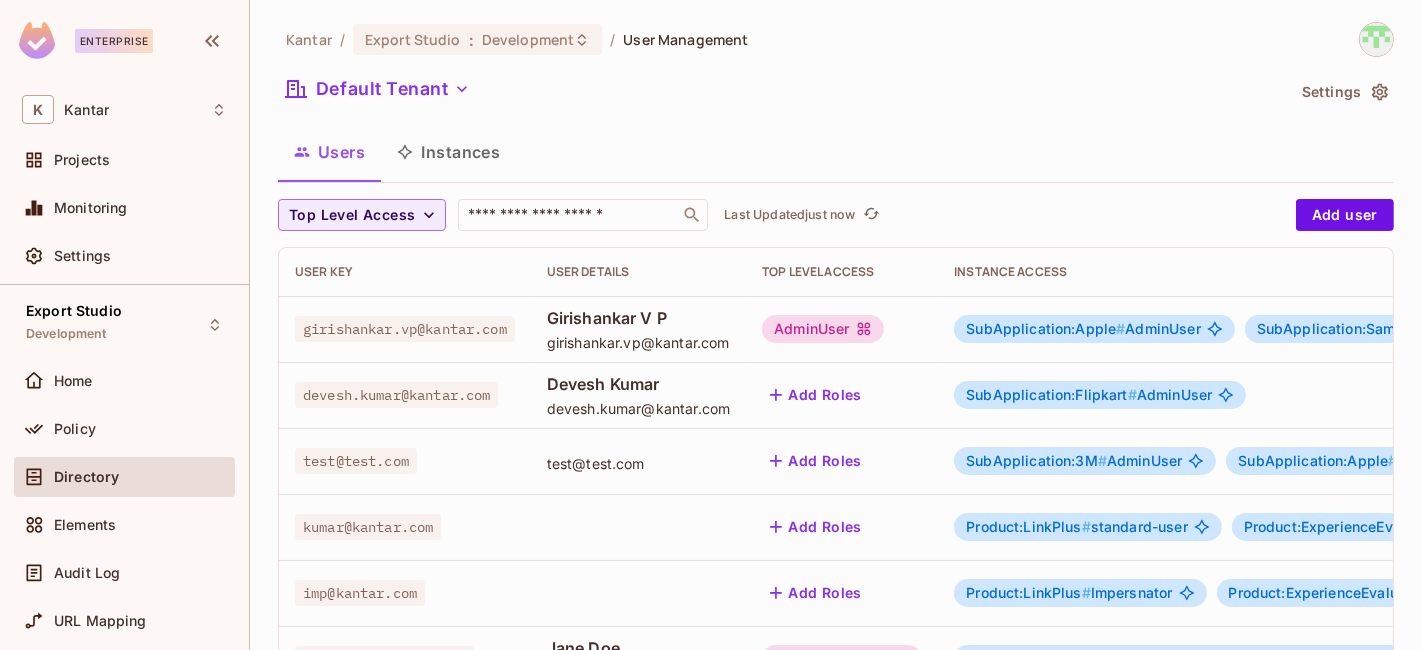 click on "Instances" at bounding box center (448, 152) 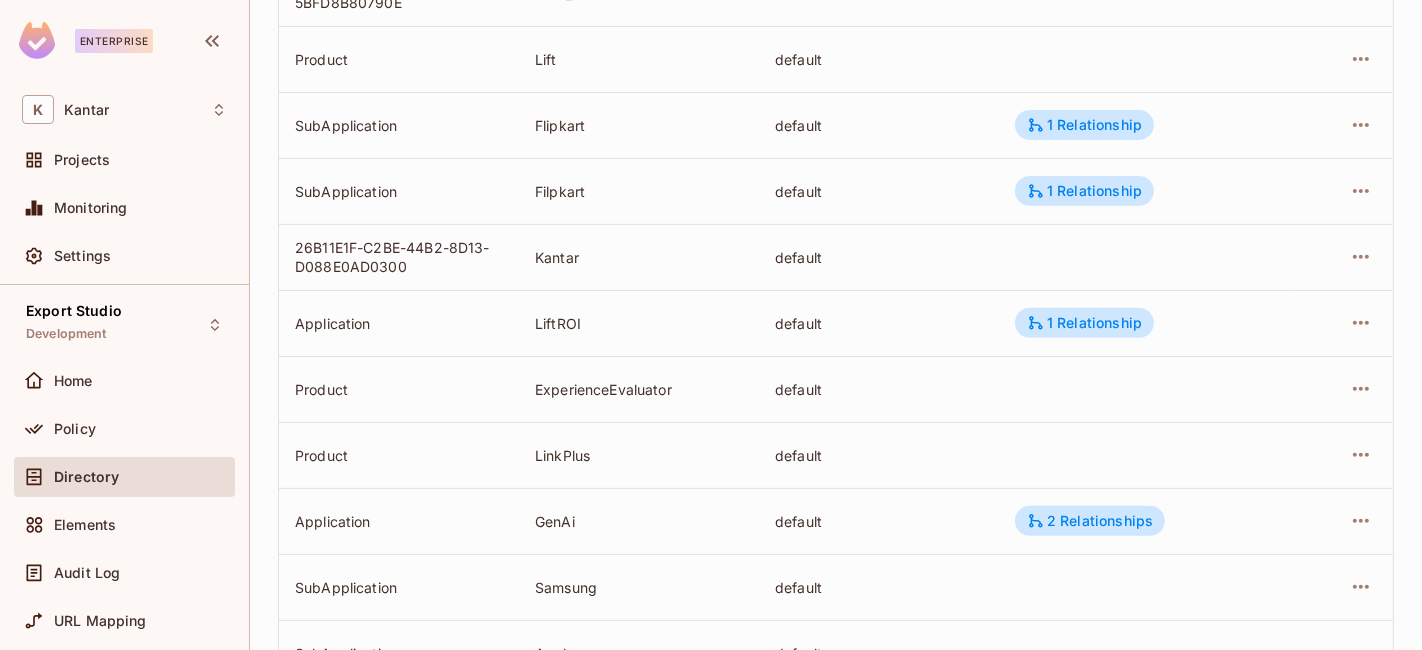 scroll, scrollTop: 598, scrollLeft: 0, axis: vertical 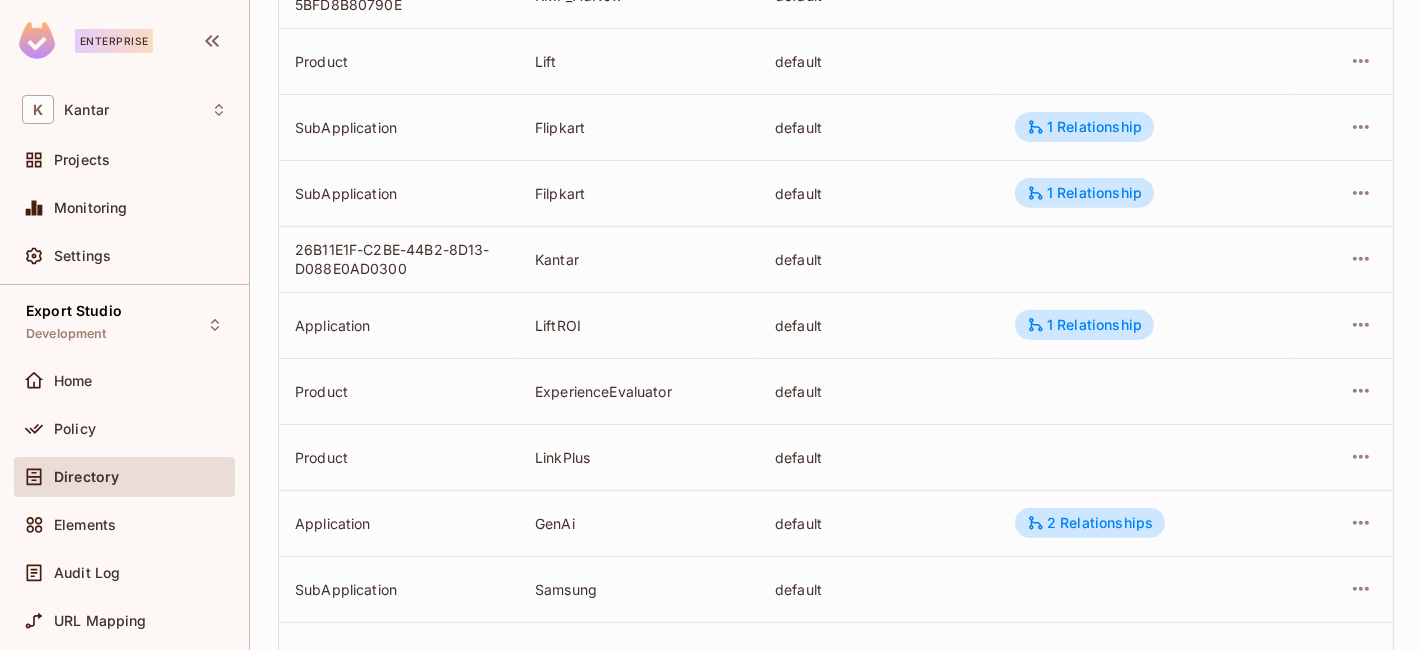 click on "LinkPlus" at bounding box center (639, 457) 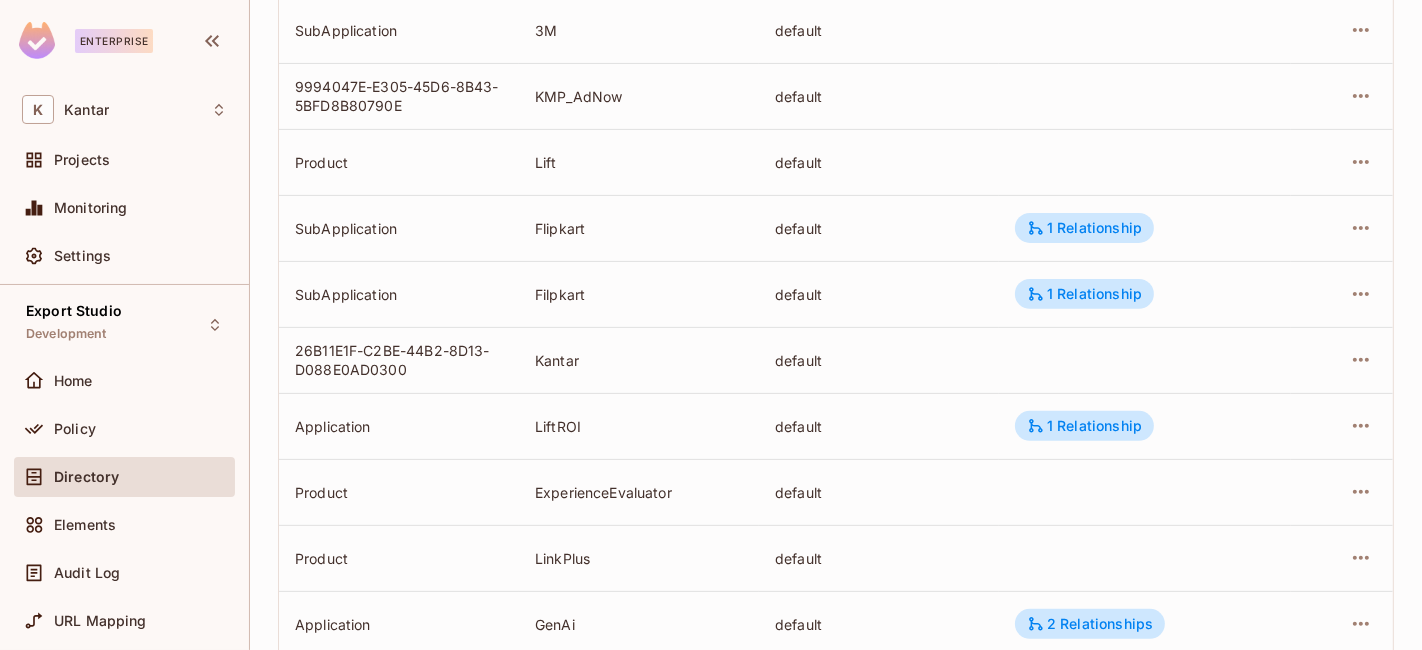scroll, scrollTop: 714, scrollLeft: 0, axis: vertical 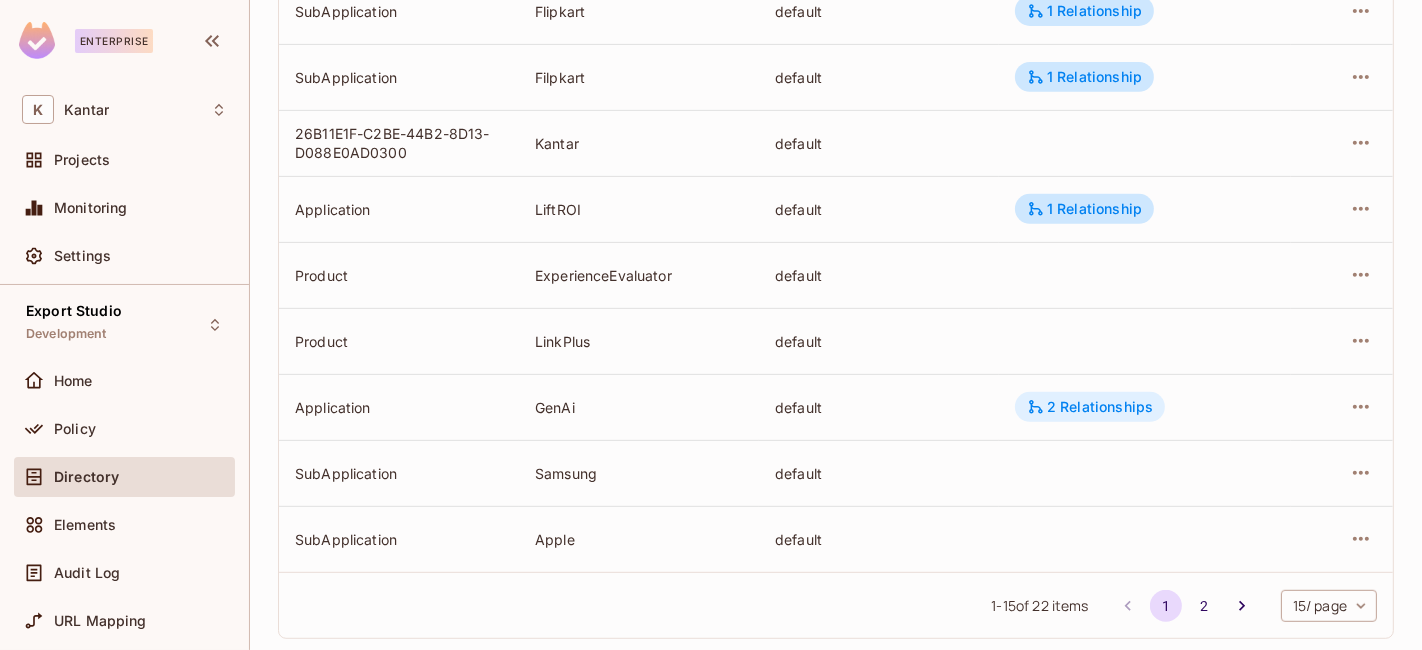 click on "2 Relationships" at bounding box center [1090, 407] 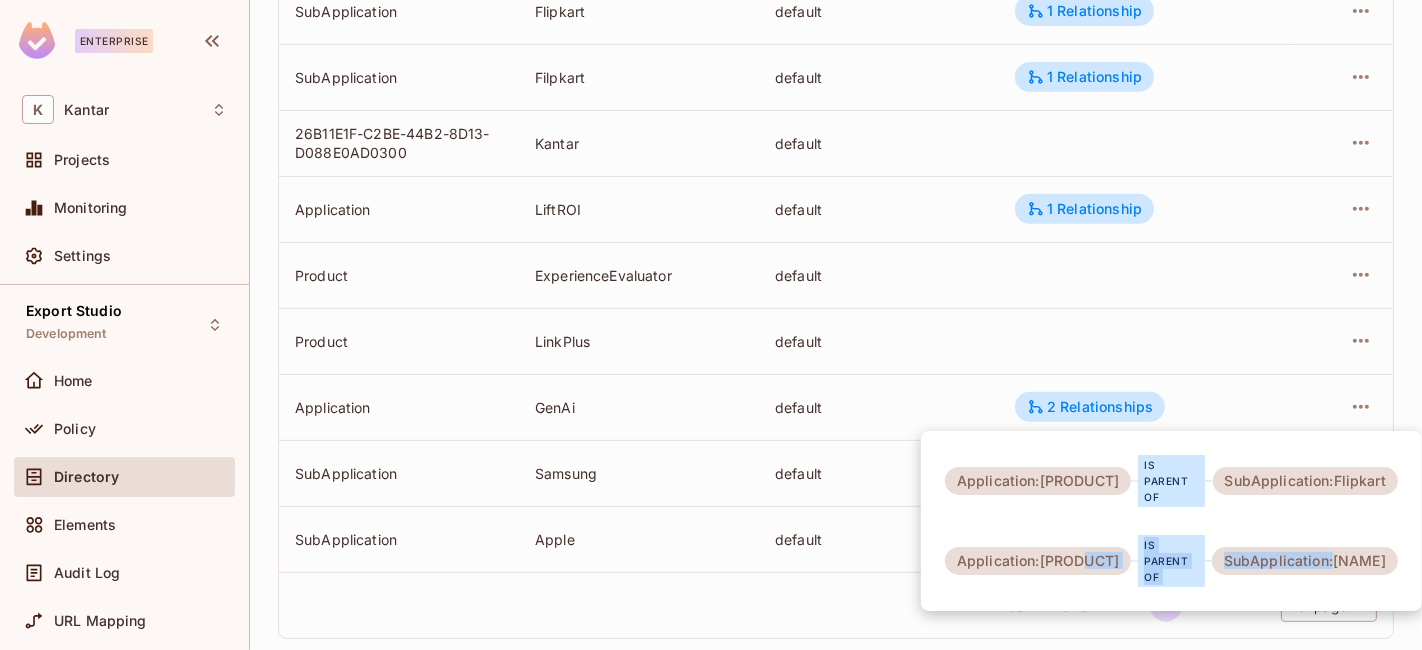 drag, startPoint x: 1113, startPoint y: 525, endPoint x: 1327, endPoint y: 524, distance: 214.00233 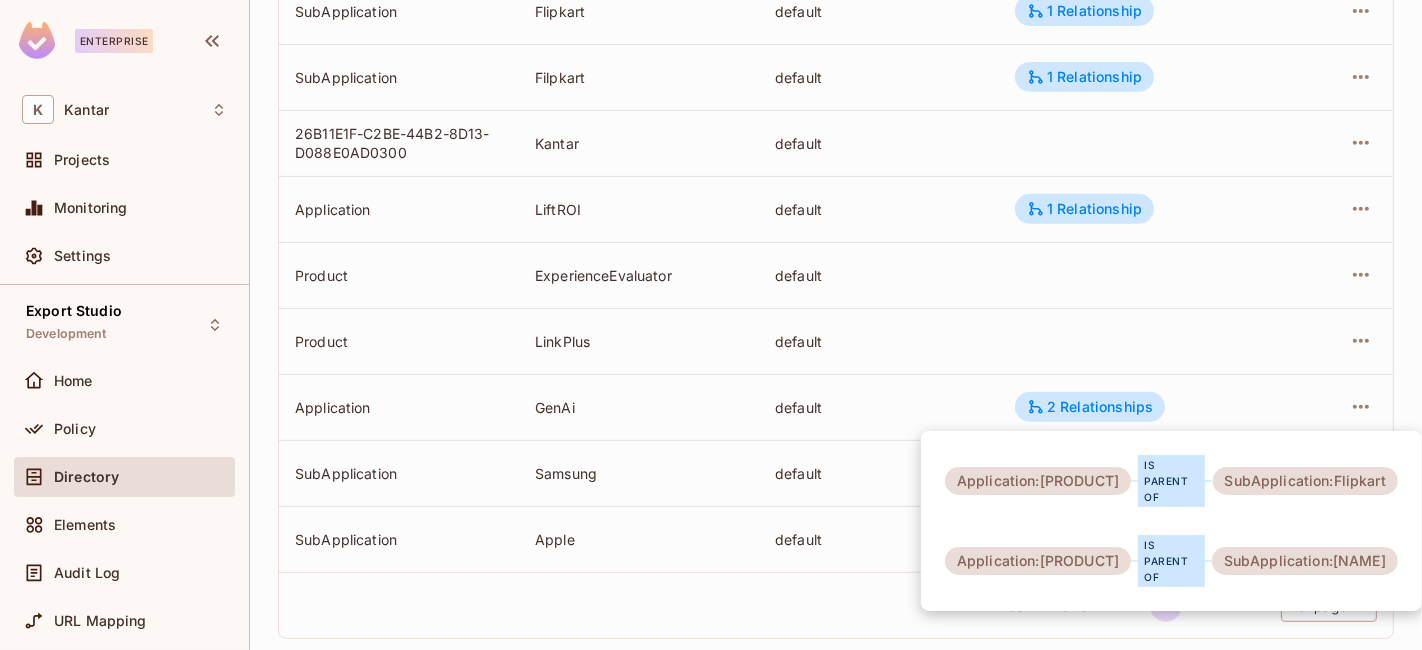 click on "Application:GenAi is parent of SubApplication:Flipkart Application:GenAi is parent of SubApplication:Kantar" at bounding box center [1171, 521] 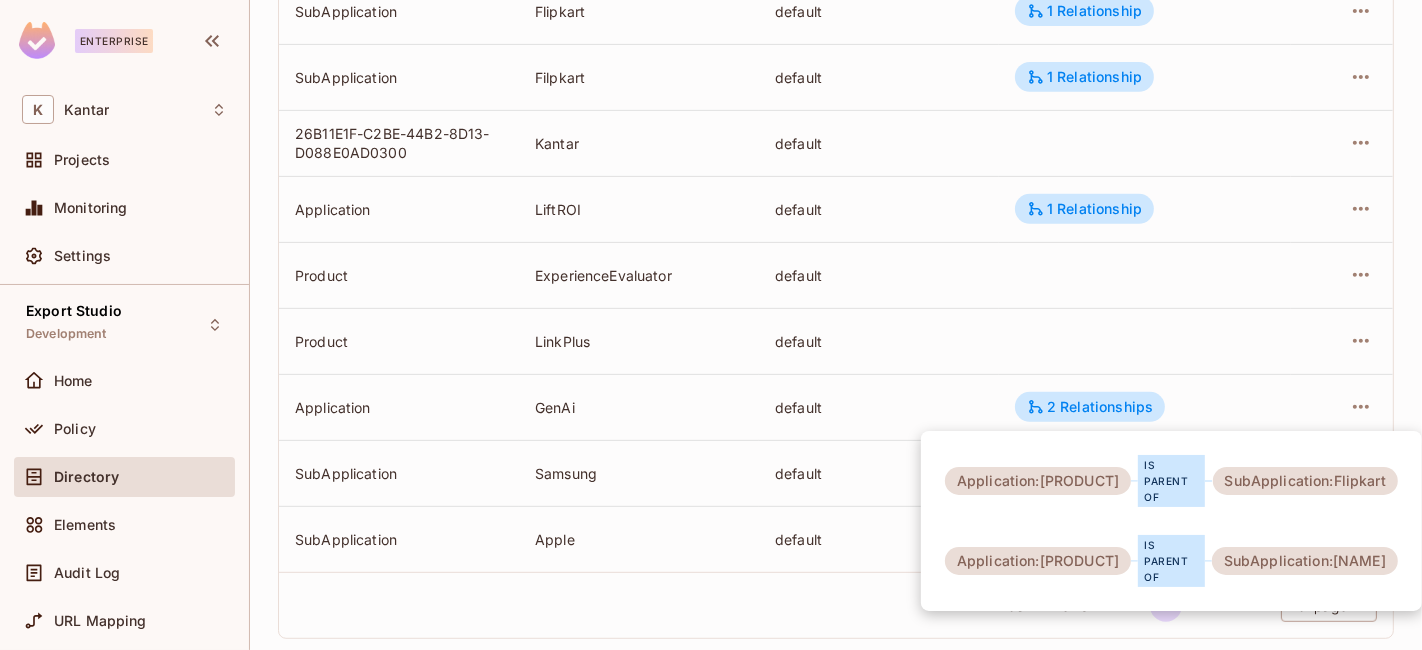 click on "Application:GenAi is parent of SubApplication:Flipkart Application:GenAi is parent of SubApplication:Kantar" at bounding box center [1171, 521] 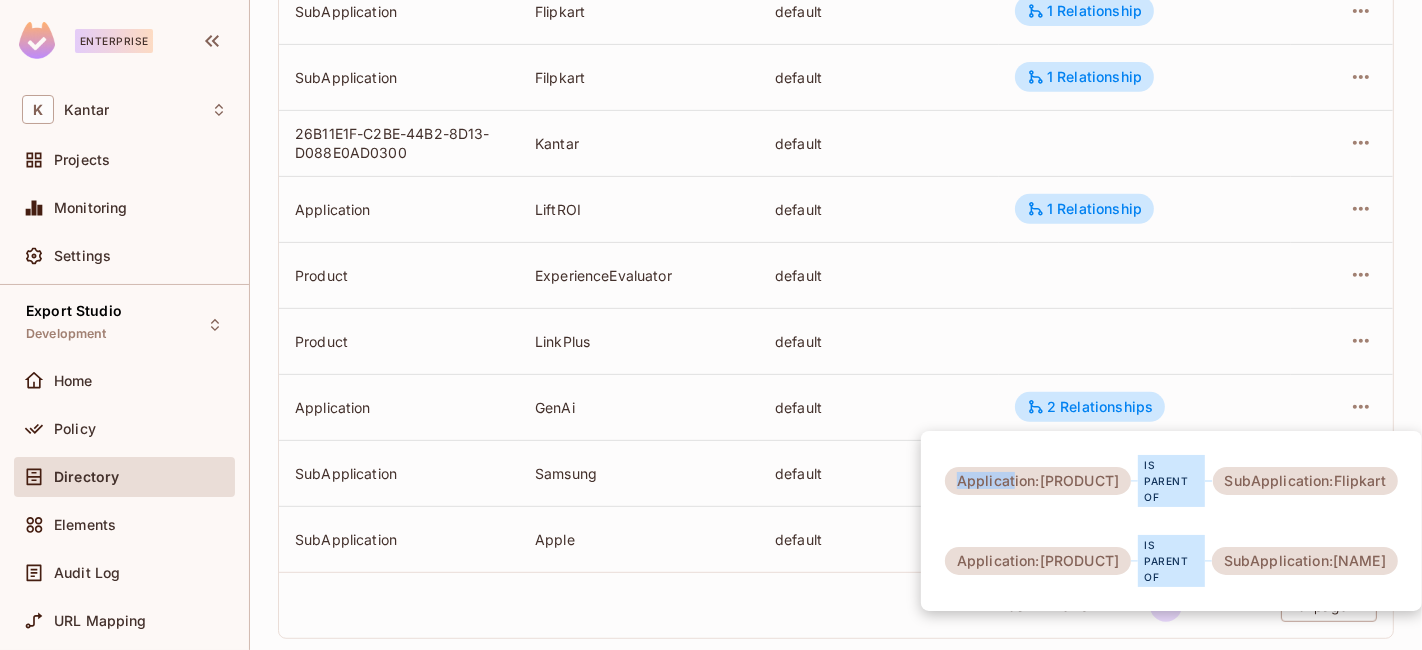 drag, startPoint x: 956, startPoint y: 472, endPoint x: 1011, endPoint y: 470, distance: 55.03635 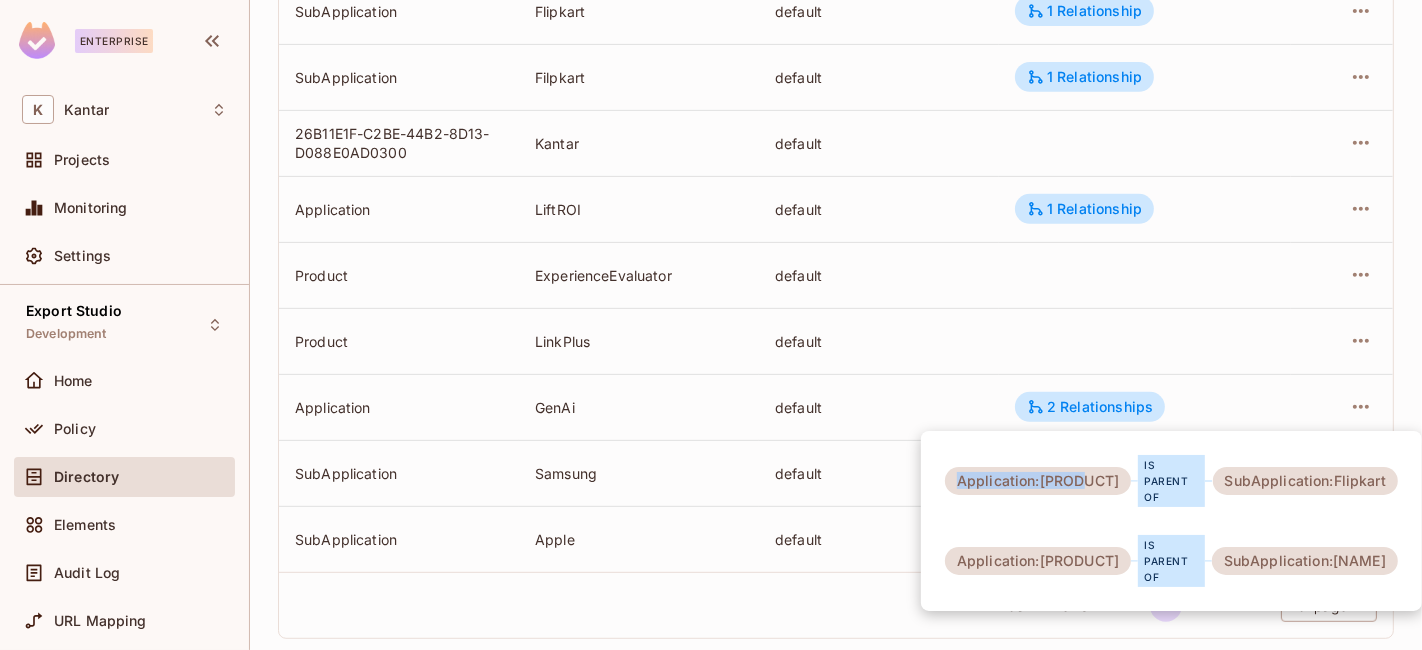 drag, startPoint x: 1087, startPoint y: 470, endPoint x: 954, endPoint y: 472, distance: 133.01503 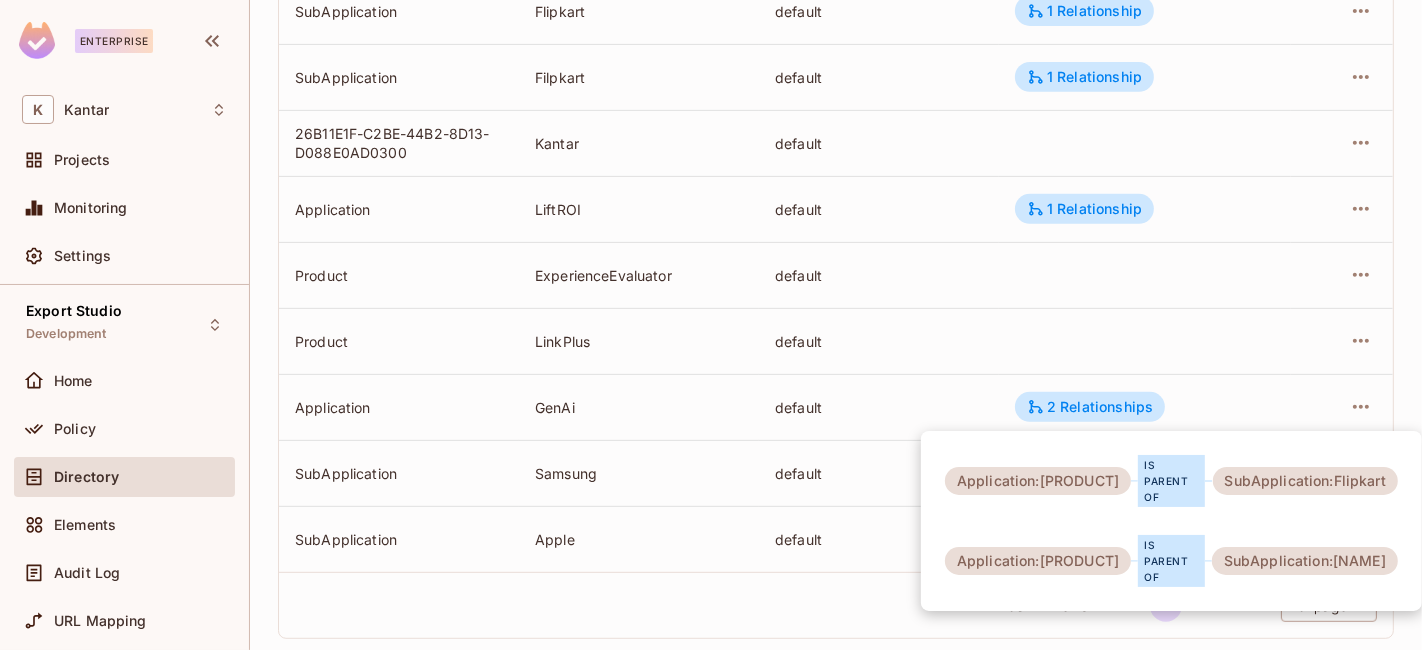 click at bounding box center (711, 325) 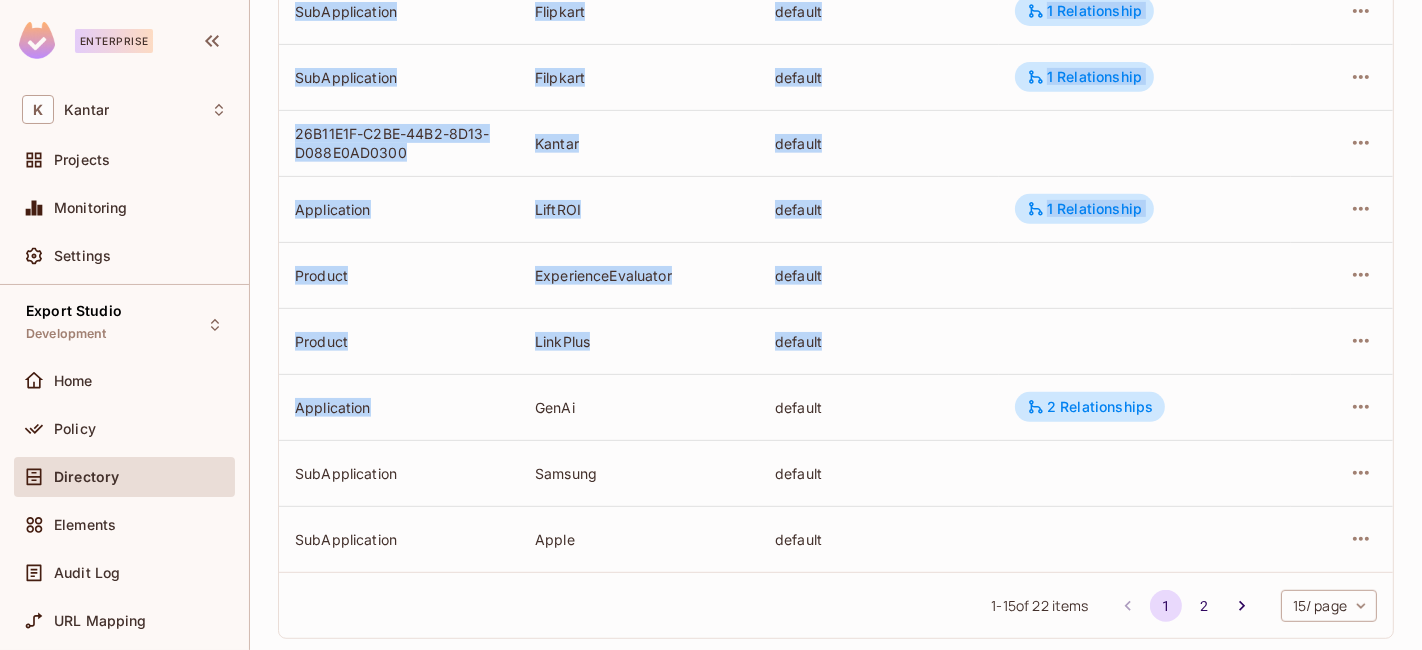 drag, startPoint x: 382, startPoint y: 415, endPoint x: 276, endPoint y: 403, distance: 106.677086 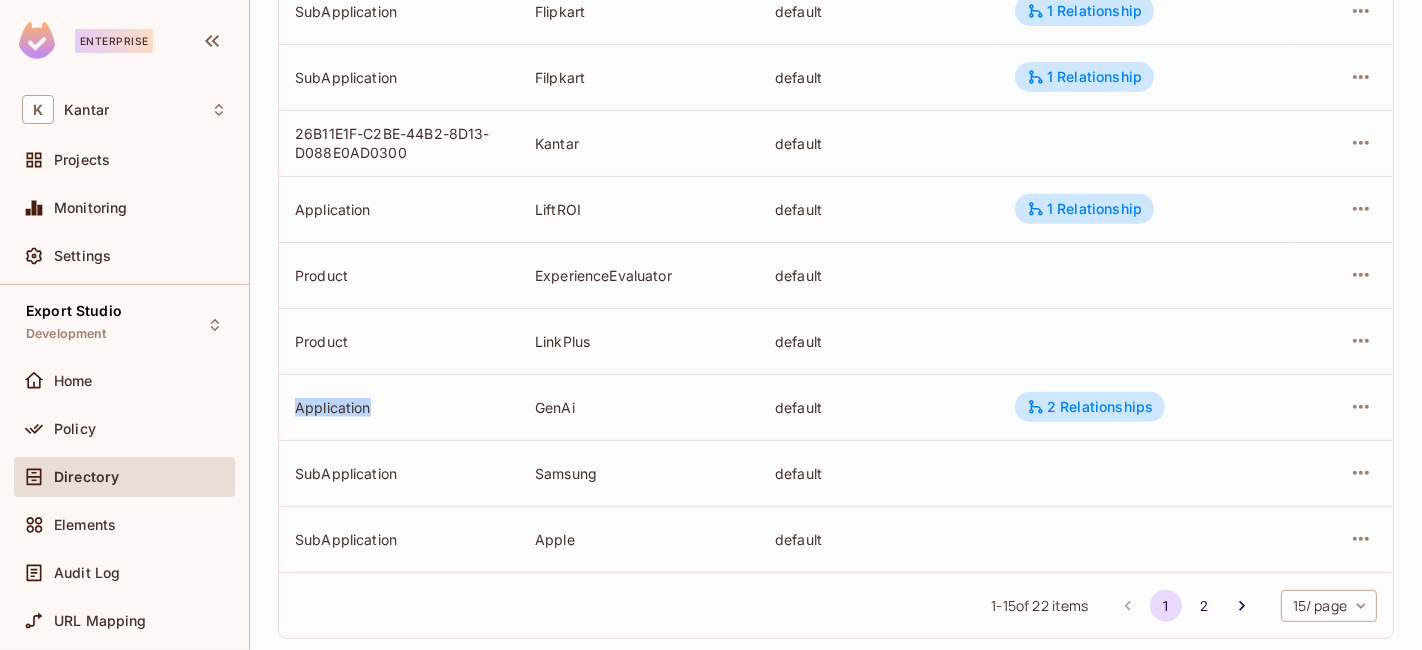 drag, startPoint x: 401, startPoint y: 421, endPoint x: 287, endPoint y: 409, distance: 114.62984 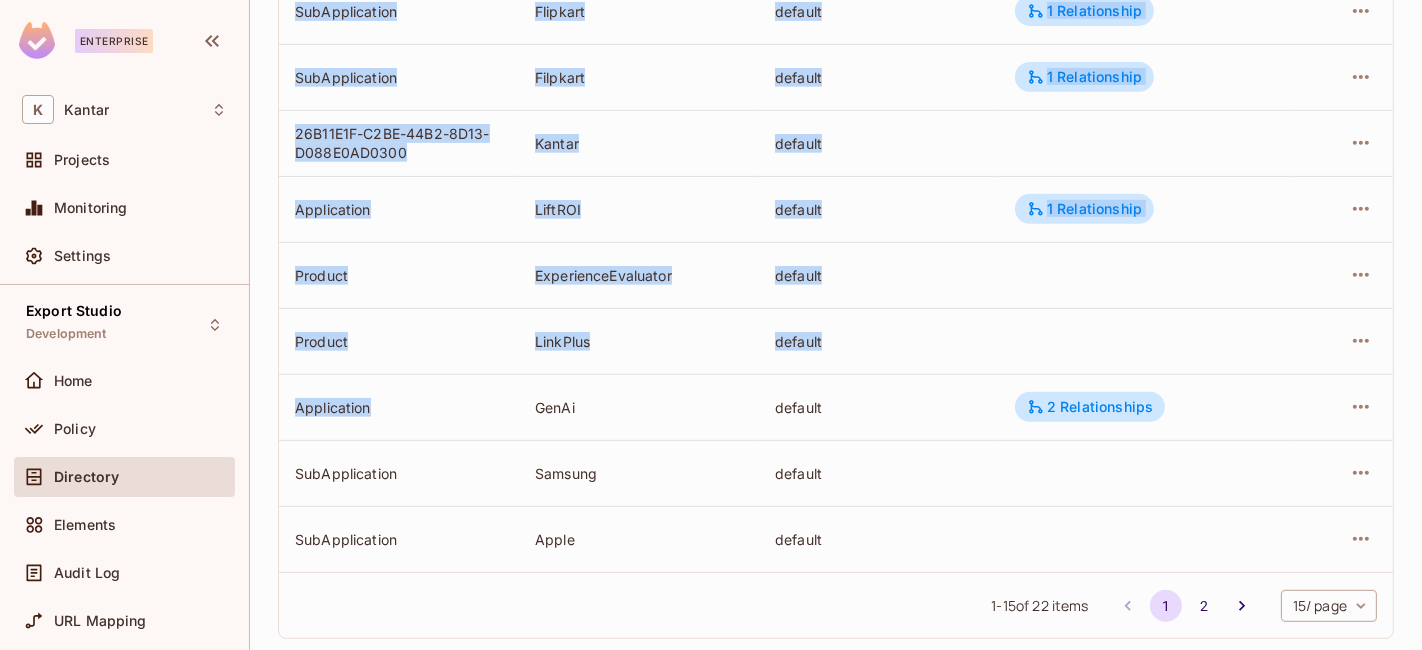 drag, startPoint x: 374, startPoint y: 410, endPoint x: 251, endPoint y: 408, distance: 123.01626 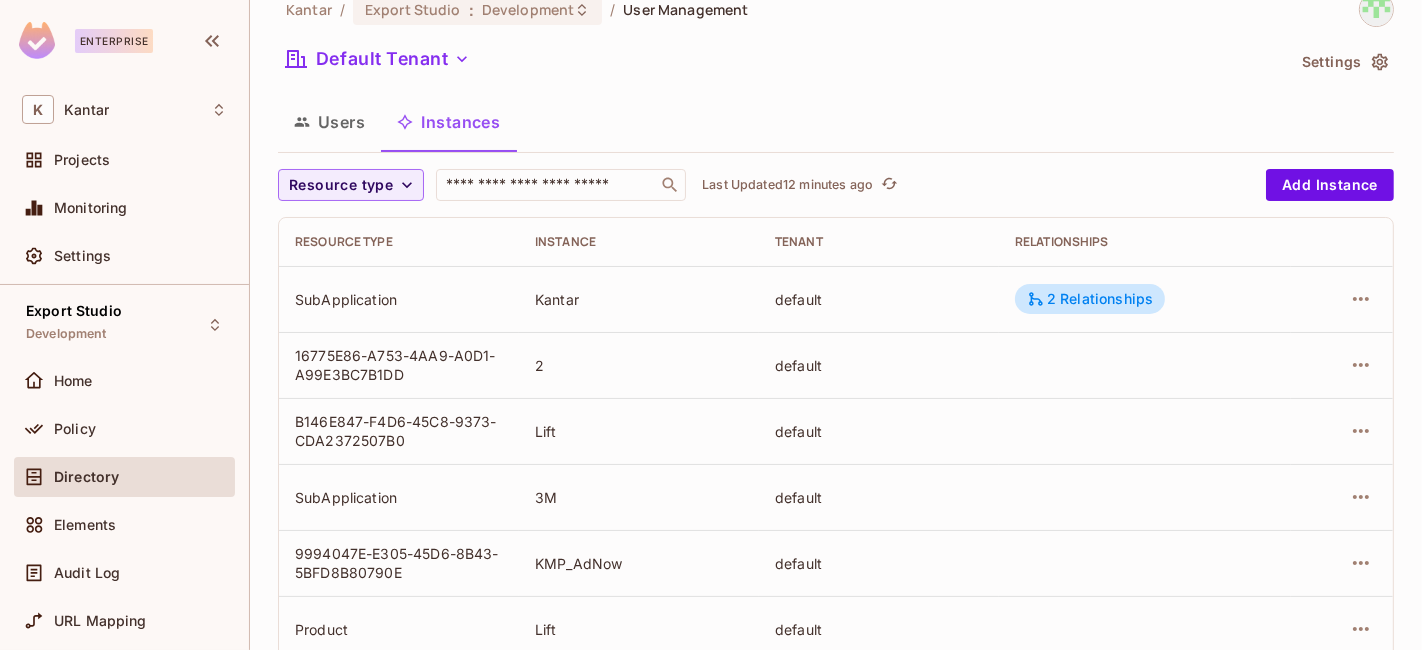 scroll, scrollTop: 0, scrollLeft: 0, axis: both 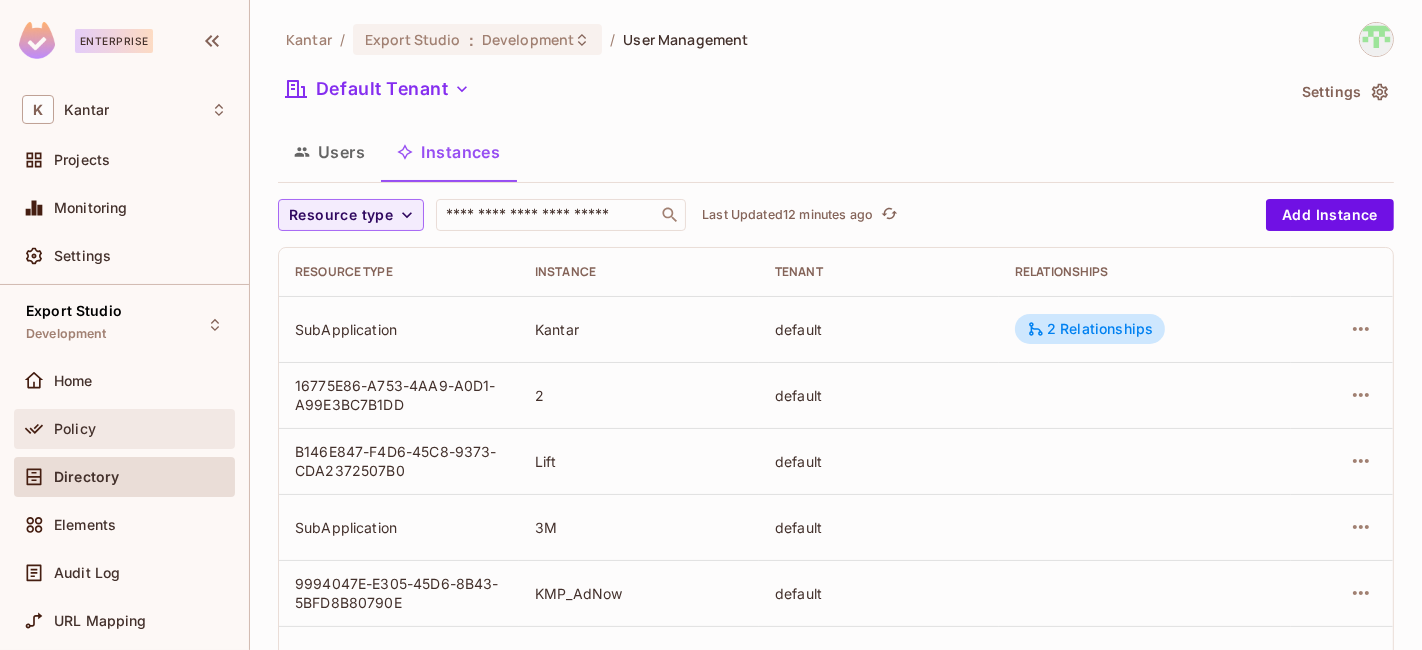 click on "Policy" at bounding box center (124, 429) 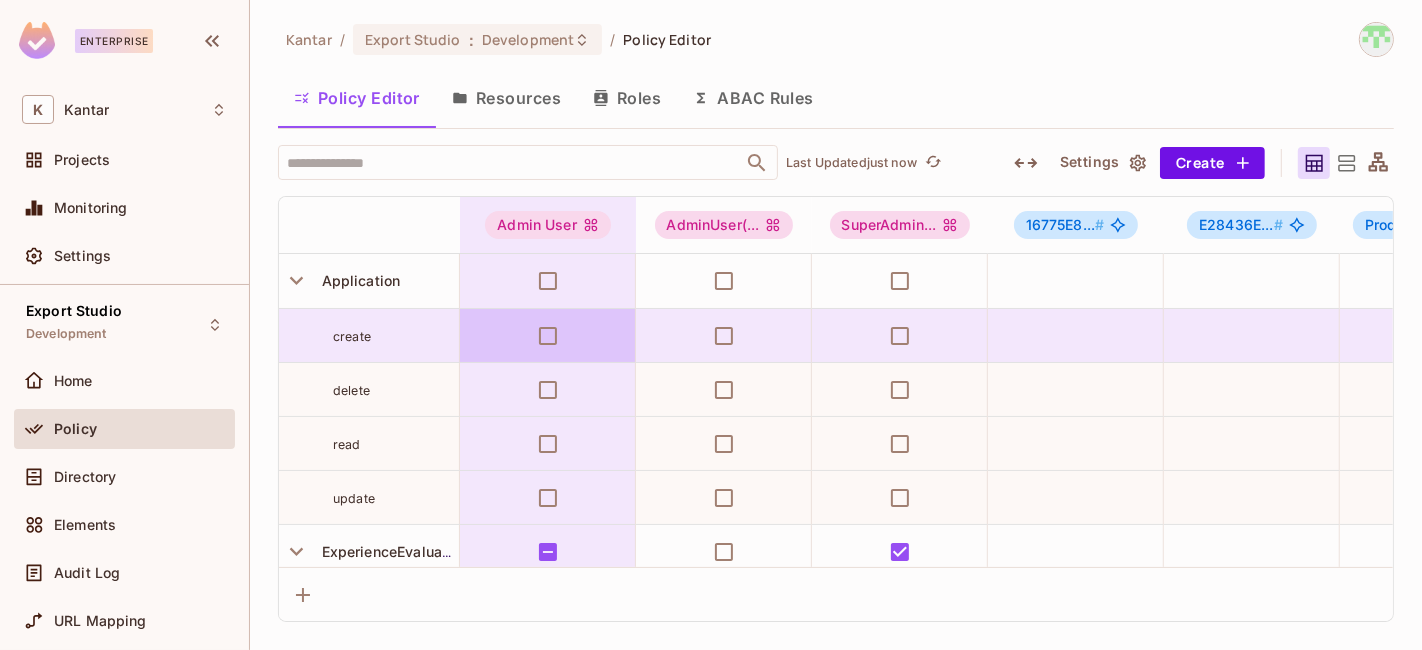 scroll, scrollTop: 0, scrollLeft: 80, axis: horizontal 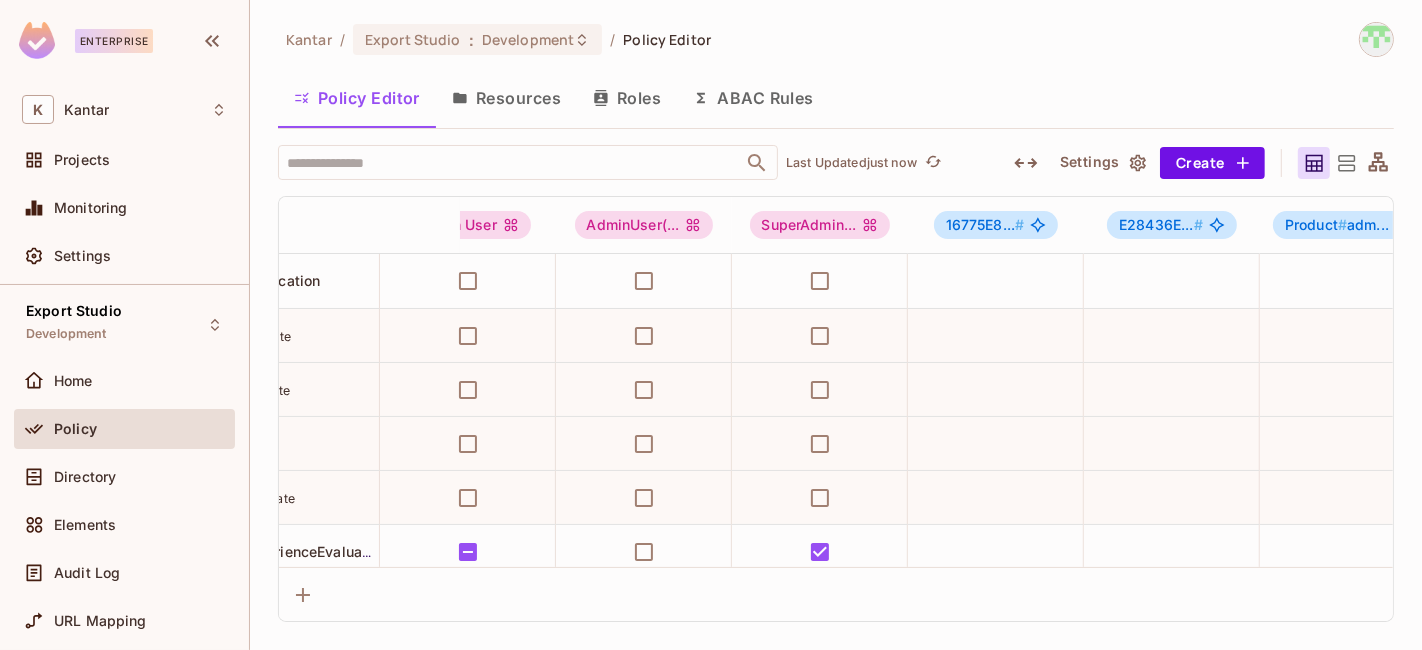 click on "Resources" at bounding box center [506, 98] 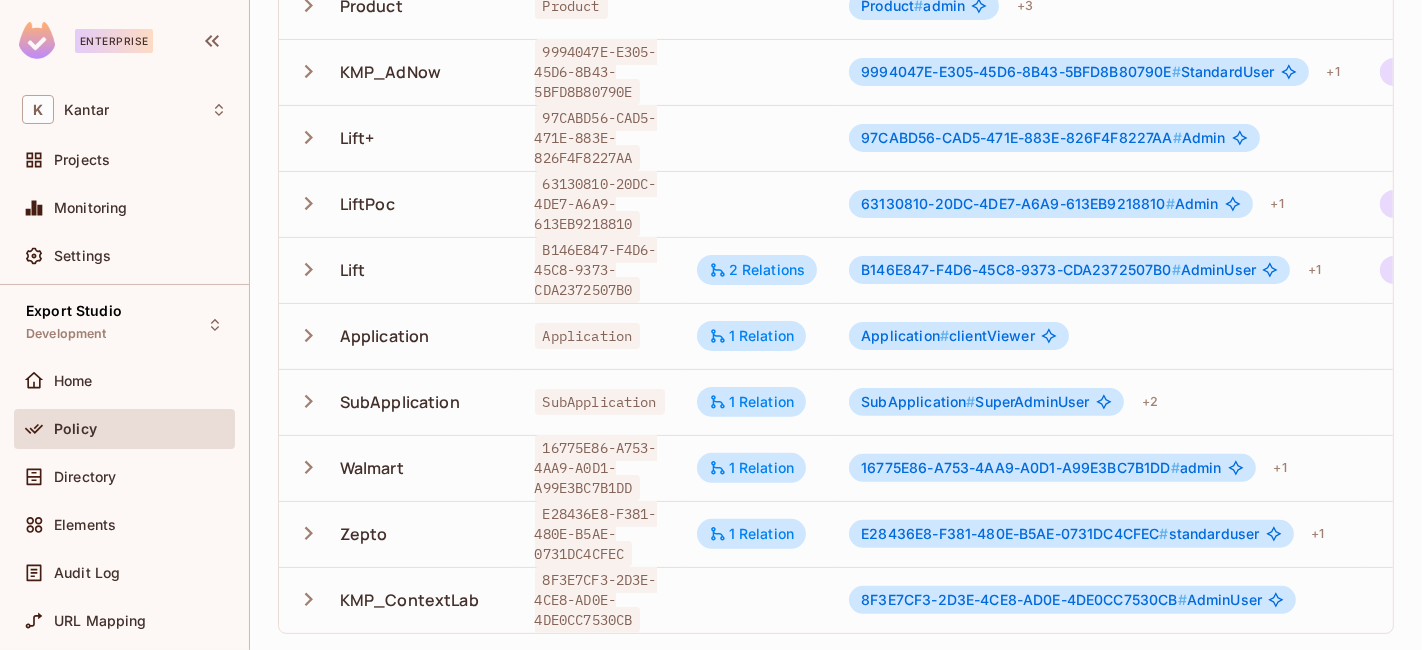 scroll, scrollTop: 412, scrollLeft: 0, axis: vertical 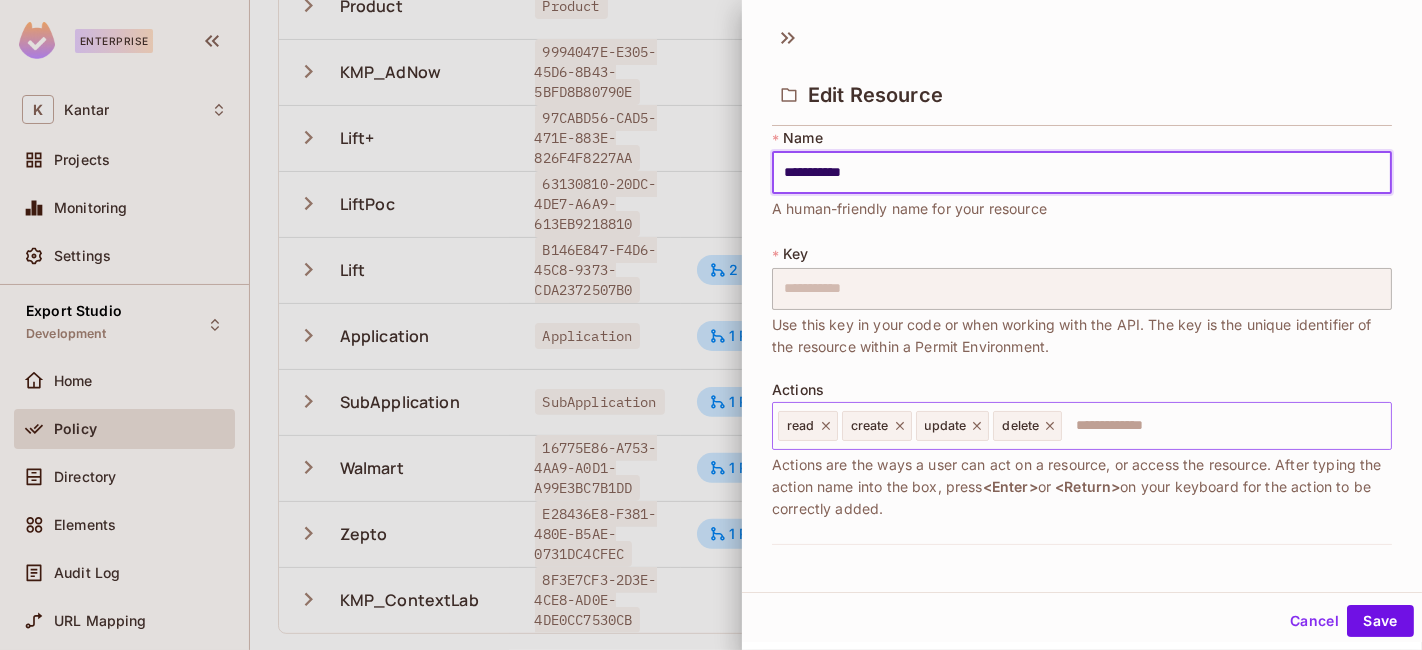 click at bounding box center [1223, 426] 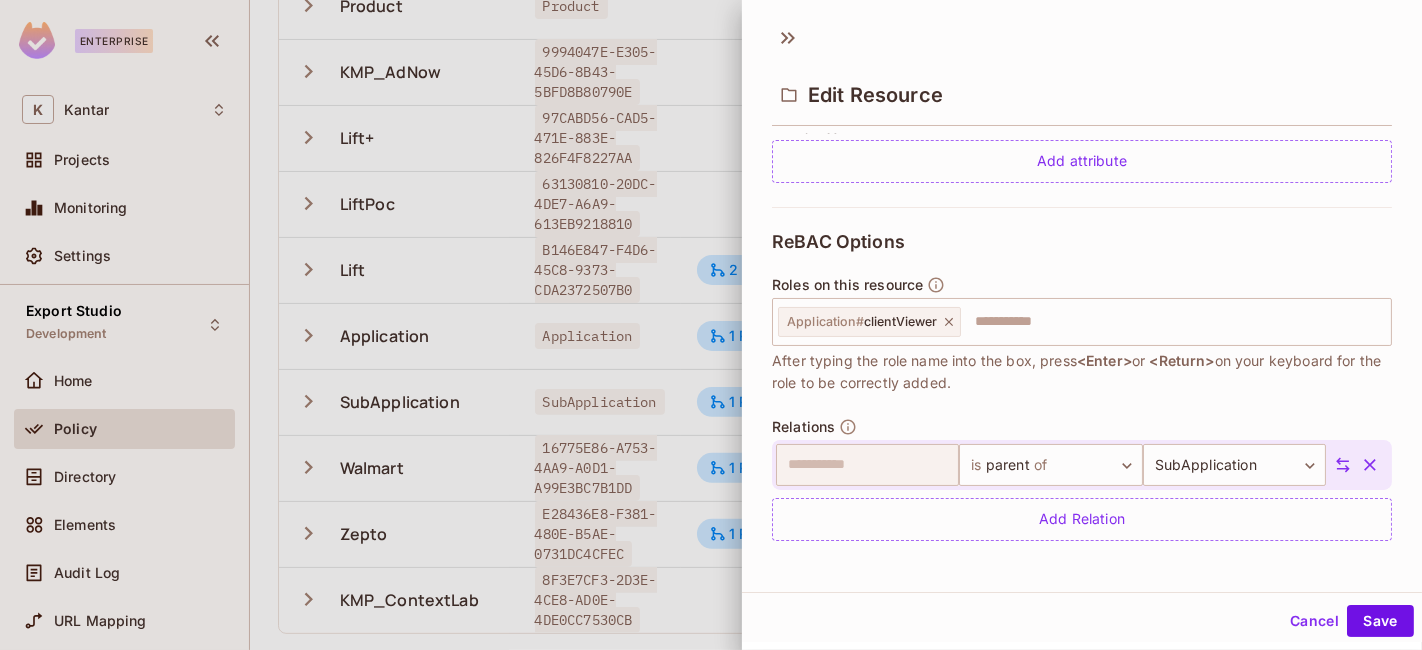 scroll, scrollTop: 505, scrollLeft: 0, axis: vertical 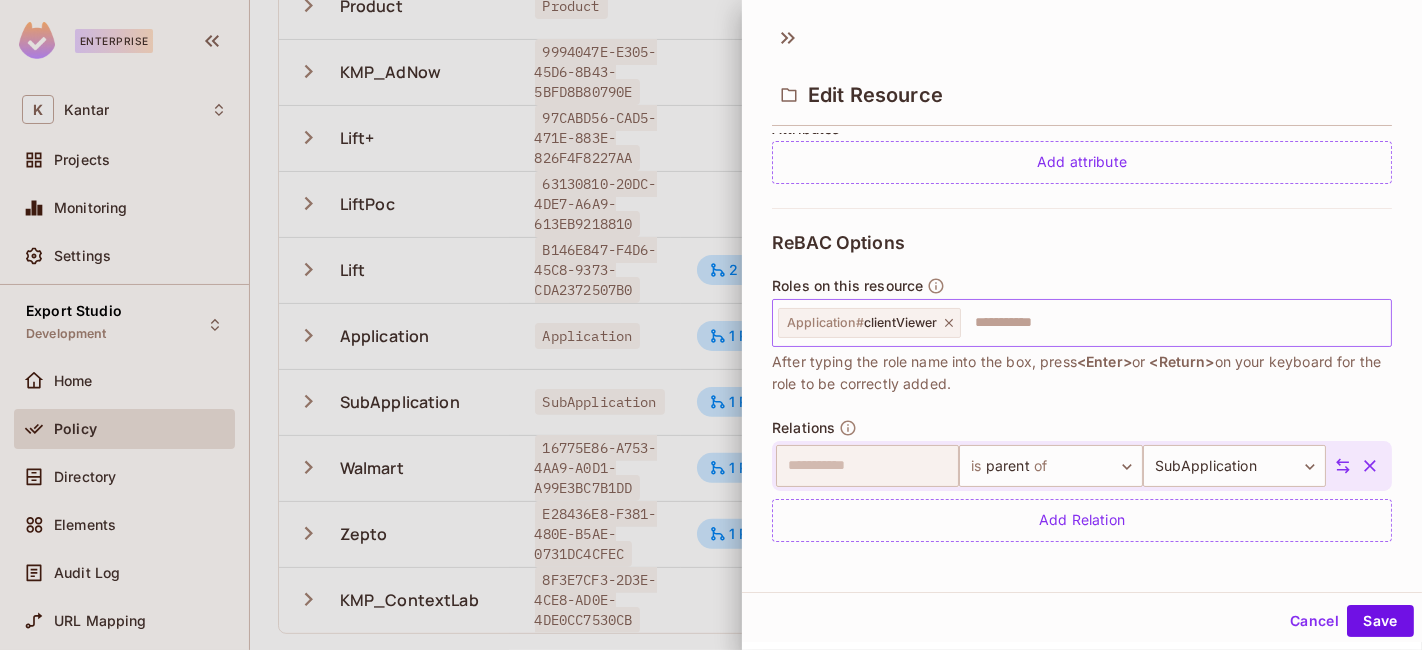 click 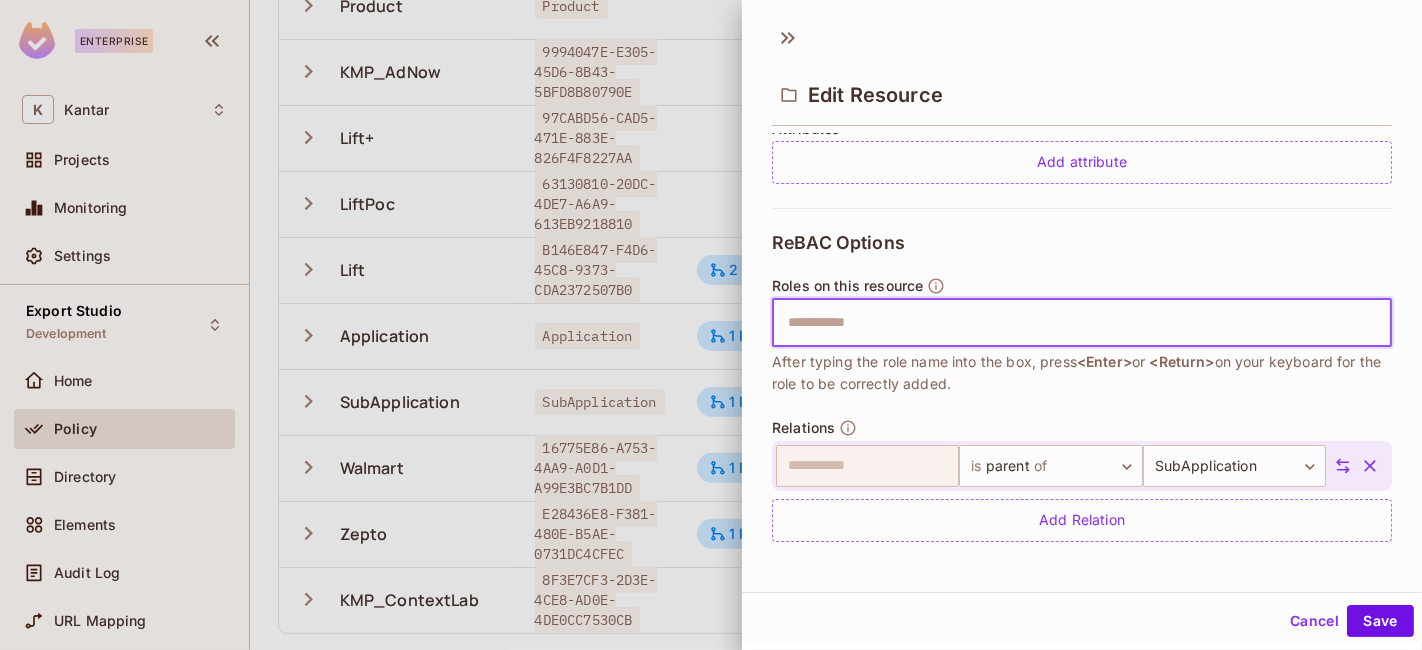 click at bounding box center [1079, 323] 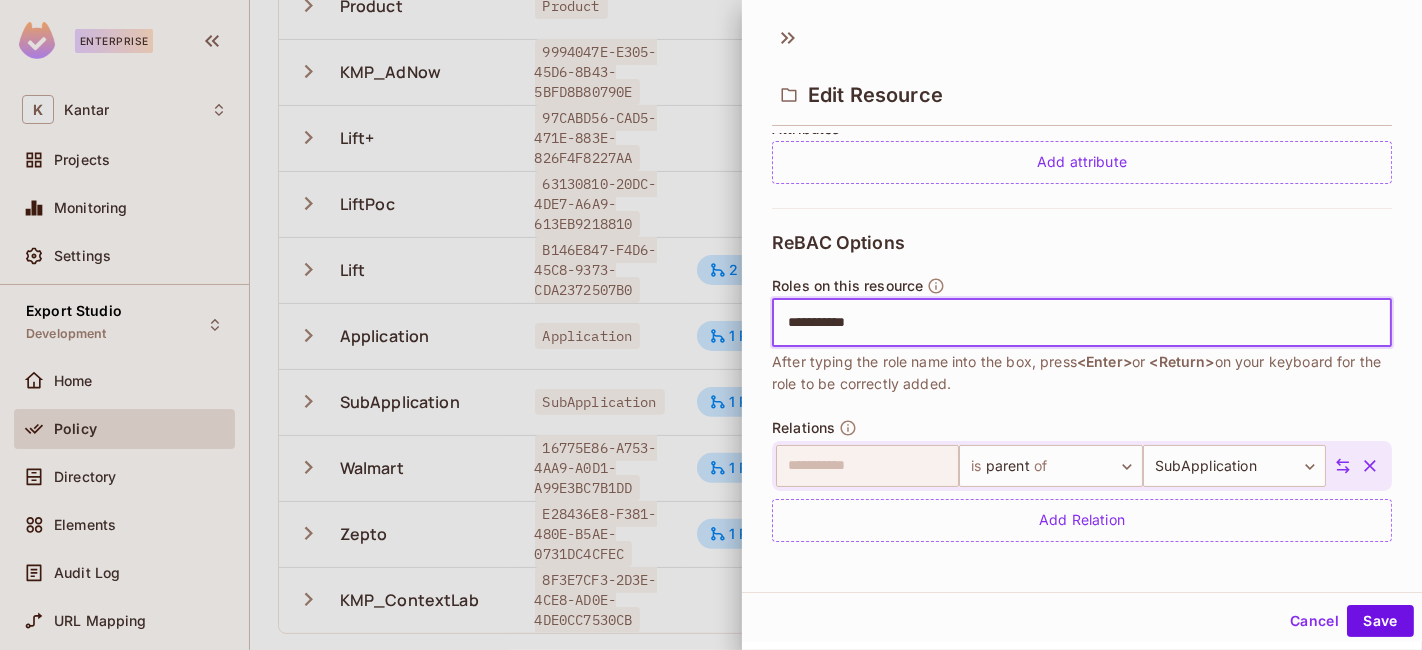 type on "**********" 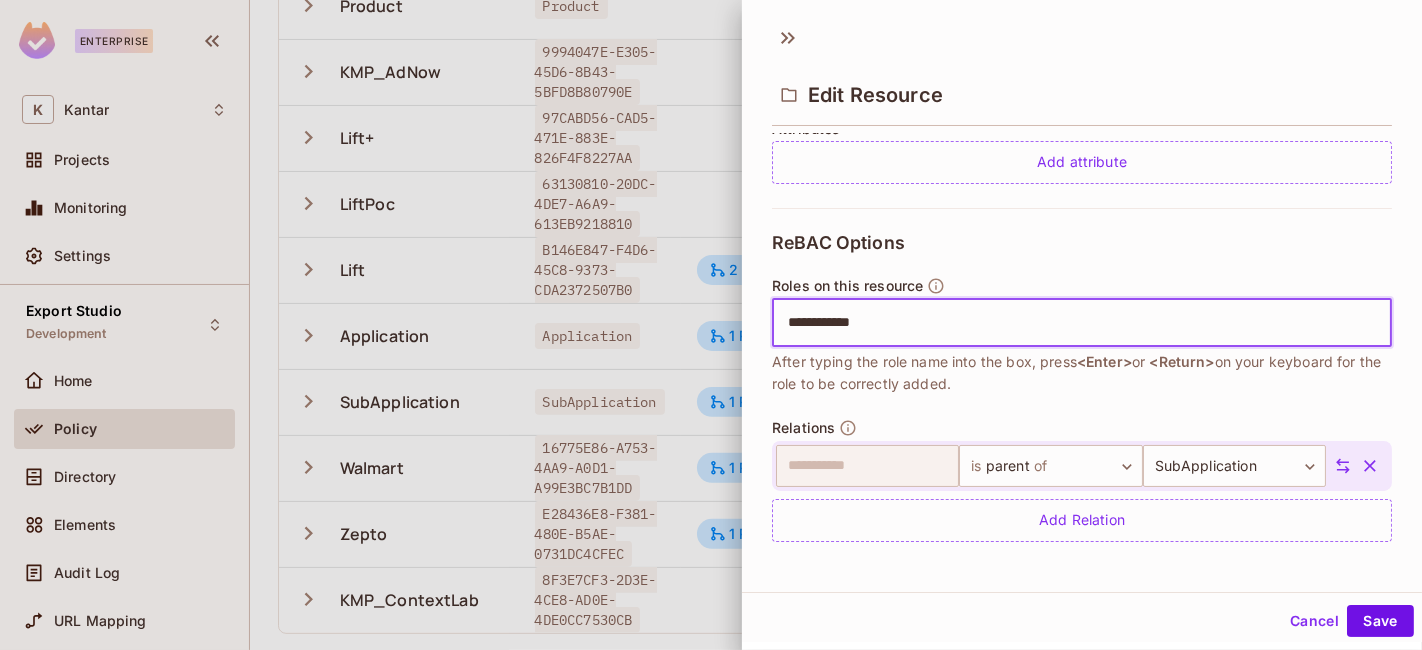 type 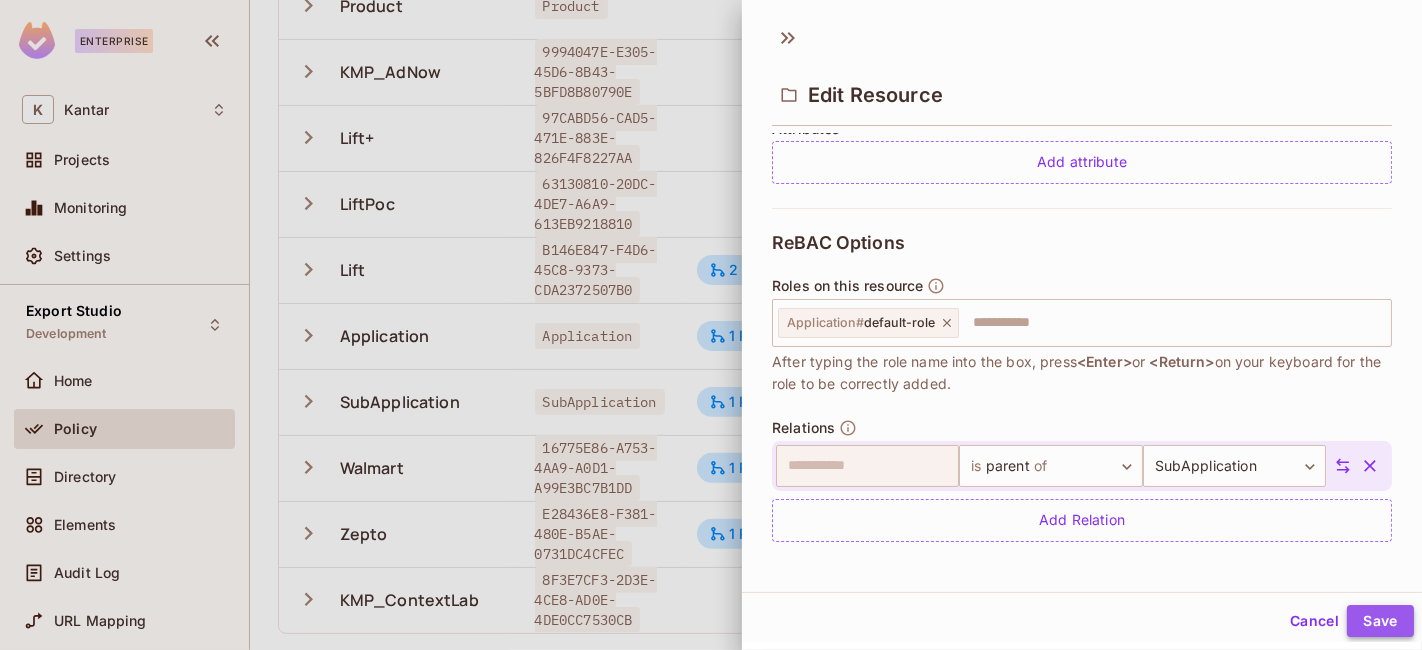 click on "Save" at bounding box center [1380, 621] 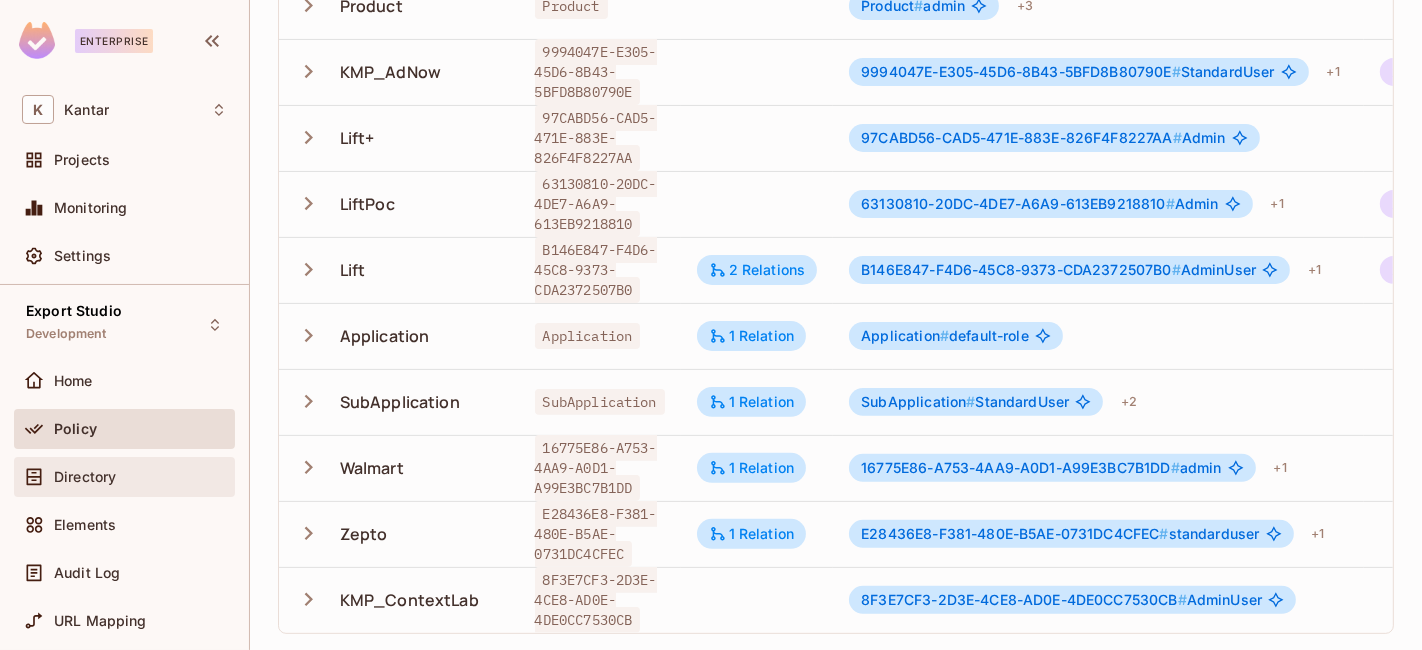 click on "Directory" at bounding box center [85, 477] 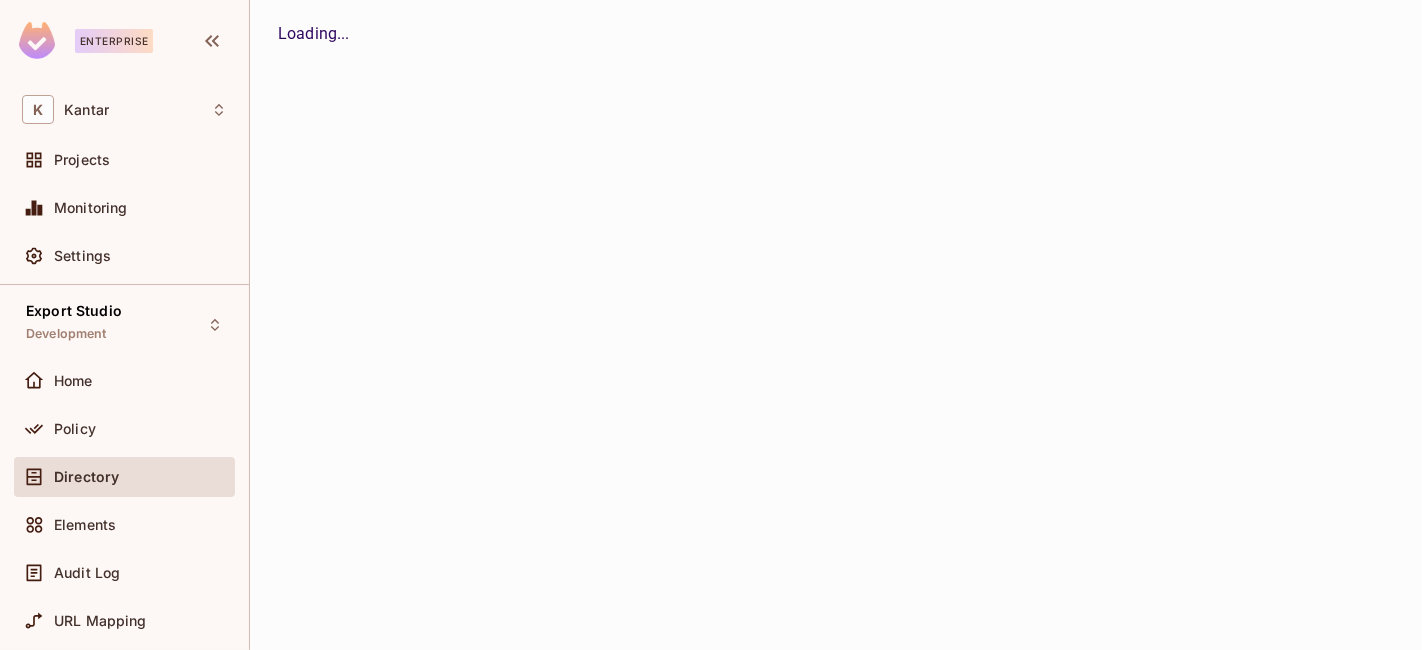 scroll, scrollTop: 0, scrollLeft: 0, axis: both 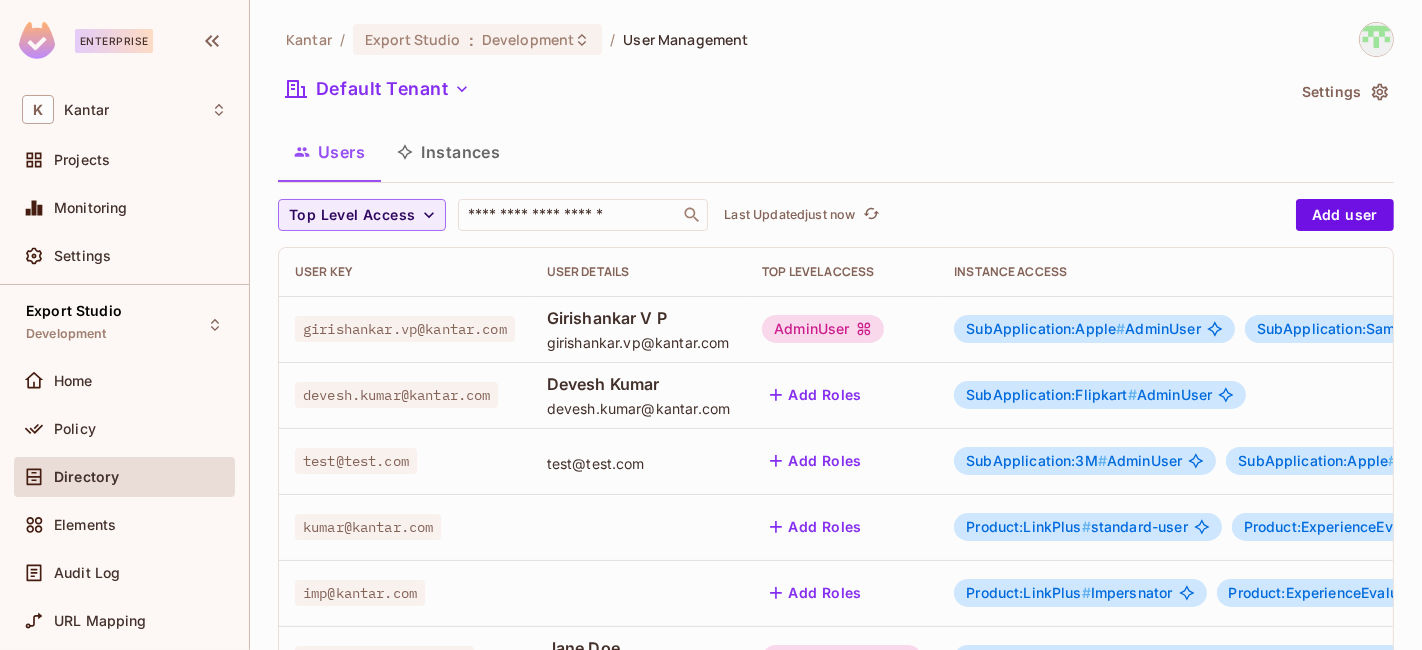 click on "Instances" at bounding box center [448, 152] 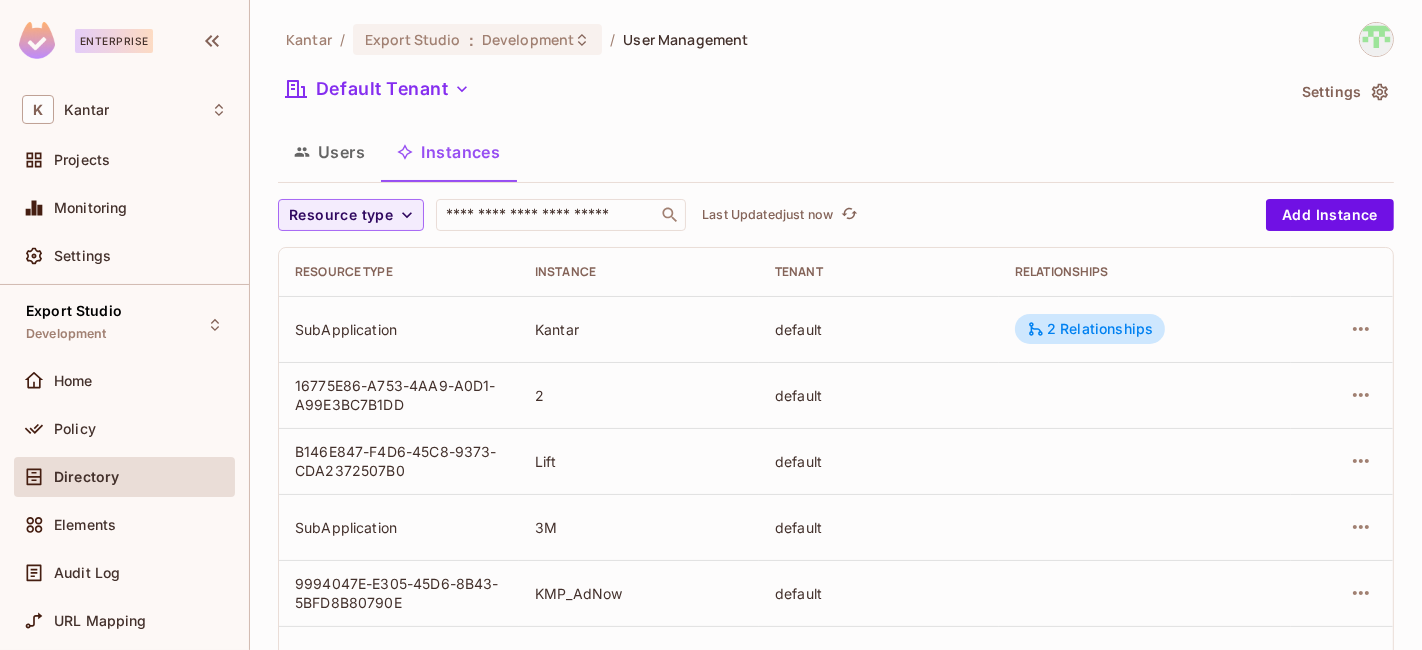click on "Users" at bounding box center (329, 152) 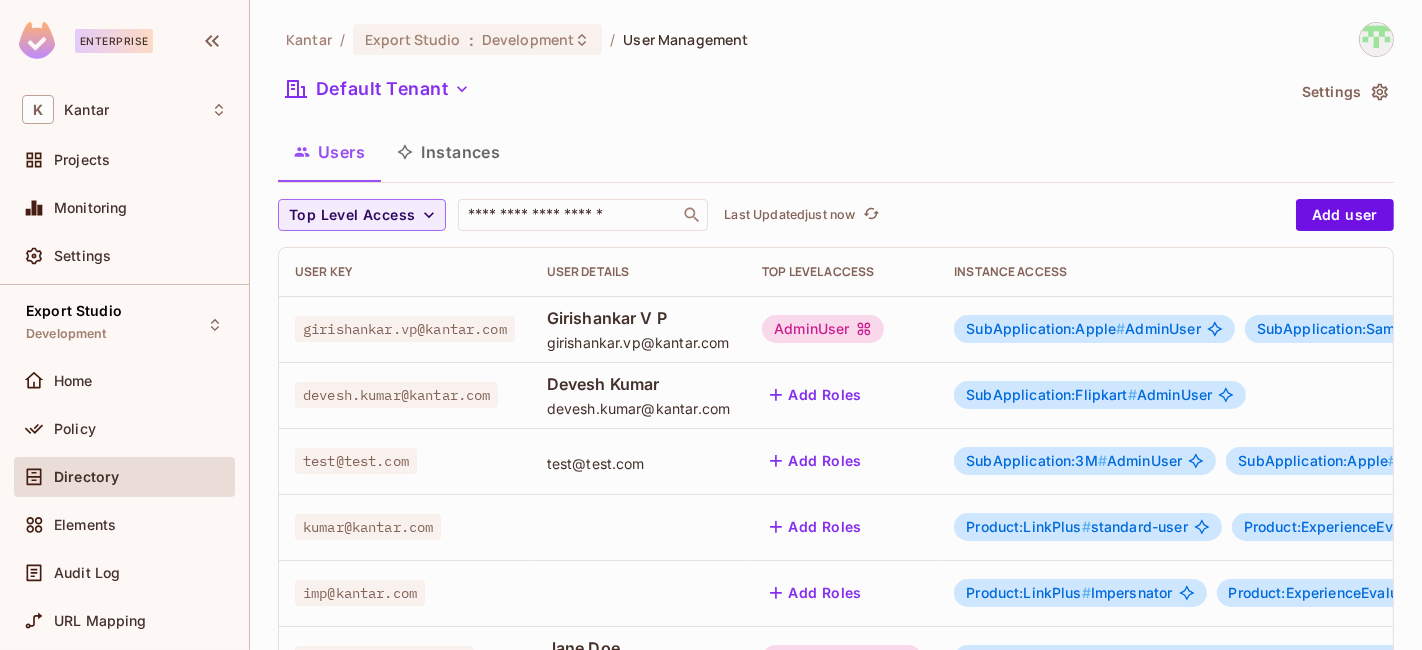 click on "#" at bounding box center (1132, 394) 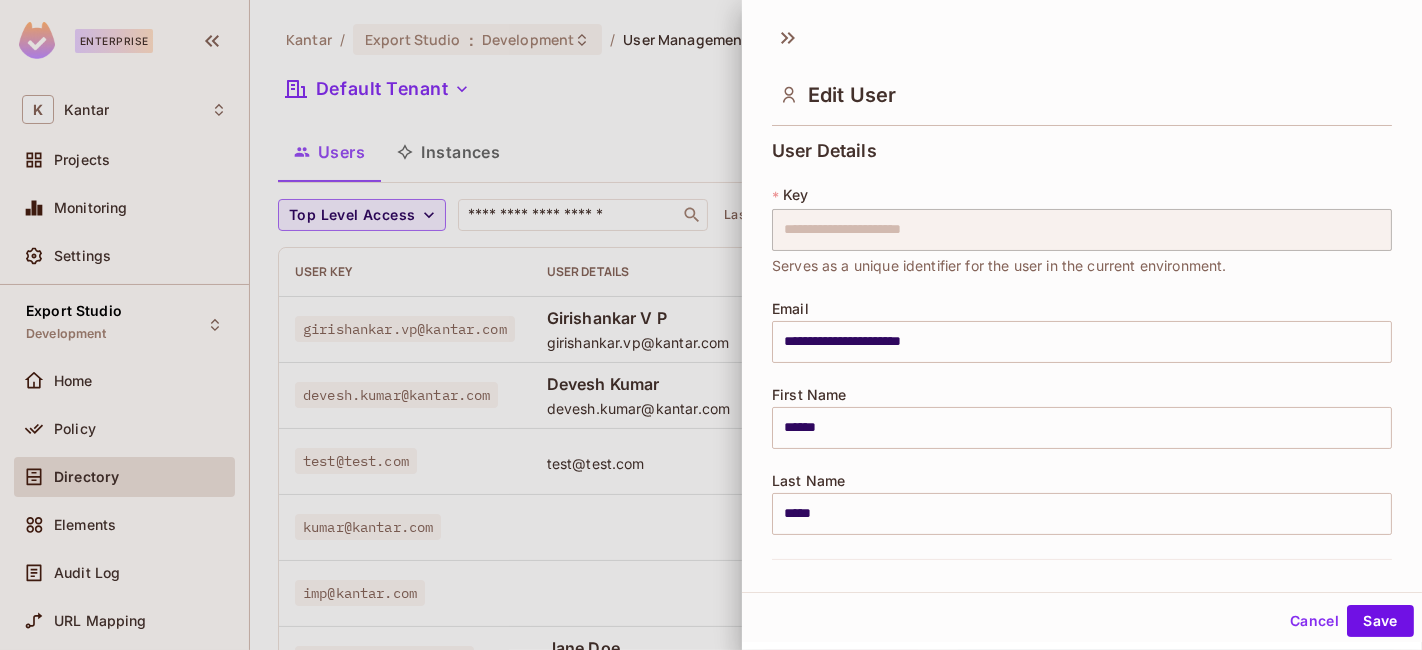 click on "First Name ****** ​" at bounding box center (1082, 418) 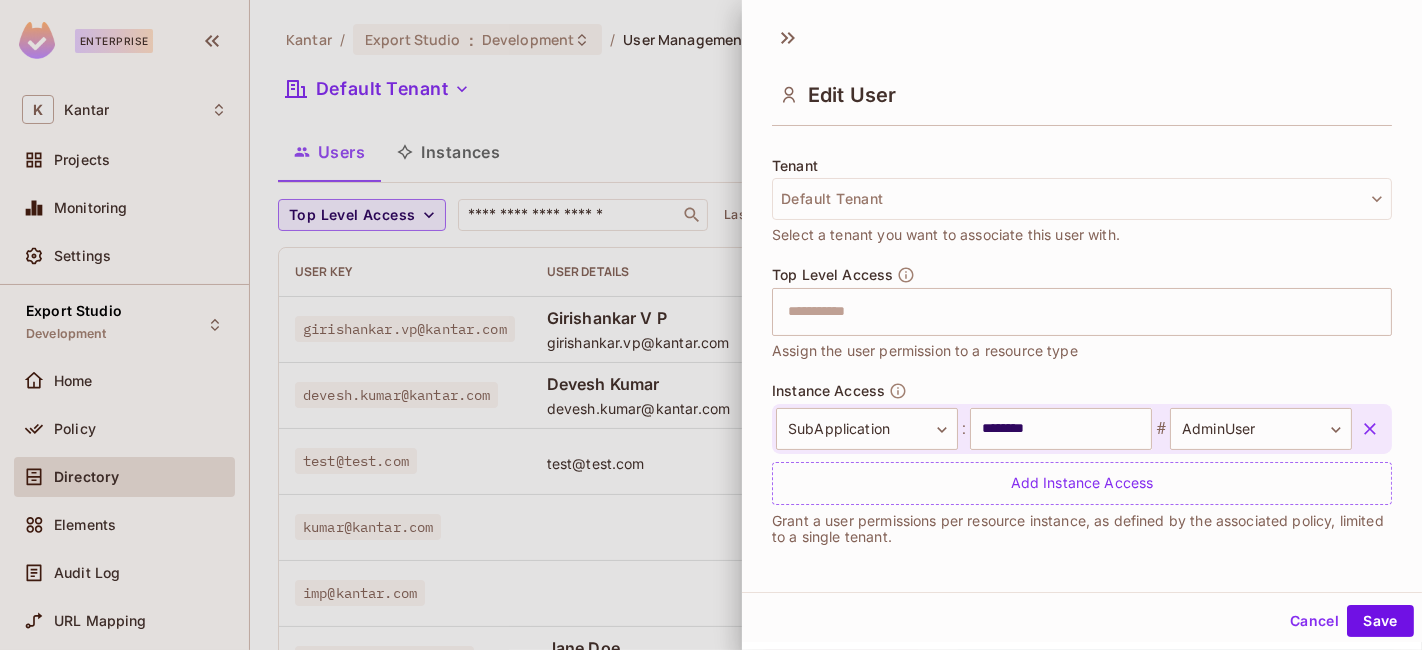 scroll, scrollTop: 469, scrollLeft: 0, axis: vertical 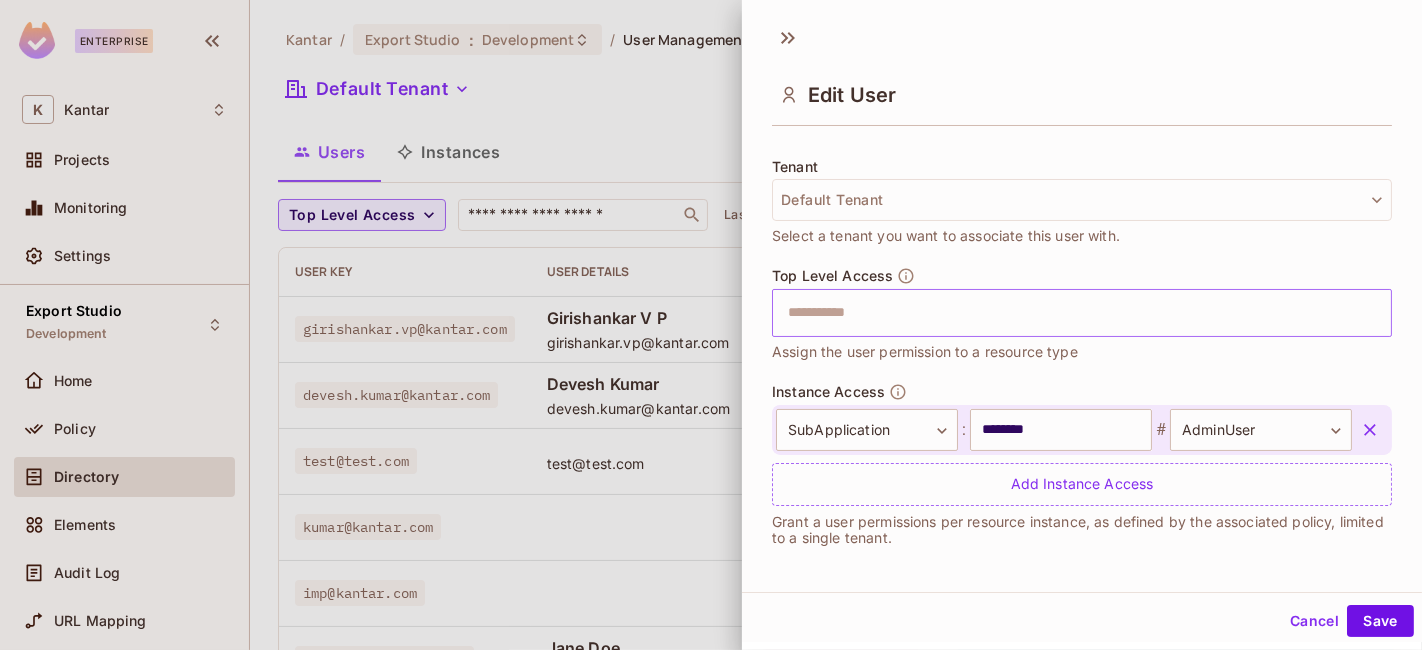 click at bounding box center (1064, 313) 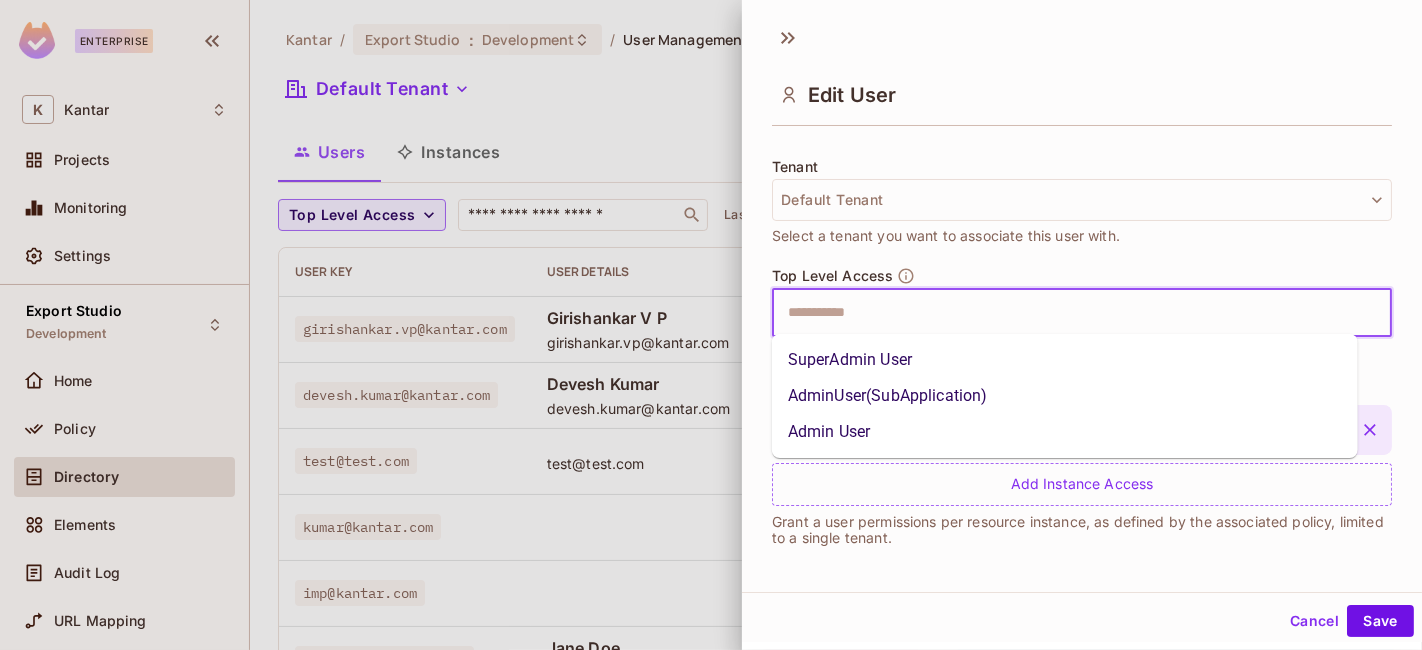 click on "**********" at bounding box center [1082, 303] 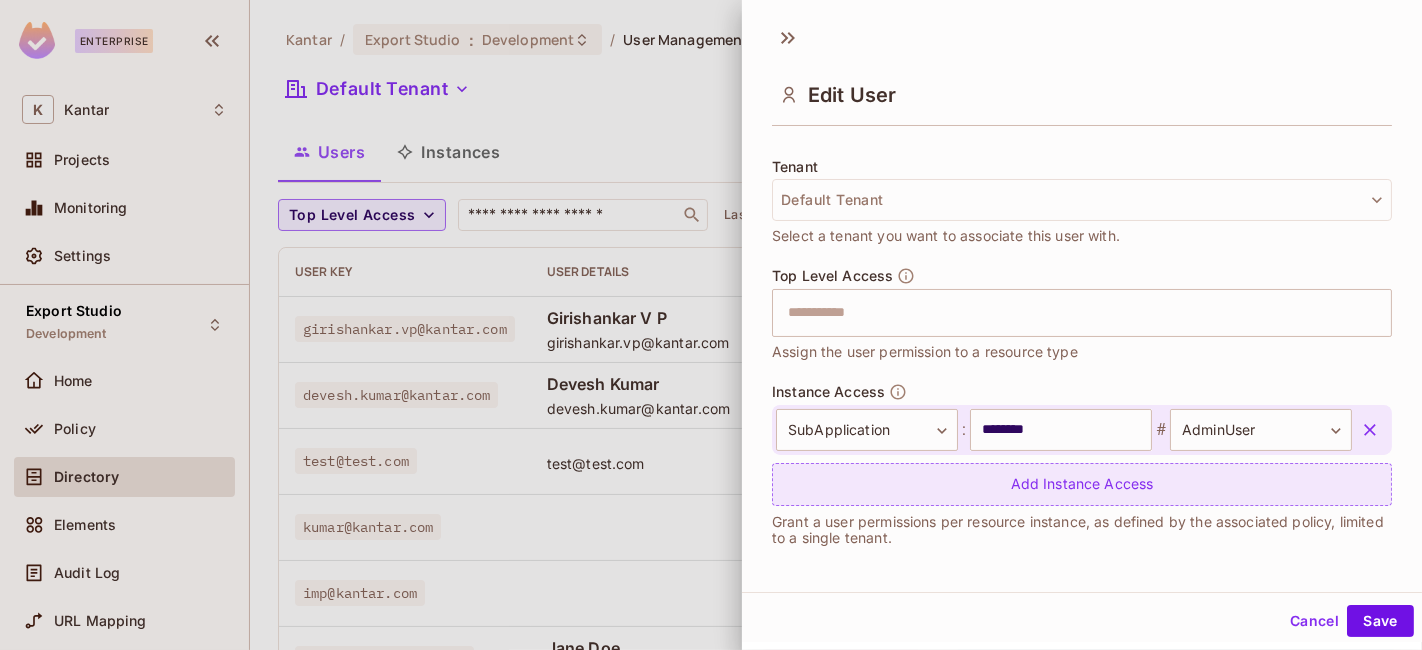 click on "Add Instance Access" at bounding box center [1082, 484] 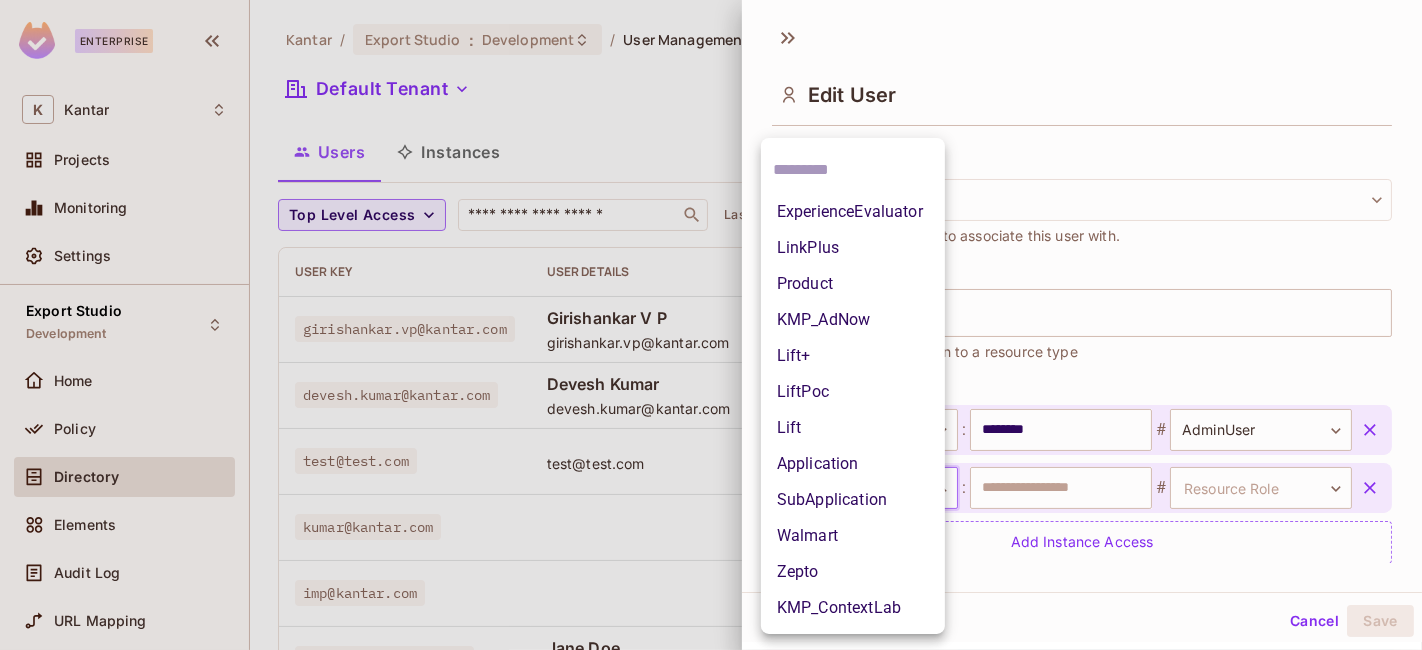 click on "Enterprise K Kantar Projects Monitoring Settings Export Studio Development Home Policy Directory Elements Audit Log URL Mapping Connect Upgrade Help & Updates Kantar / Export Studio : Development / User Management Default Tenant Settings Users Instances Top Level Access ​ Last Updated  just now Add user User Key User Details Top Level Access Instance Access girishankar.vp@kantar.com Girishankar V P girishankar.vp@kantar.com AdminUser SubApplication:Apple # AdminUser SubApplication:Samsung # StandardUser devesh.kumar@kantar.com Devesh Kumar devesh.kumar@kantar.com Add Roles SubApplication:Flipkart # AdminUser test@test.com   test@test.com Add Roles SubApplication:3M # AdminUser SubApplication:Apple # StandardUser kumar@kantar.com   Add Roles Product:LinkPlus # standard-user Product:ExperienceEvaluator # admin imp@kantar.com   Add Roles Product:LinkPlus # Impersnator Product:ExperienceEvaluator # Impersnator jane@coolcompany.com Jane Doe jane@coolcompany.com SuperAdminUser # StandardUser test9@test.com" at bounding box center [711, 325] 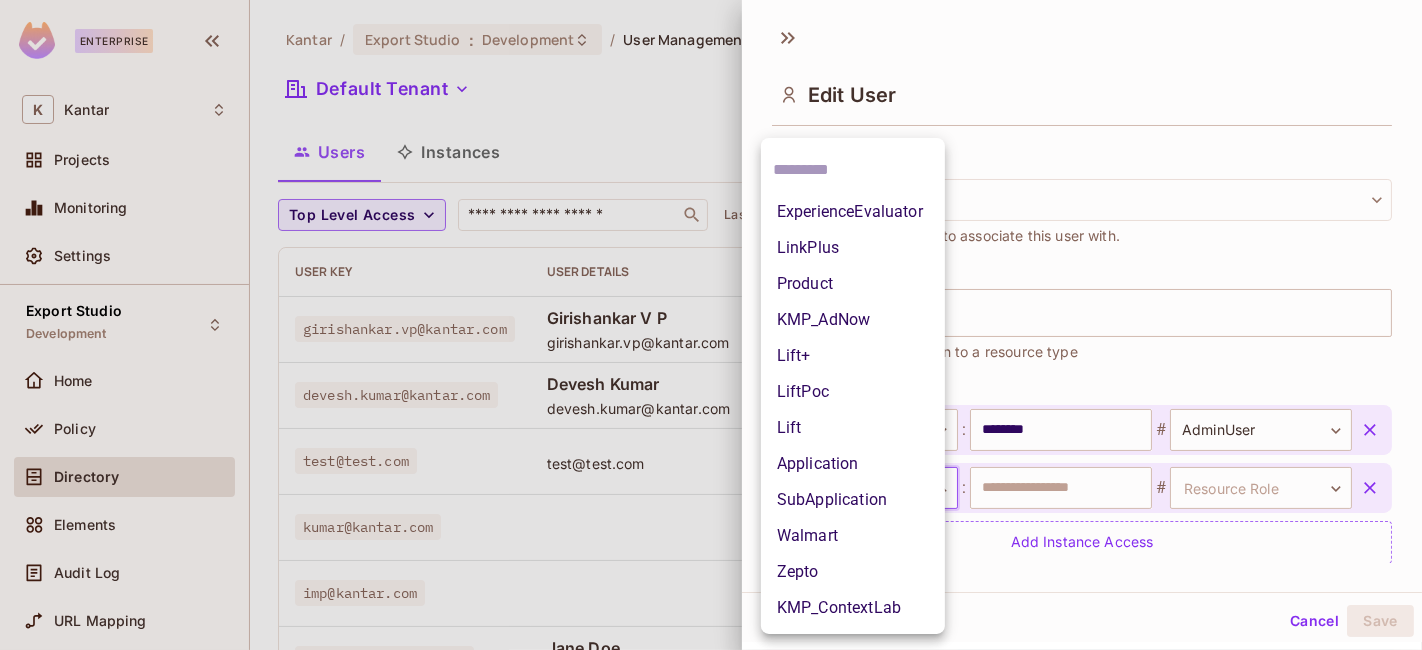 click on "Application" at bounding box center [853, 464] 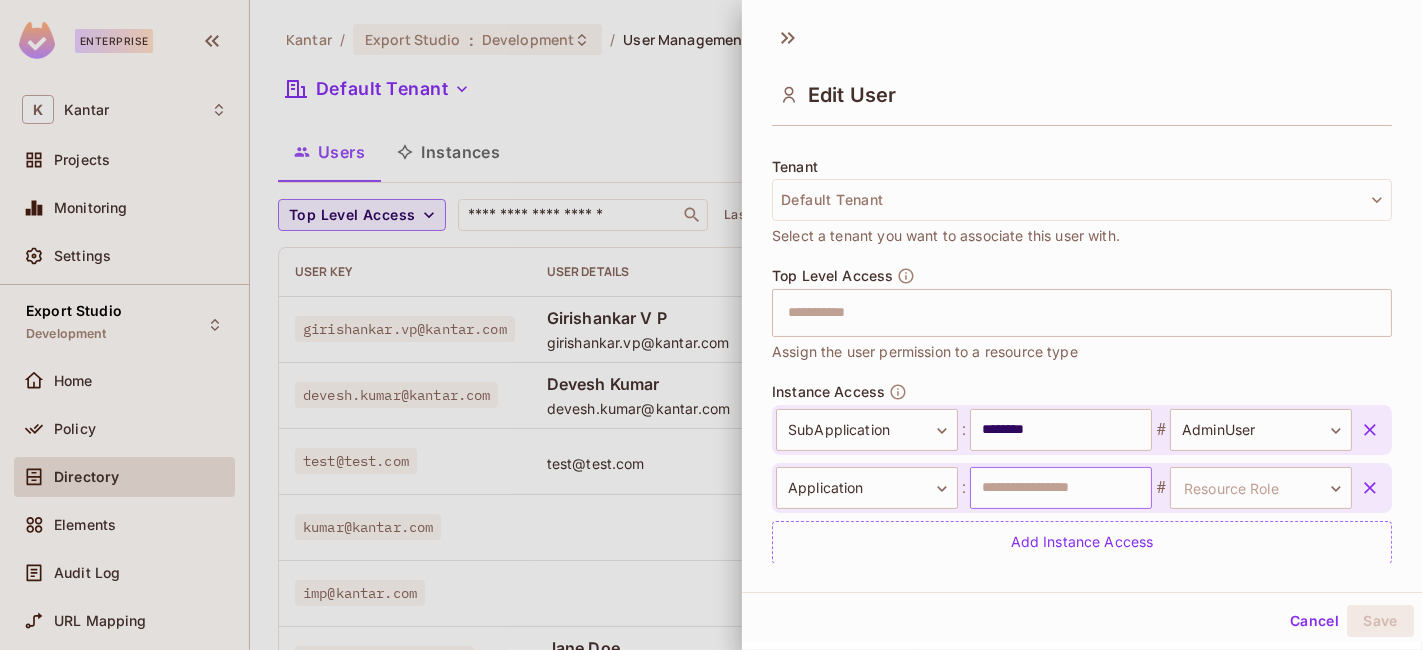 click at bounding box center [1061, 488] 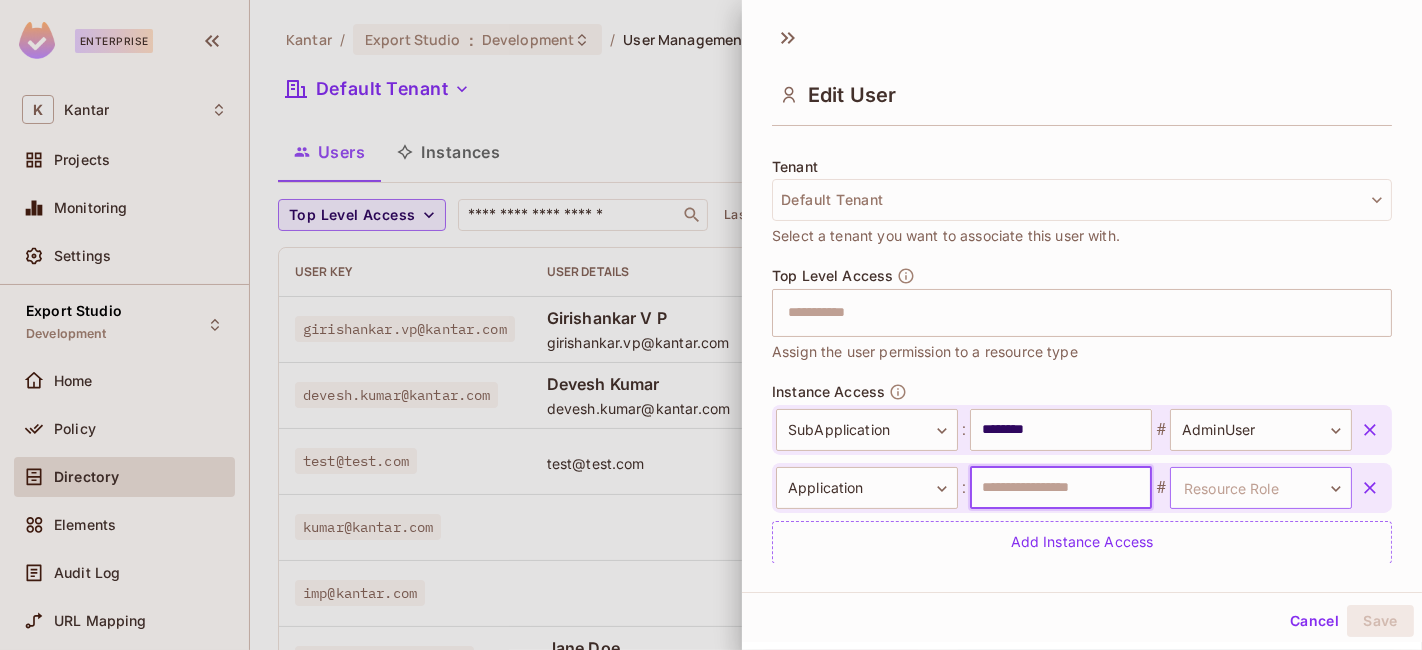 click on "Enterprise K Kantar Projects Monitoring Settings Export Studio Development Home Policy Directory Elements Audit Log URL Mapping Connect Upgrade Help & Updates Kantar / Export Studio : Development / User Management Default Tenant Settings Users Instances Top Level Access ​ Last Updated  just now Add user User Key User Details Top Level Access Instance Access girishankar.vp@kantar.com Girishankar V P girishankar.vp@kantar.com AdminUser SubApplication:Apple # AdminUser SubApplication:Samsung # StandardUser devesh.kumar@kantar.com Devesh Kumar devesh.kumar@kantar.com Add Roles SubApplication:Flipkart # AdminUser test@test.com   test@test.com Add Roles SubApplication:3M # AdminUser SubApplication:Apple # StandardUser kumar@kantar.com   Add Roles Product:LinkPlus # standard-user Product:ExperienceEvaluator # admin imp@kantar.com   Add Roles Product:LinkPlus # Impersnator Product:ExperienceEvaluator # Impersnator jane@coolcompany.com Jane Doe jane@coolcompany.com SuperAdminUser # StandardUser test9@test.com" at bounding box center [711, 325] 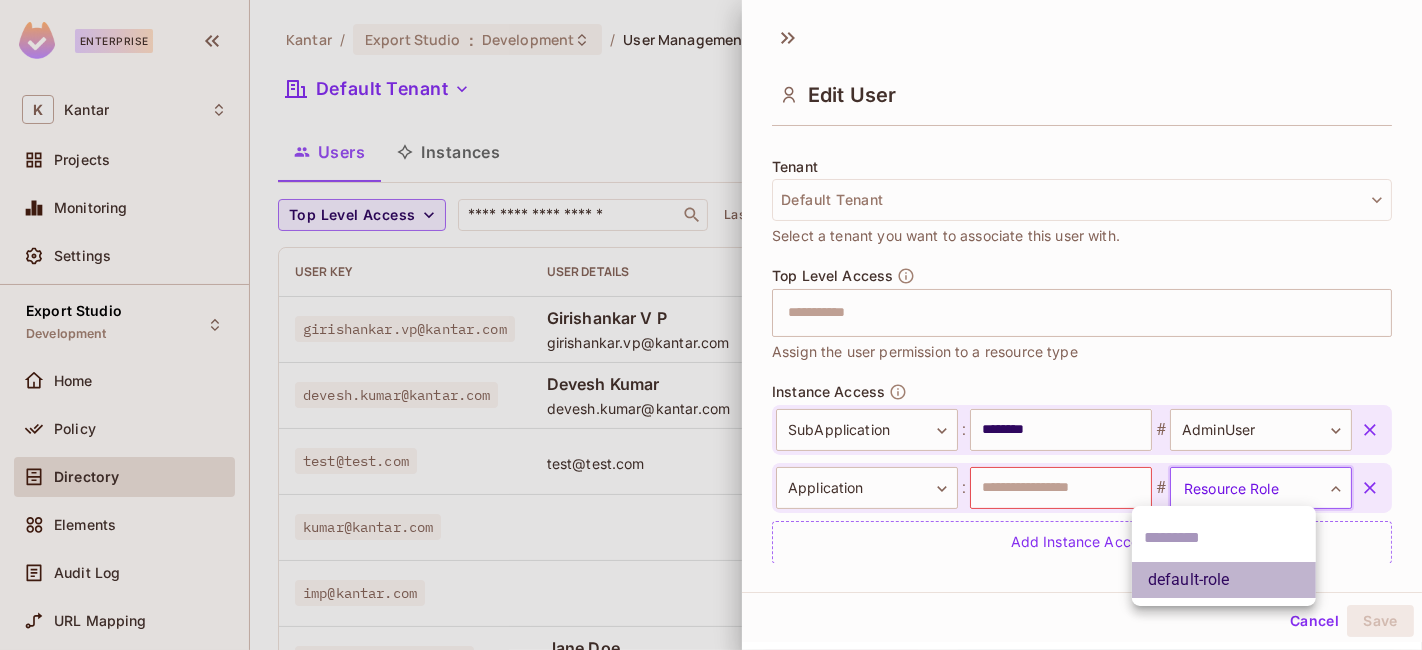 click on "default-role" at bounding box center [1224, 580] 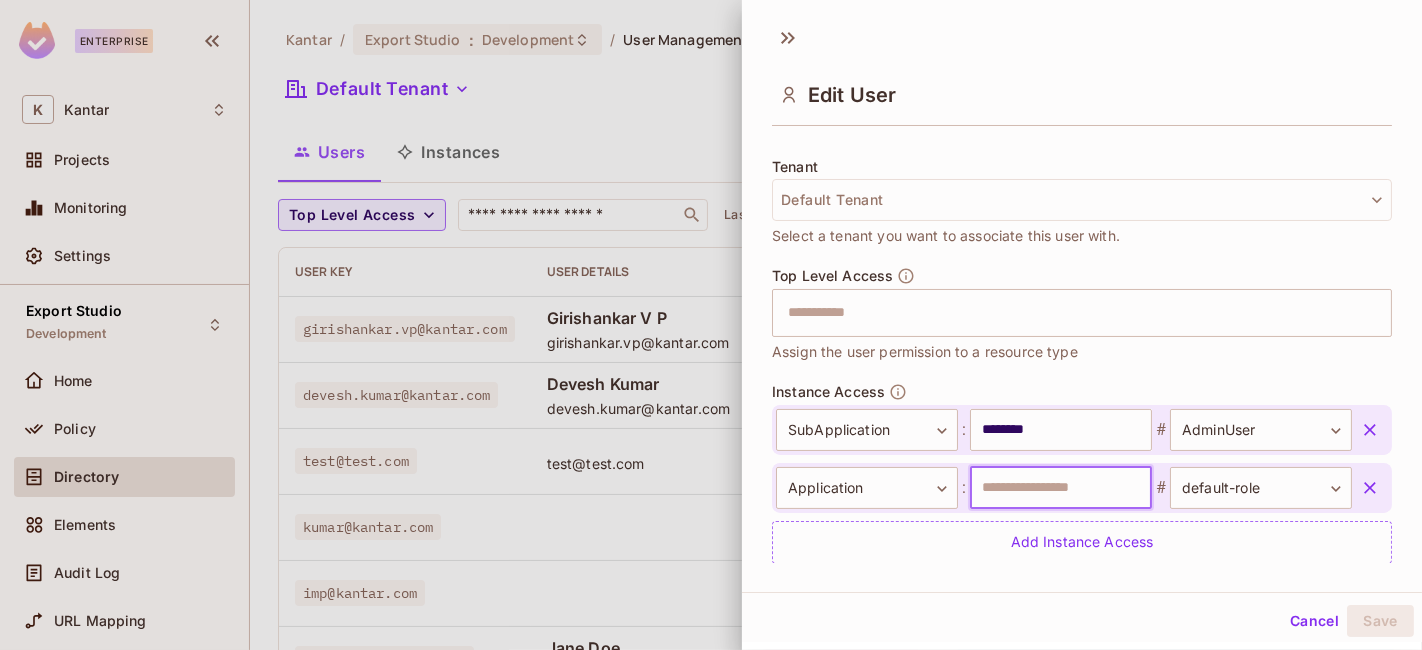 click at bounding box center (1061, 488) 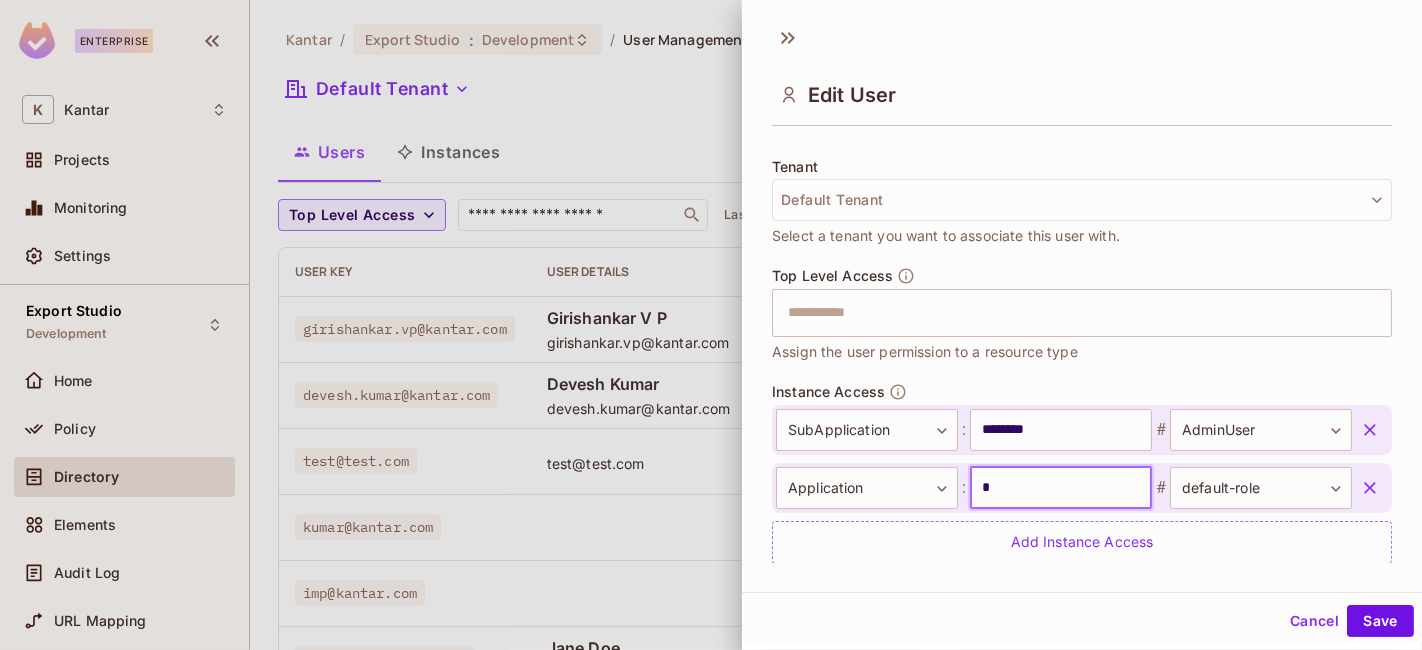 click on "*" at bounding box center (1061, 488) 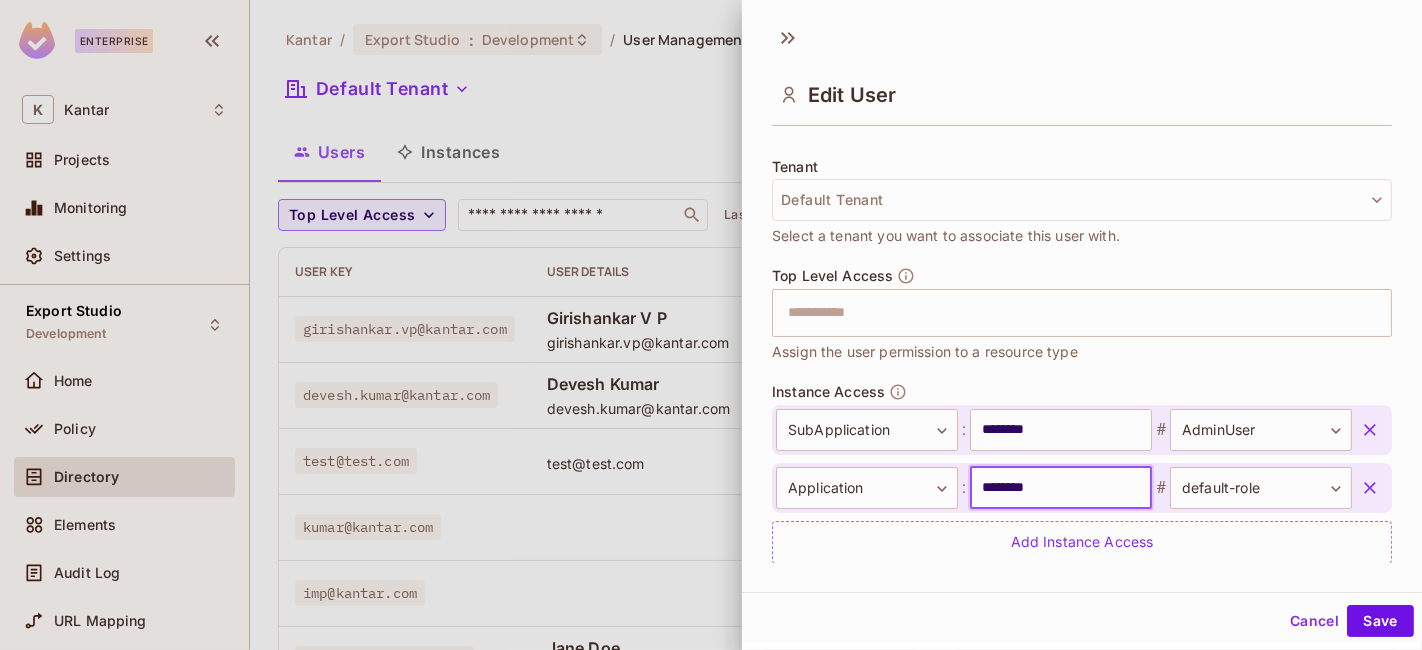click on "**********" at bounding box center (1082, 348) 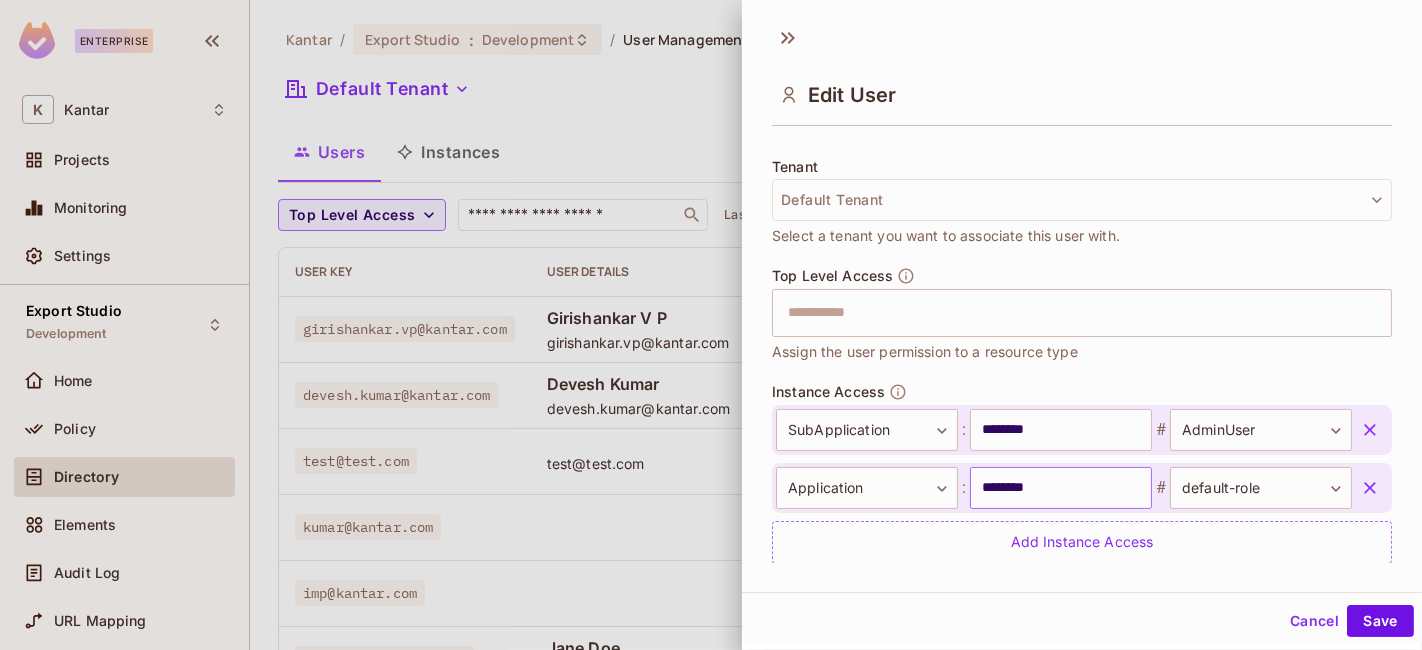 click on "********" at bounding box center [1061, 488] 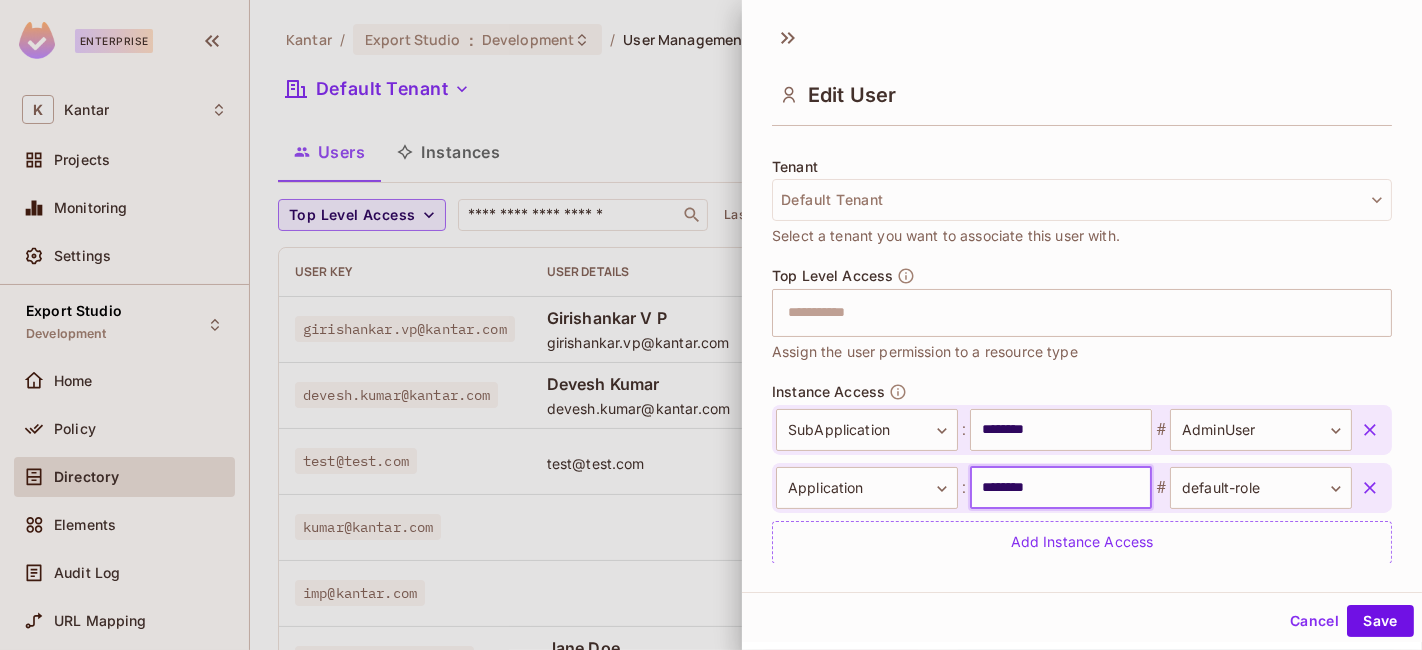 click on "********" at bounding box center (1061, 488) 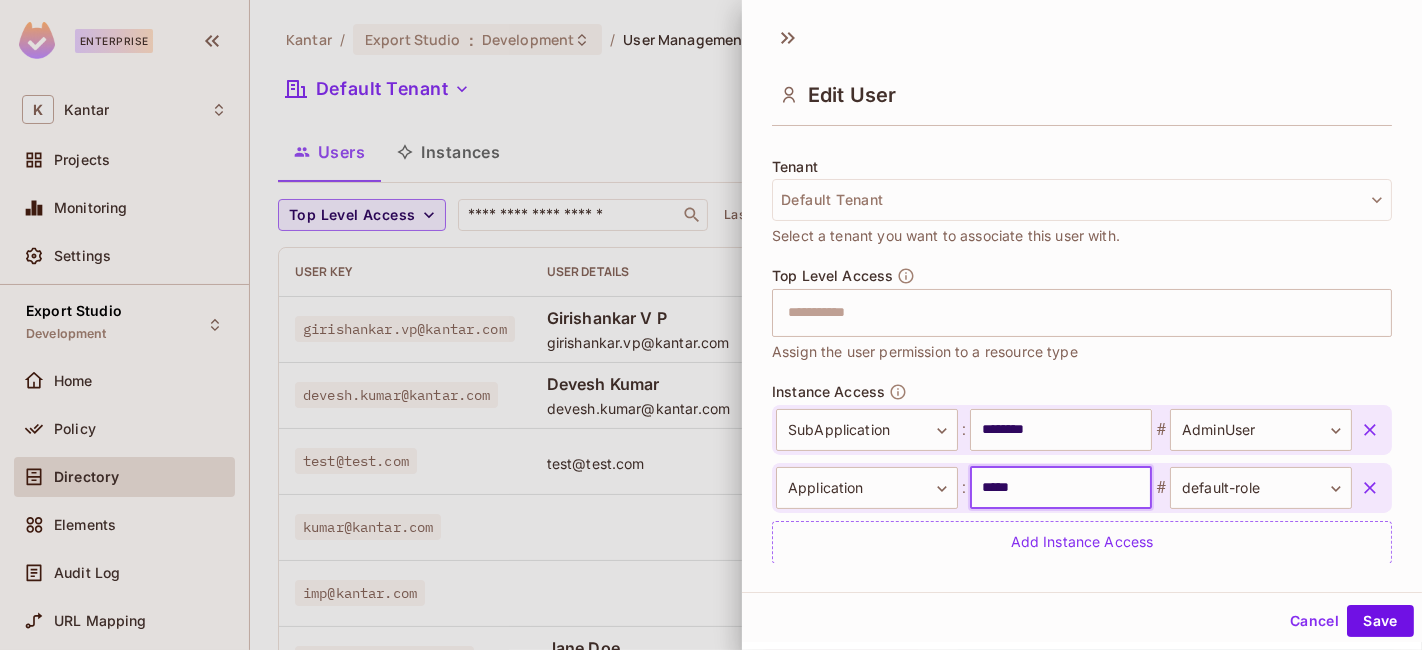 type on "*****" 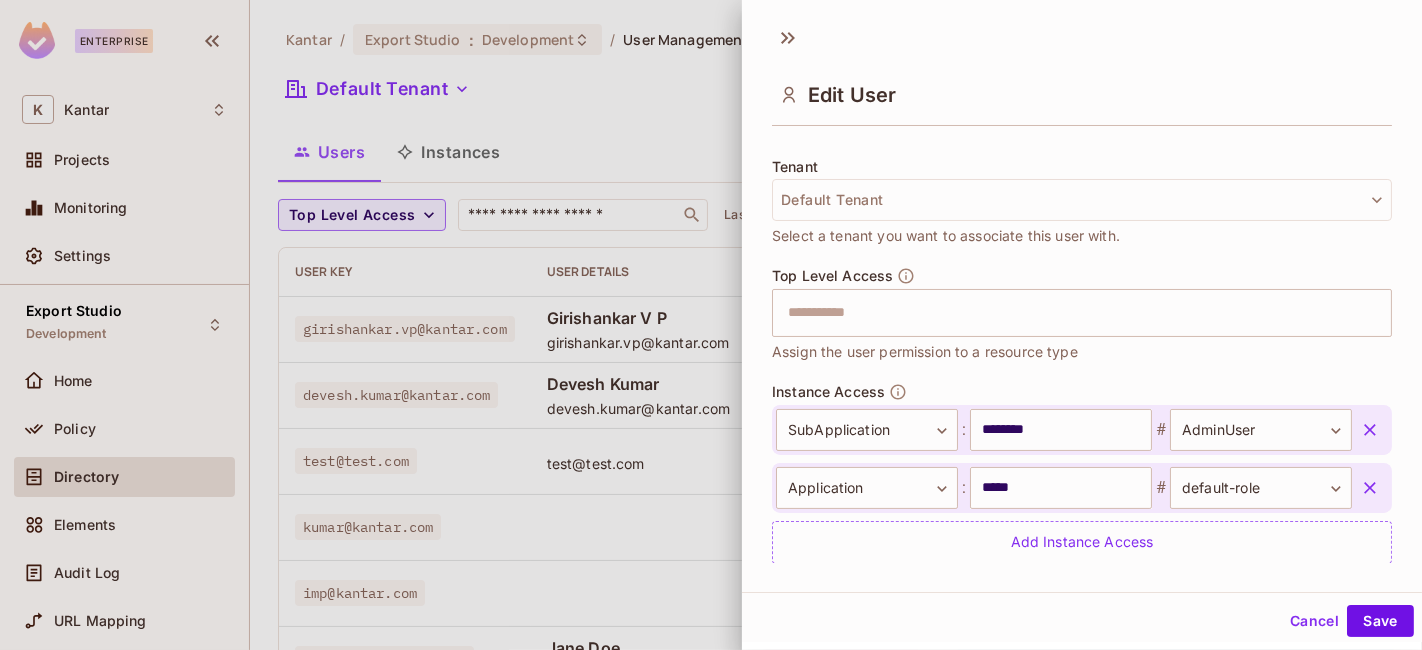 click on "**********" at bounding box center (1082, 348) 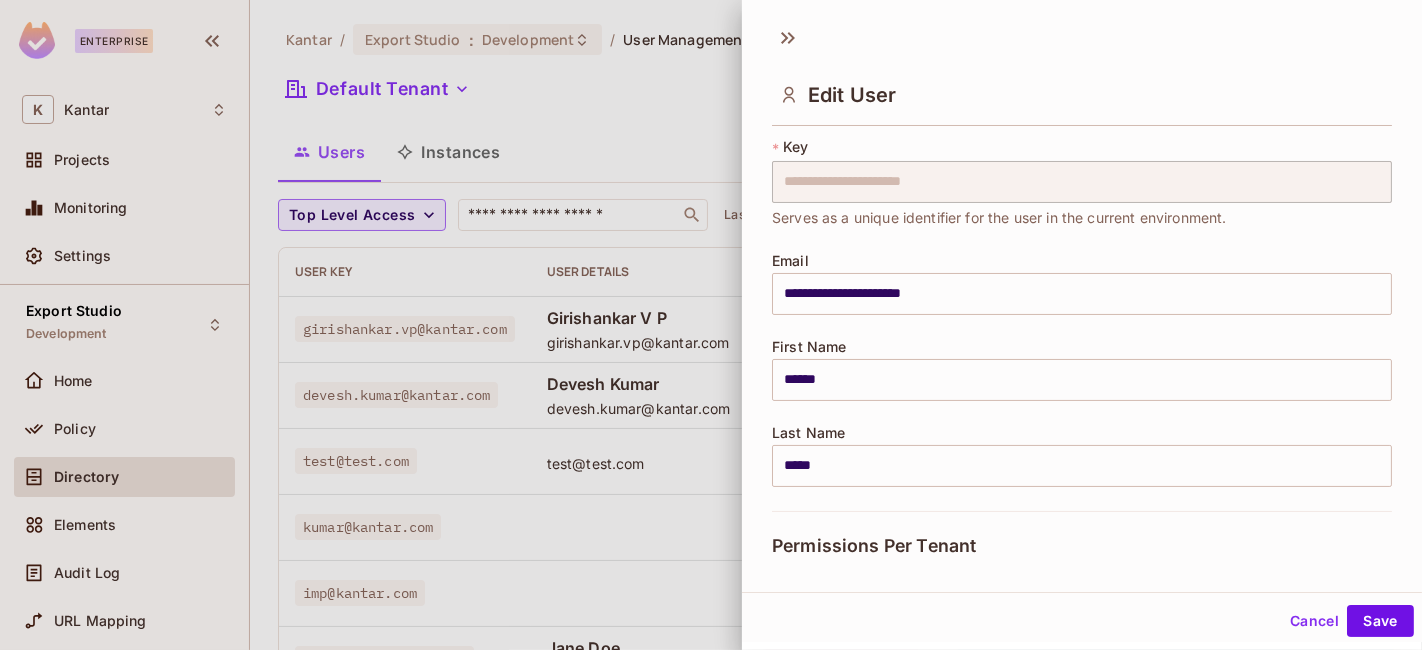 scroll, scrollTop: 528, scrollLeft: 0, axis: vertical 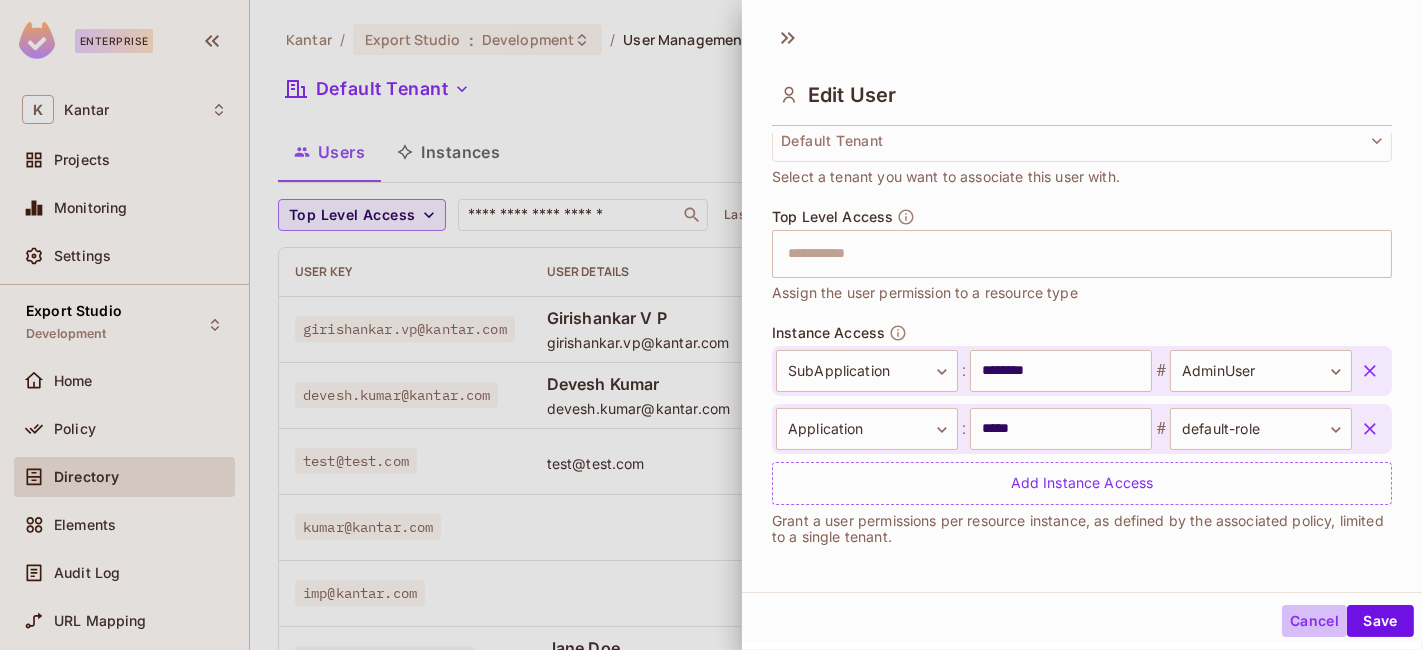 click on "Cancel" at bounding box center (1314, 621) 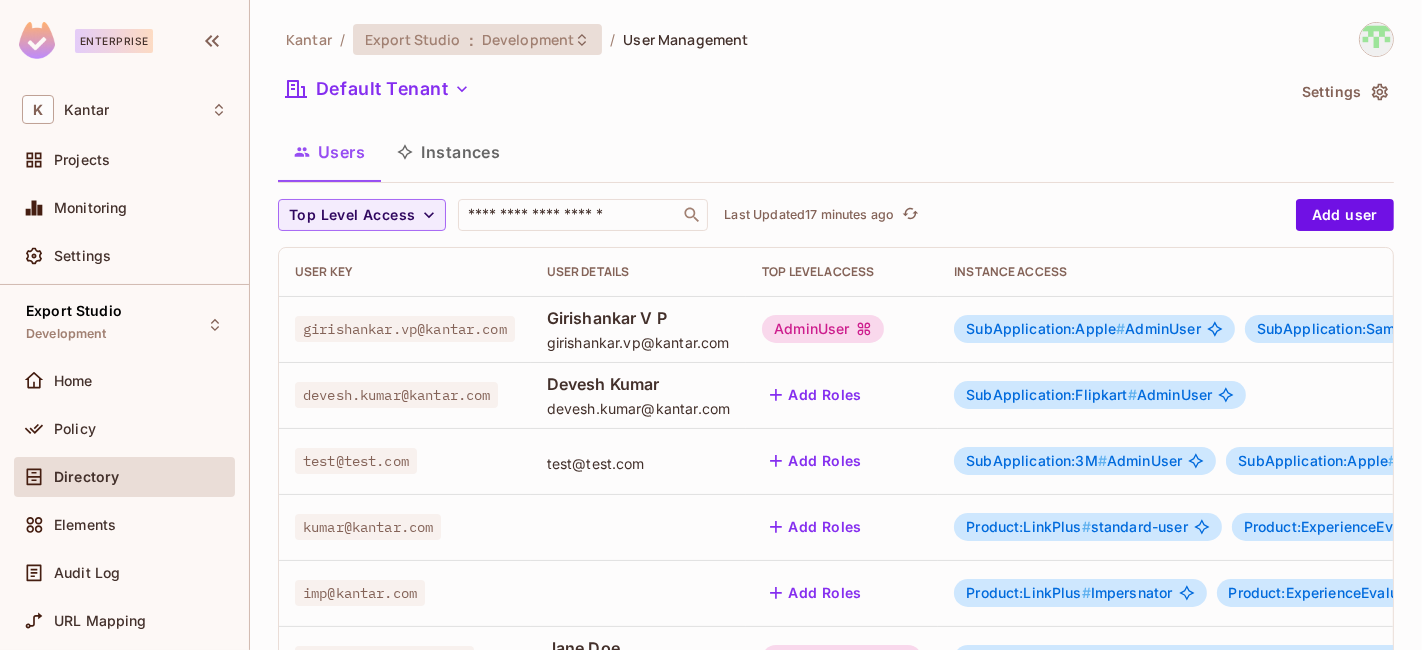 click on "Export Studio" at bounding box center (413, 39) 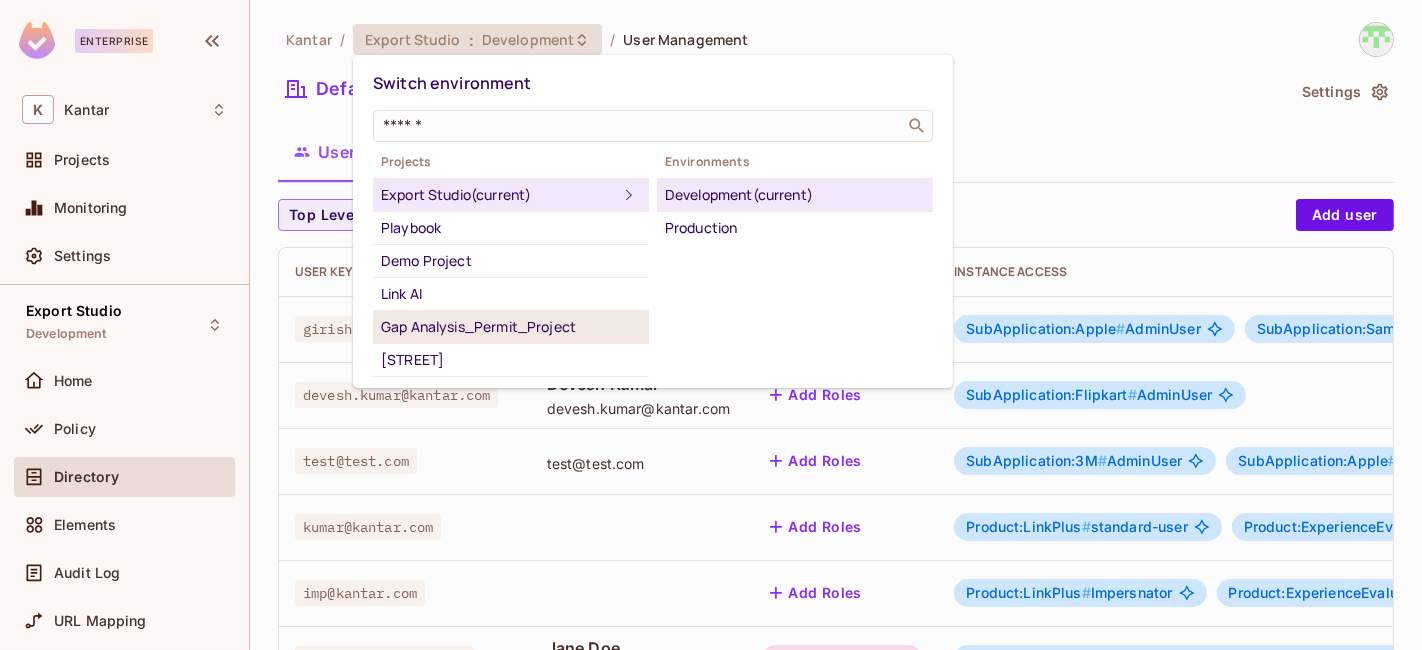 scroll, scrollTop: 94, scrollLeft: 0, axis: vertical 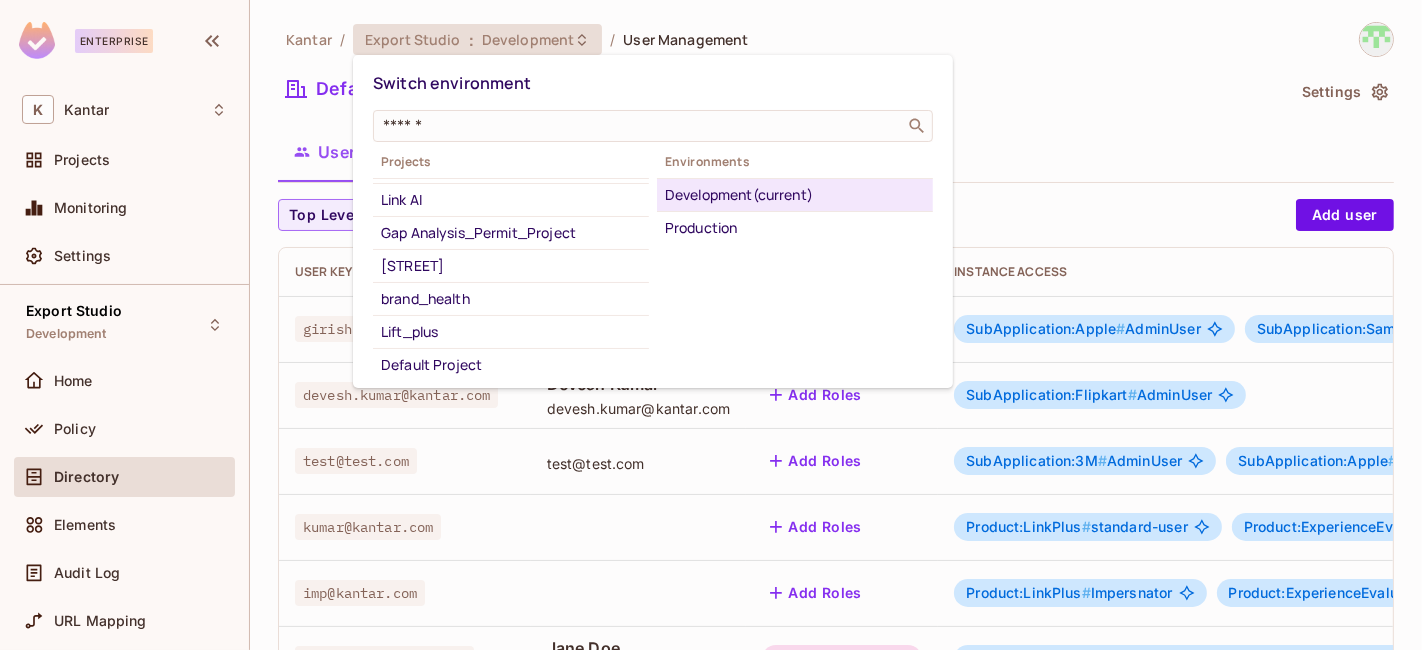 click at bounding box center (711, 325) 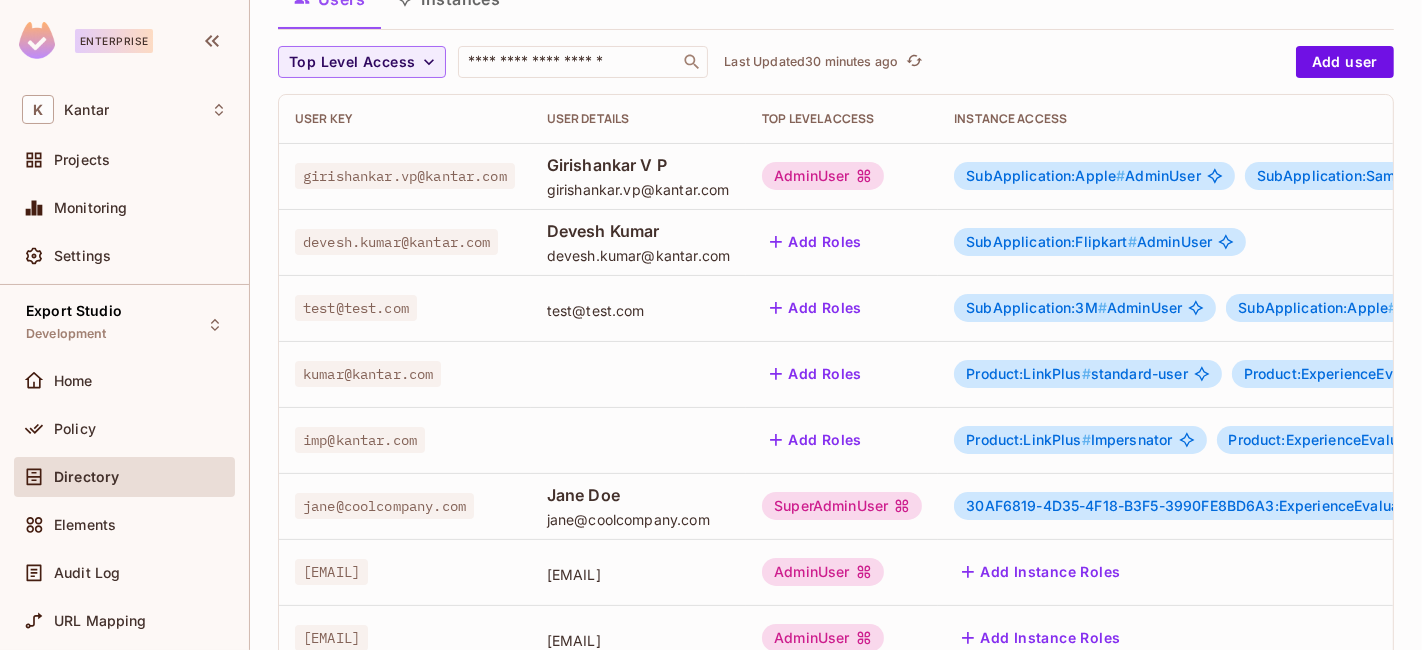 scroll, scrollTop: 0, scrollLeft: 0, axis: both 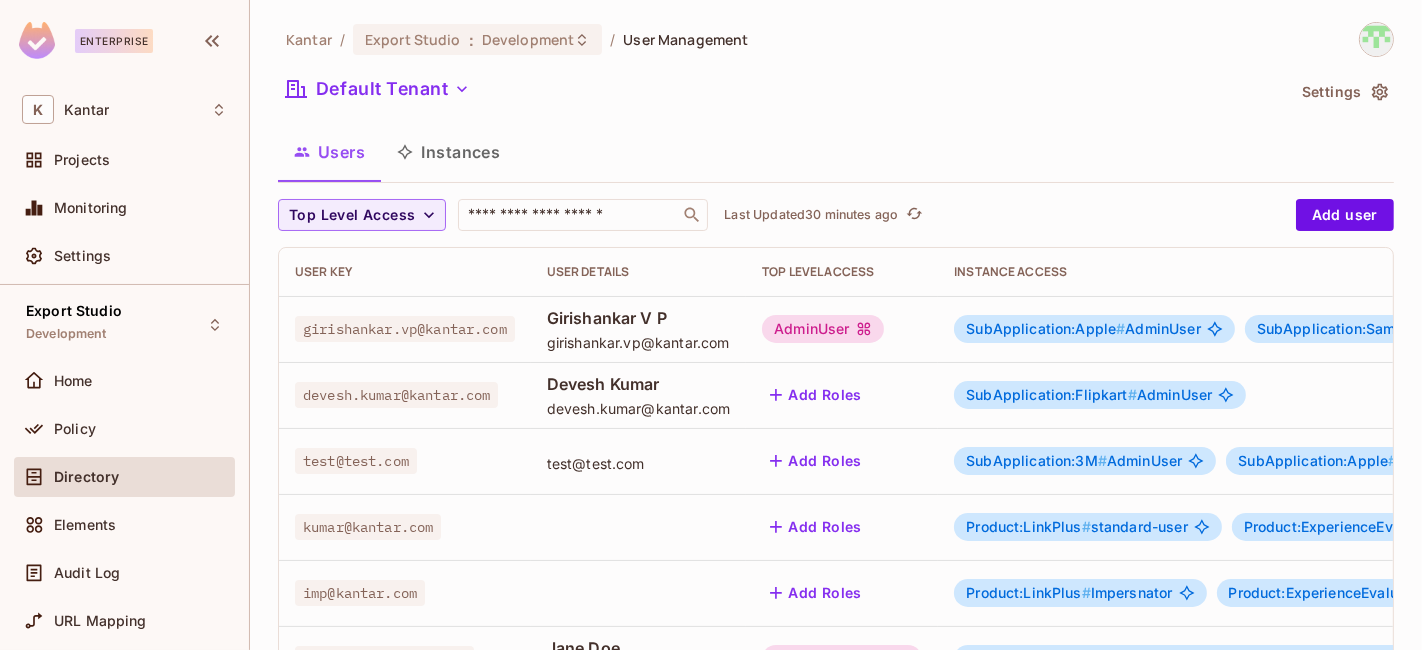 click on "Add Roles" at bounding box center (816, 395) 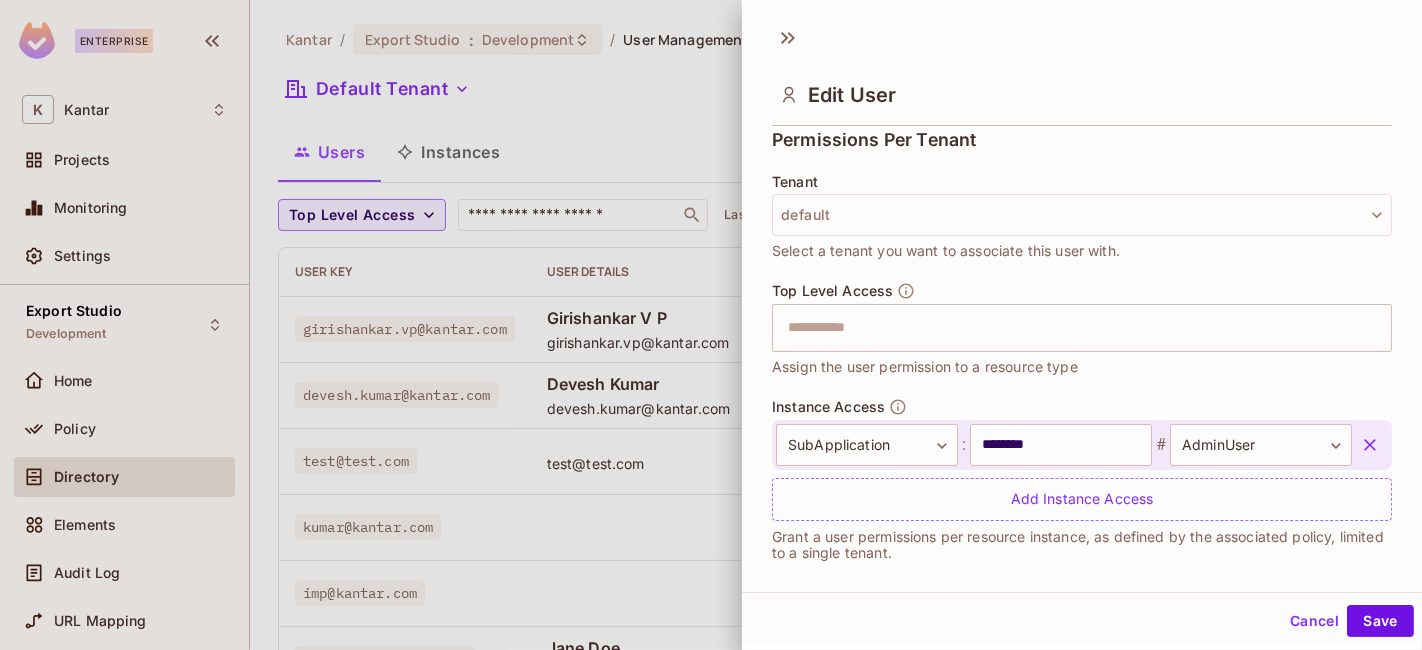 scroll, scrollTop: 470, scrollLeft: 0, axis: vertical 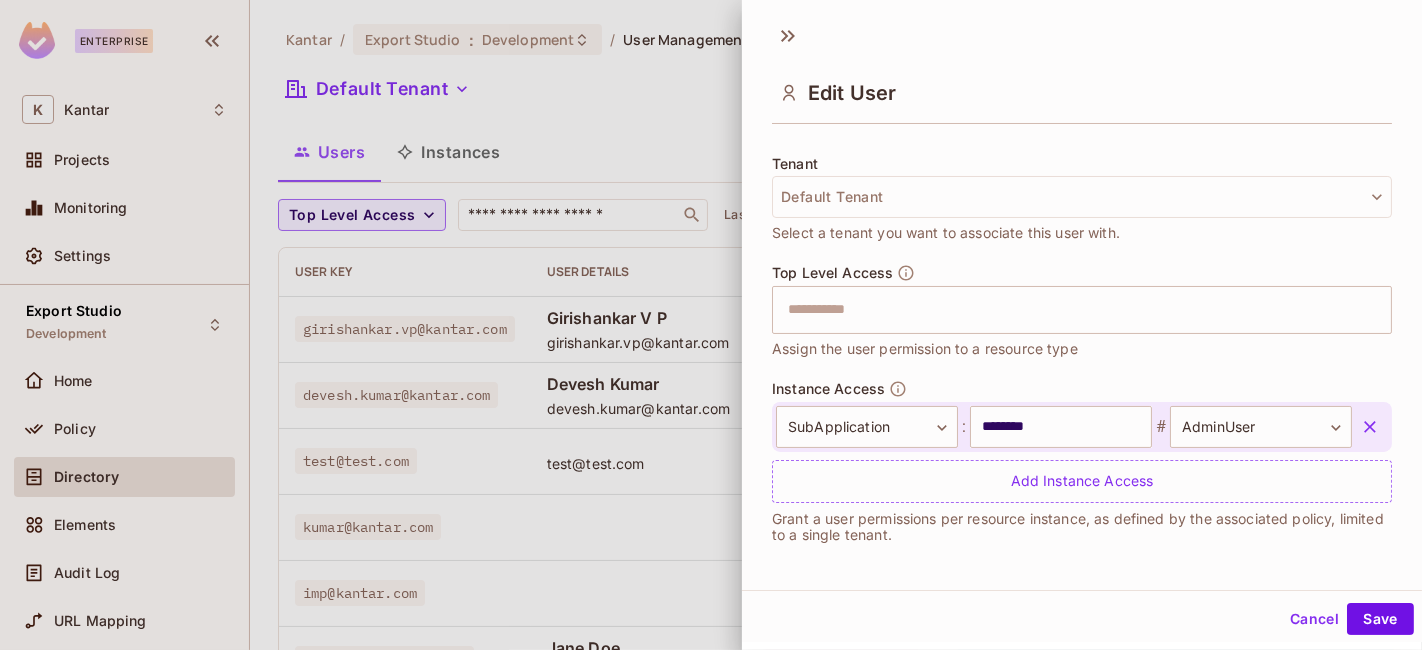 click 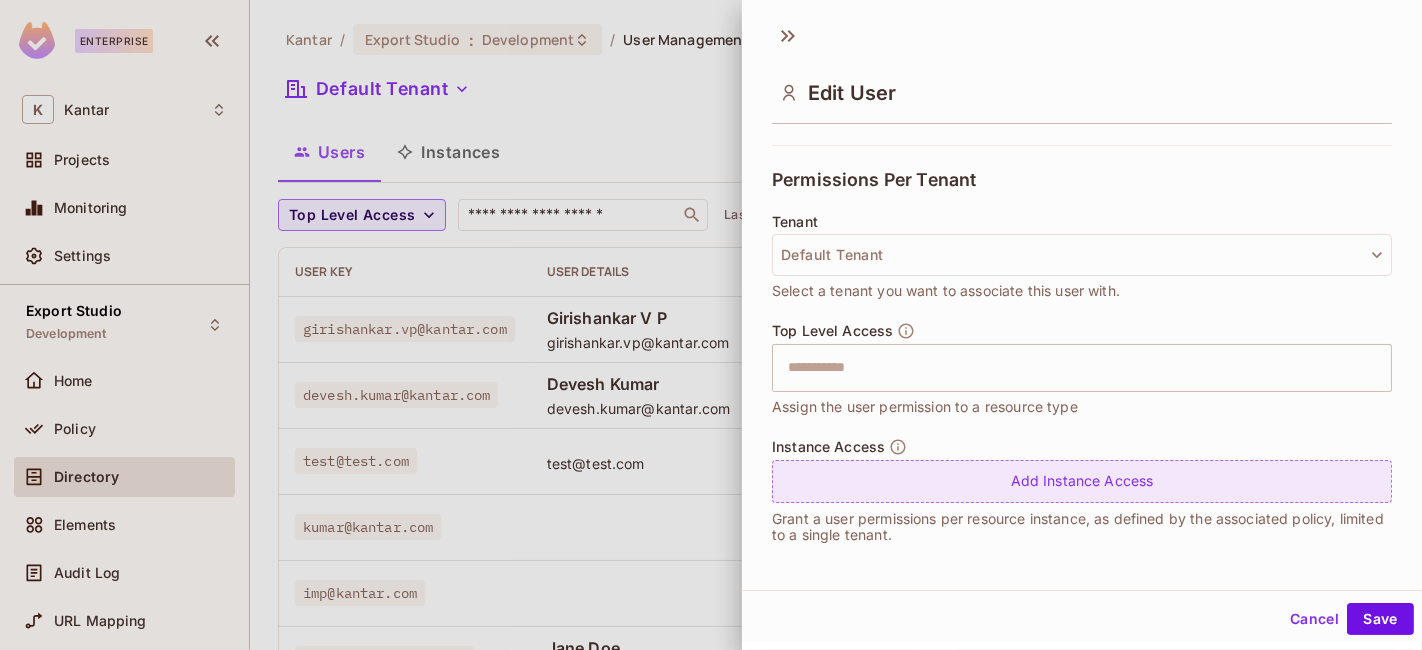 click on "Add Instance Access" at bounding box center [1082, 481] 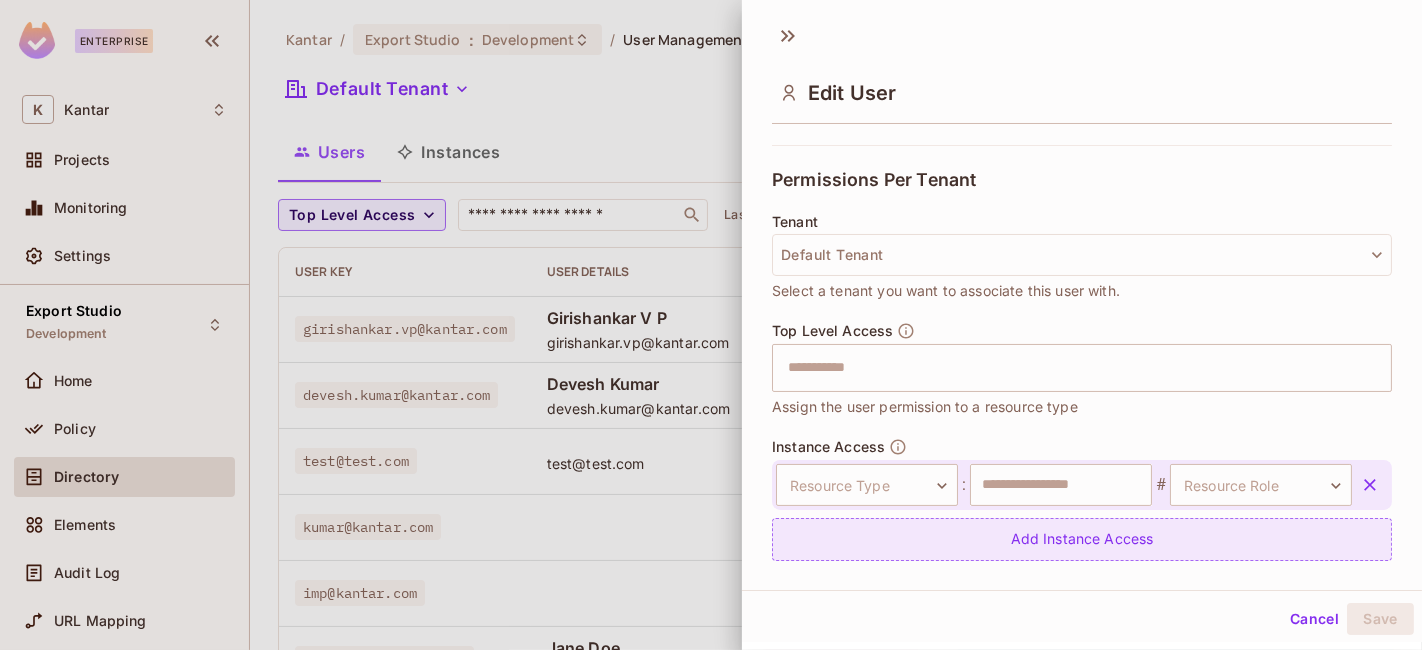 scroll, scrollTop: 470, scrollLeft: 0, axis: vertical 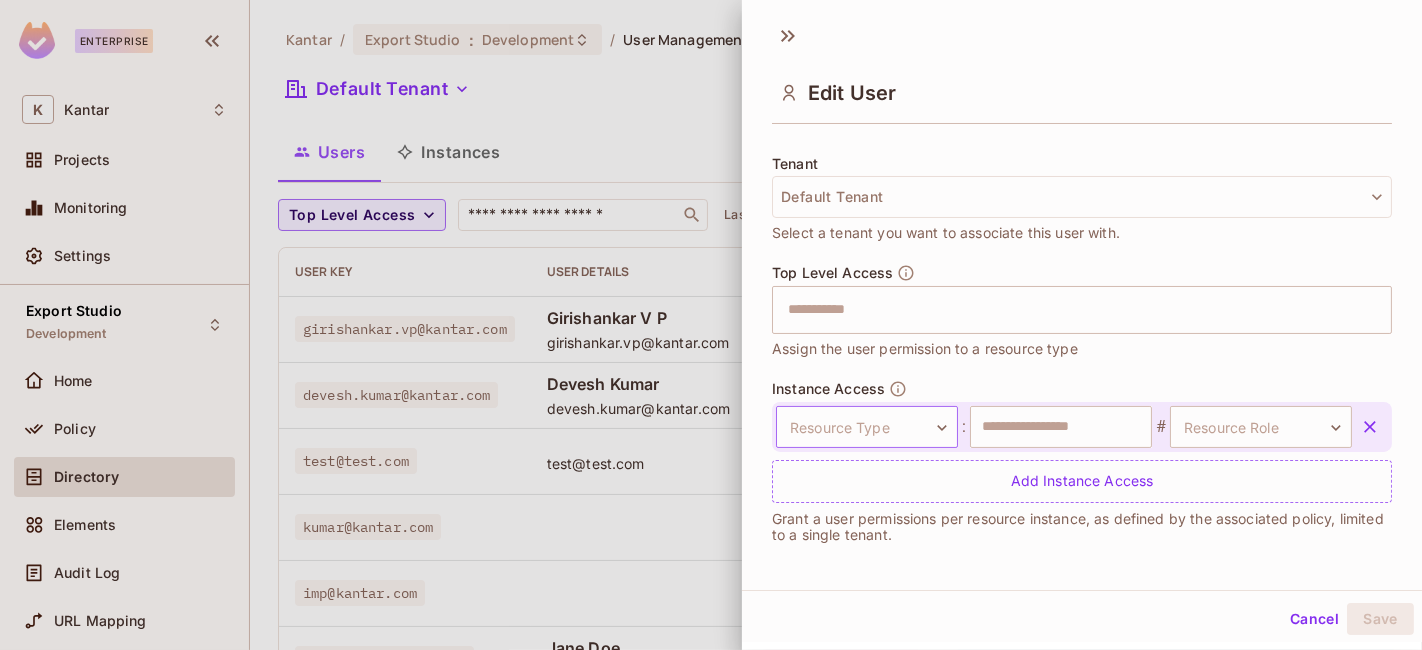 click on "Enterprise K Kantar Projects Monitoring Settings Export Studio Development Home Policy Directory Elements Audit Log URL Mapping Connect Upgrade Help & Updates Kantar / Export Studio : Development / User Management Default Tenant Settings Users Instances Top Level Access ​ Last Updated  31 minutes ago Add user User Key User Details Top Level Access Instance Access girishankar.vp@kantar.com Girishankar V P girishankar.vp@kantar.com AdminUser SubApplication:Apple # AdminUser SubApplication:Samsung # StandardUser devesh.kumar@kantar.com Devesh Kumar devesh.kumar@kantar.com Add Roles SubApplication:Flipkart # AdminUser test@test.com   test@test.com Add Roles SubApplication:3M # AdminUser SubApplication:Apple # StandardUser kumar@kantar.com   Add Roles Product:LinkPlus # standard-user Product:ExperienceEvaluator # admin imp@kantar.com   Add Roles Product:LinkPlus # Impersnator Product:ExperienceEvaluator # Impersnator jane@coolcompany.com Jane Doe jane@coolcompany.com SuperAdminUser # StandardUser test9@test.com" at bounding box center [711, 325] 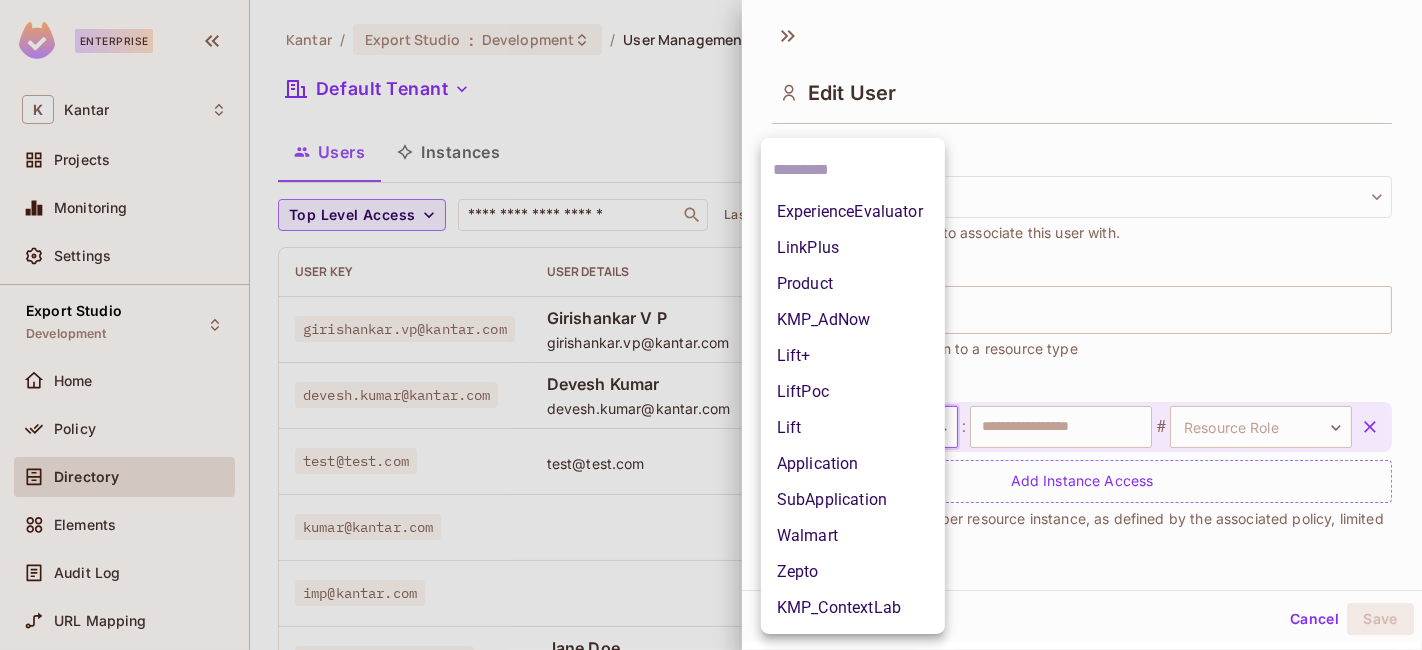 click on "Lift" at bounding box center [853, 428] 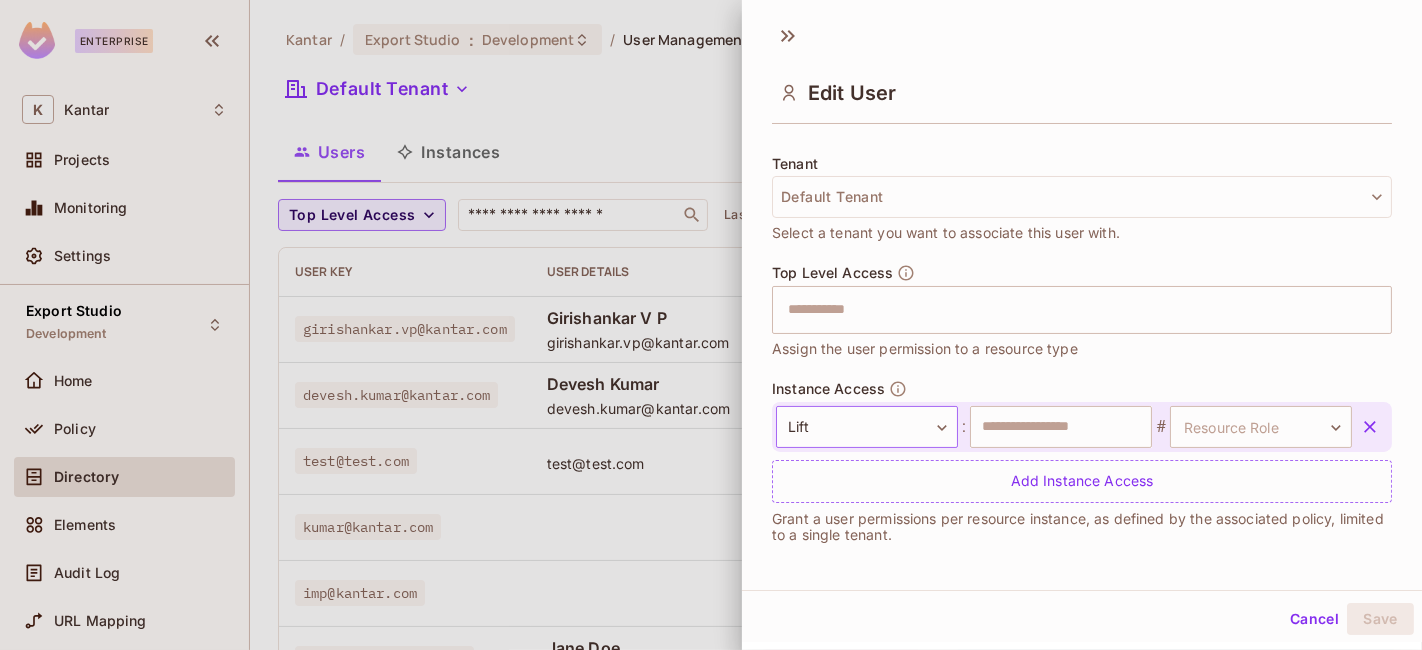 click on "Enterprise K Kantar Projects Monitoring Settings Export Studio Development Home Policy Directory Elements Audit Log URL Mapping Connect Upgrade Help & Updates Kantar / Export Studio : Development / User Management Default Tenant Settings Users Instances Top Level Access ​ Last Updated  31 minutes ago Add user User Key User Details Top Level Access Instance Access girishankar.vp@kantar.com Girishankar V P girishankar.vp@kantar.com AdminUser SubApplication:Apple # AdminUser SubApplication:Samsung # StandardUser devesh.kumar@kantar.com Devesh Kumar devesh.kumar@kantar.com Add Roles SubApplication:Flipkart # AdminUser test@test.com   test@test.com Add Roles SubApplication:3M # AdminUser SubApplication:Apple # StandardUser kumar@kantar.com   Add Roles Product:LinkPlus # standard-user Product:ExperienceEvaluator # admin imp@kantar.com   Add Roles Product:LinkPlus # Impersnator Product:ExperienceEvaluator # Impersnator jane@coolcompany.com Jane Doe jane@coolcompany.com SuperAdminUser # StandardUser test9@test.com" at bounding box center [711, 325] 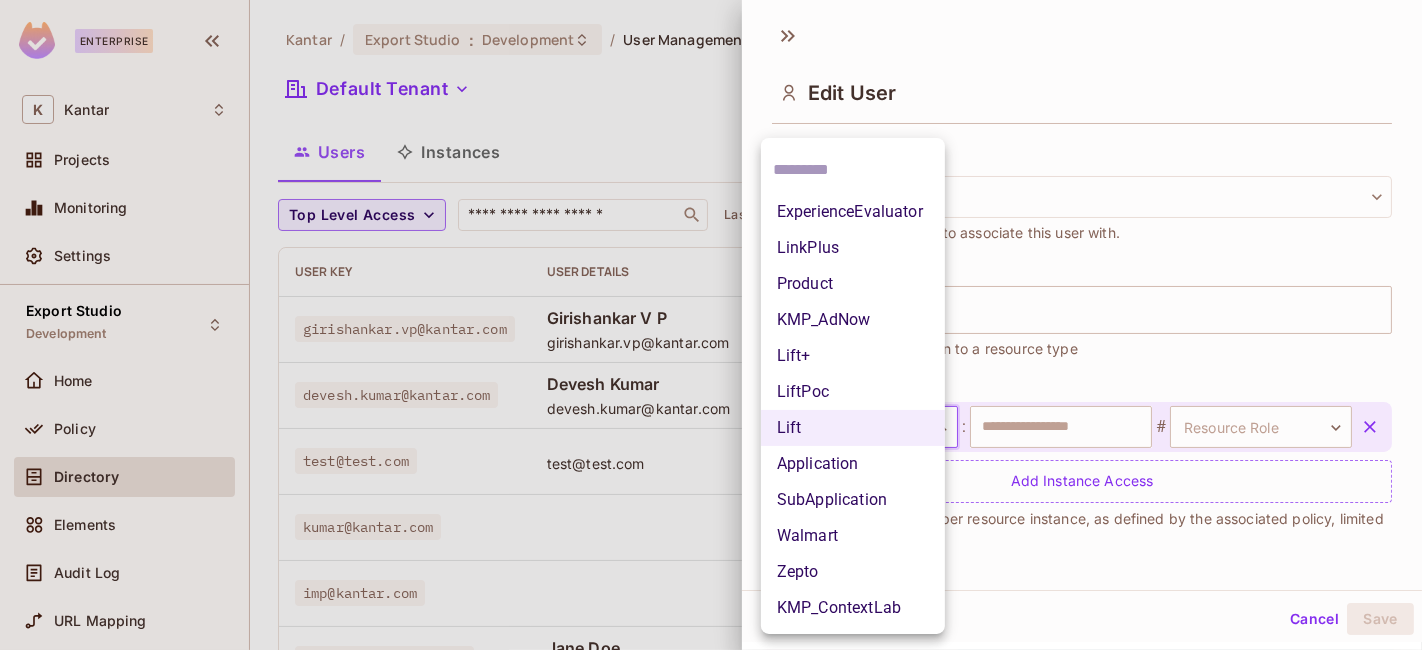 click on "Product" at bounding box center (853, 284) 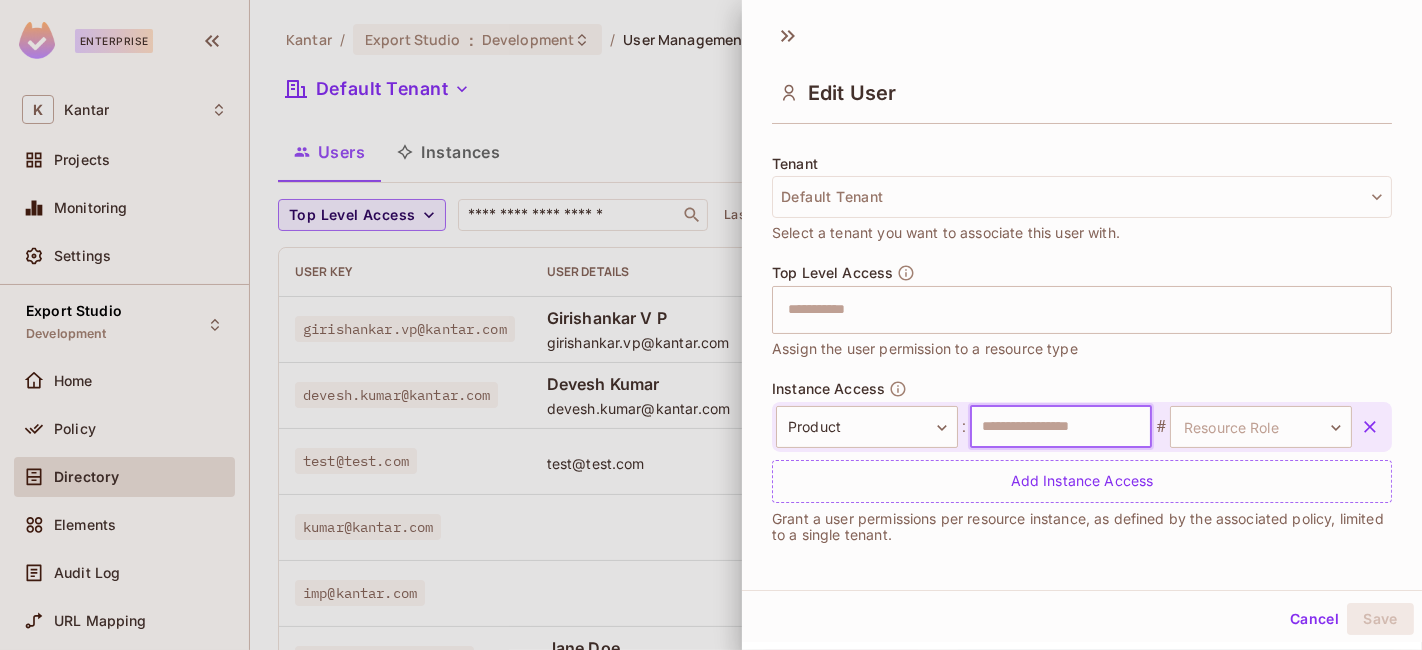 click at bounding box center [1061, 427] 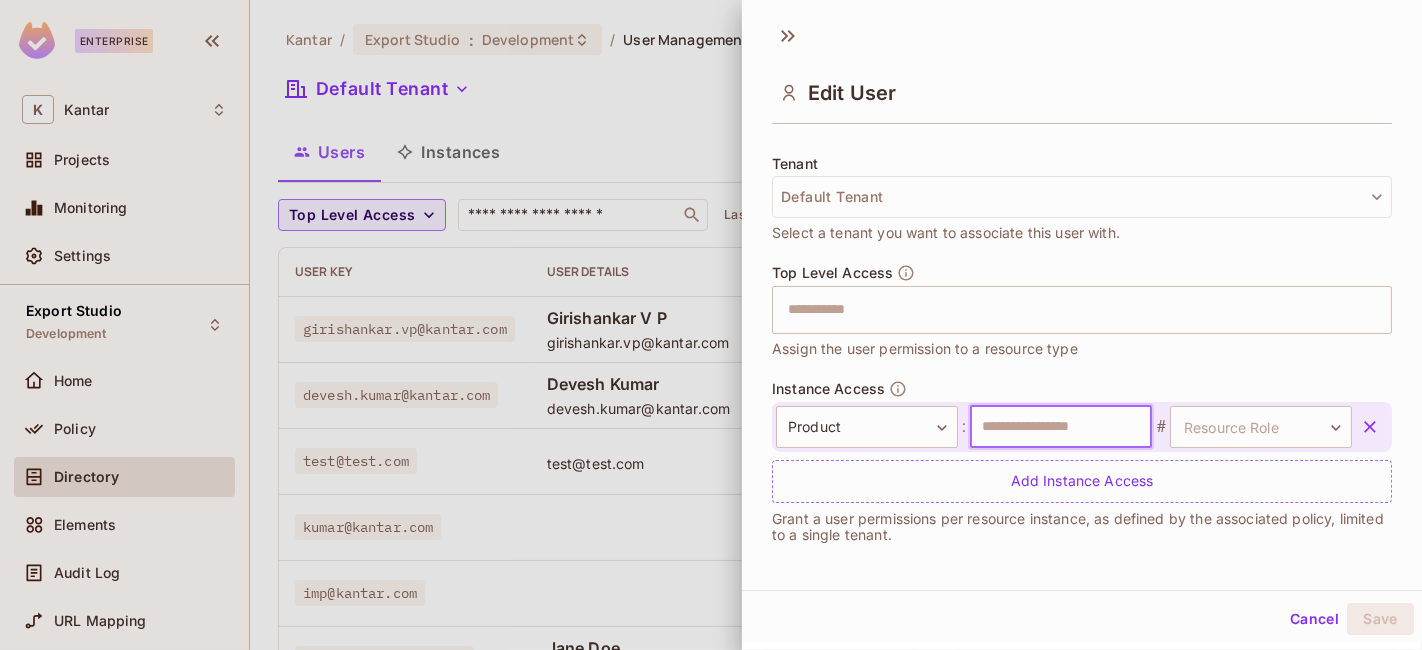 click at bounding box center [1061, 427] 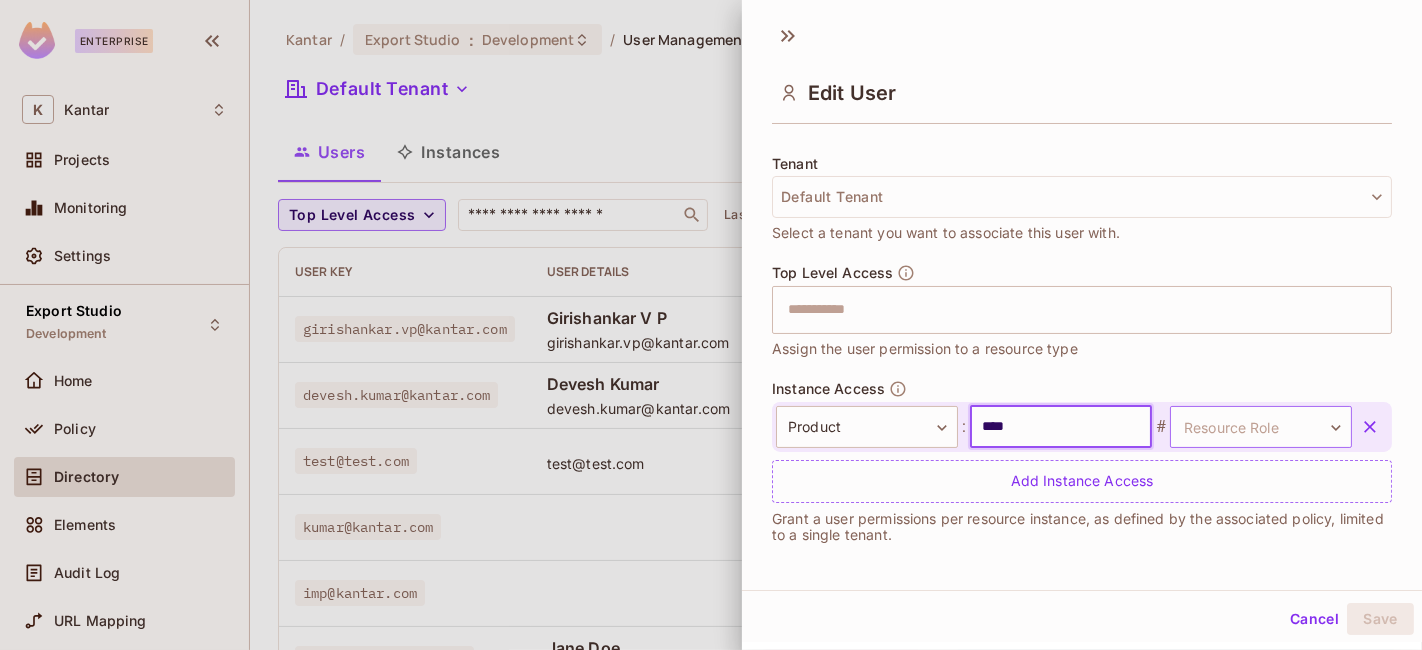 type on "****" 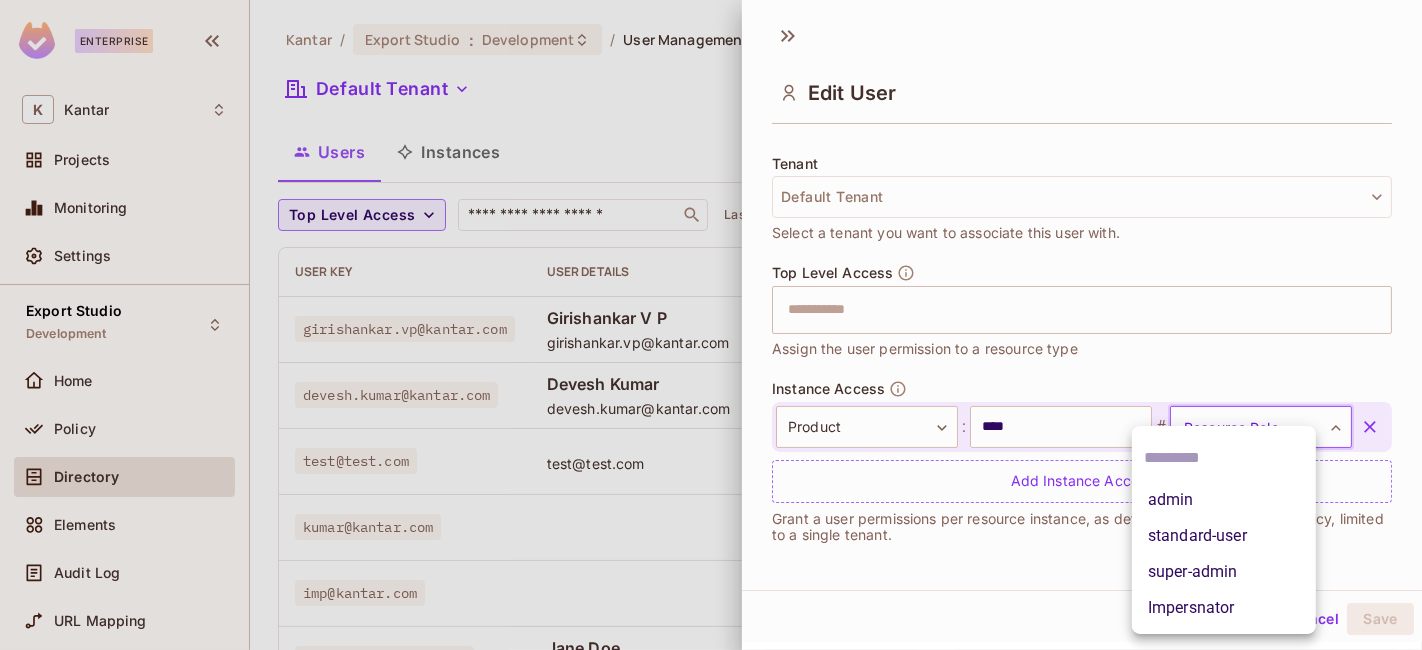 click at bounding box center (711, 325) 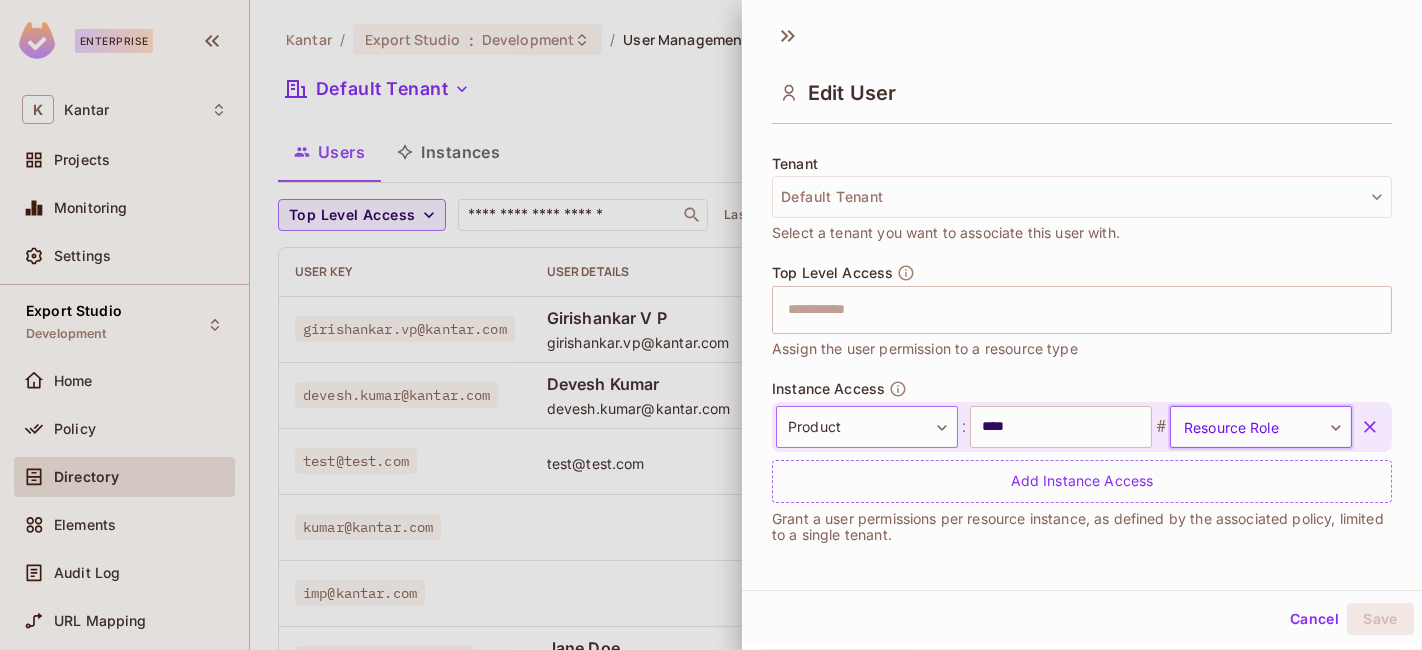 click on "Enterprise K Kantar Projects Monitoring Settings Export Studio Development Home Policy Directory Elements Audit Log URL Mapping Connect Upgrade Help & Updates Kantar / Export Studio : Development / User Management Default Tenant Settings Users Instances Top Level Access ​ Last Updated  31 minutes ago Add user User Key User Details Top Level Access Instance Access girishankar.vp@kantar.com Girishankar V P girishankar.vp@kantar.com AdminUser SubApplication:Apple # AdminUser SubApplication:Samsung # StandardUser devesh.kumar@kantar.com Devesh Kumar devesh.kumar@kantar.com Add Roles SubApplication:Flipkart # AdminUser test@test.com   test@test.com Add Roles SubApplication:3M # AdminUser SubApplication:Apple # StandardUser kumar@kantar.com   Add Roles Product:LinkPlus # standard-user Product:ExperienceEvaluator # admin imp@kantar.com   Add Roles Product:LinkPlus # Impersnator Product:ExperienceEvaluator # Impersnator jane@coolcompany.com Jane Doe jane@coolcompany.com SuperAdminUser # StandardUser test9@test.com" at bounding box center [711, 325] 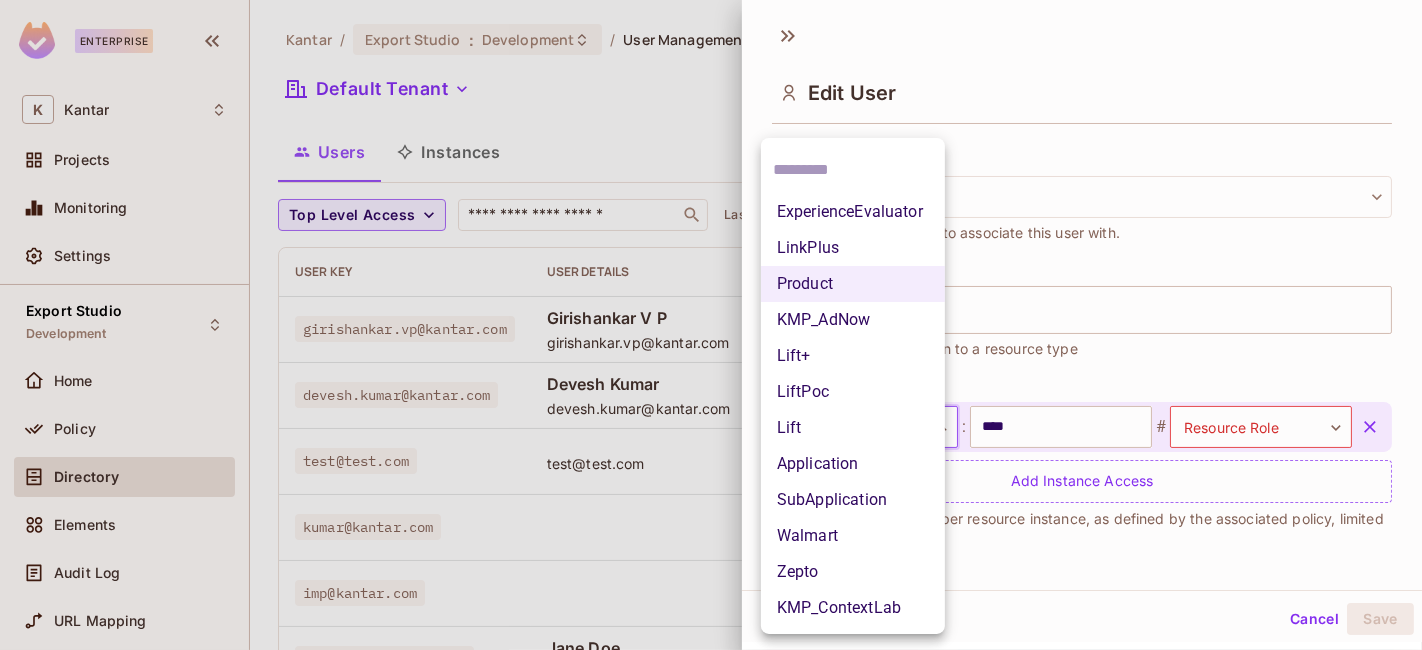 click on "Lift" at bounding box center (853, 428) 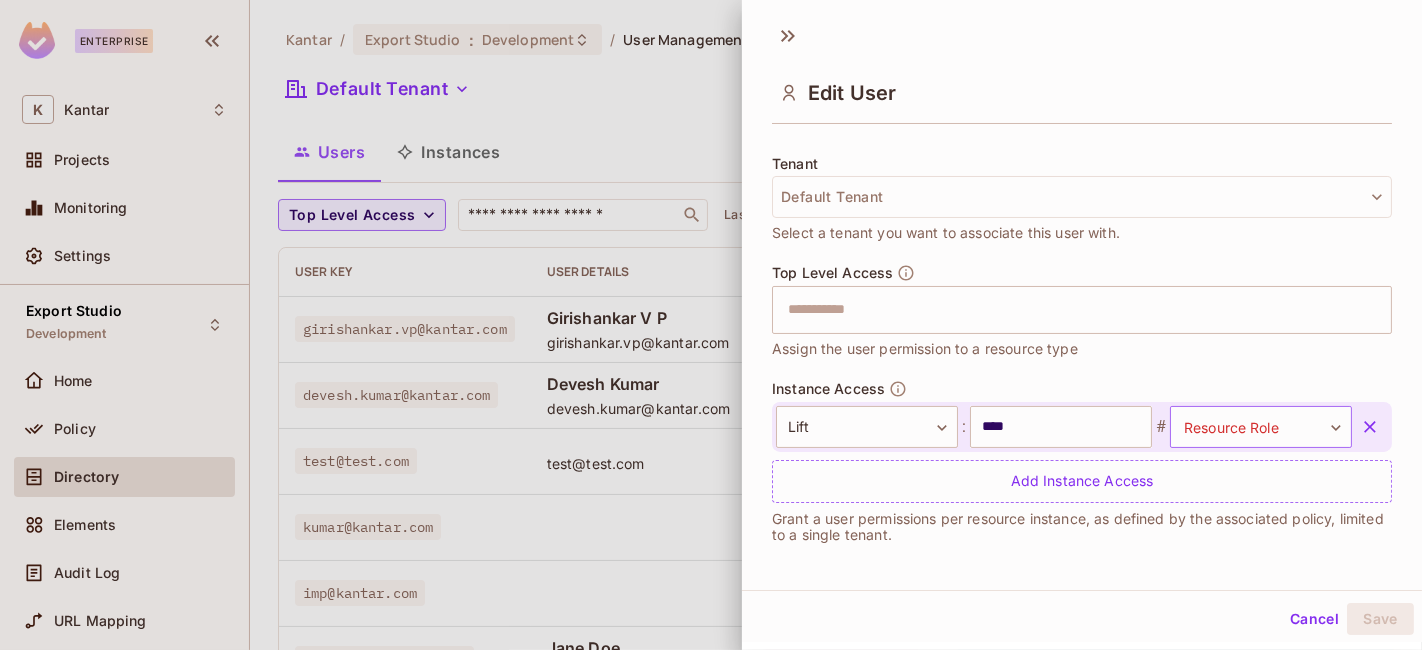 click on "Enterprise K Kantar Projects Monitoring Settings Export Studio Development Home Policy Directory Elements Audit Log URL Mapping Connect Upgrade Help & Updates Kantar / Export Studio : Development / User Management Default Tenant Settings Users Instances Top Level Access ​ Last Updated  31 minutes ago Add user User Key User Details Top Level Access Instance Access girishankar.vp@kantar.com Girishankar V P girishankar.vp@kantar.com AdminUser SubApplication:Apple # AdminUser SubApplication:Samsung # StandardUser devesh.kumar@kantar.com Devesh Kumar devesh.kumar@kantar.com Add Roles SubApplication:Flipkart # AdminUser test@test.com   test@test.com Add Roles SubApplication:3M # AdminUser SubApplication:Apple # StandardUser kumar@kantar.com   Add Roles Product:LinkPlus # standard-user Product:ExperienceEvaluator # admin imp@kantar.com   Add Roles Product:LinkPlus # Impersnator Product:ExperienceEvaluator # Impersnator jane@coolcompany.com Jane Doe jane@coolcompany.com SuperAdminUser # StandardUser test9@test.com" at bounding box center (711, 325) 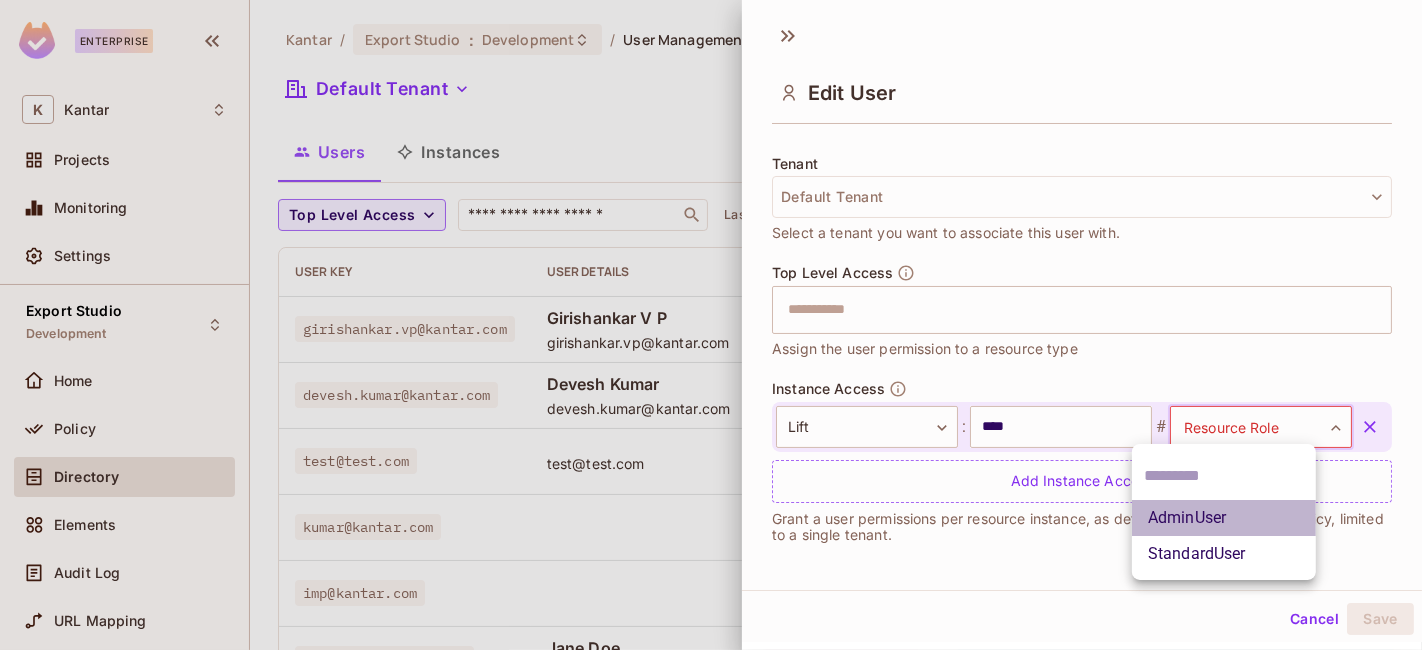 click on "AdminUser" at bounding box center (1224, 518) 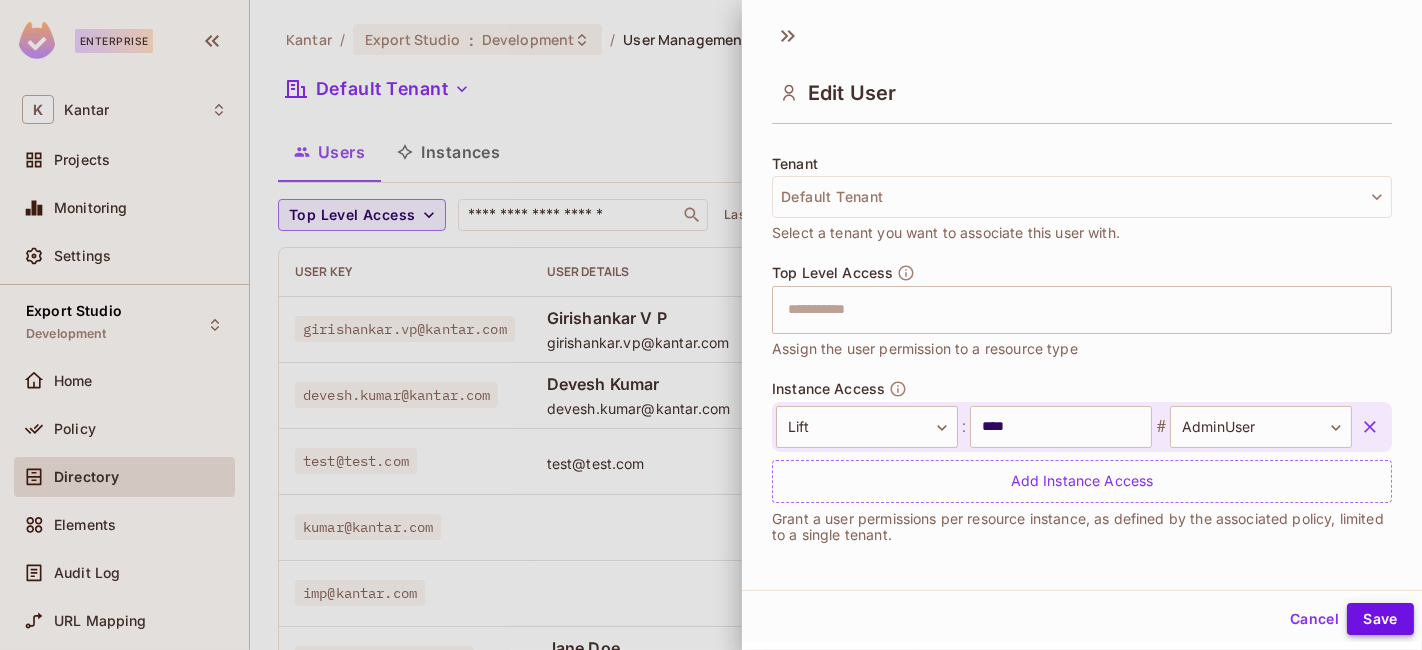 click on "Save" at bounding box center (1380, 619) 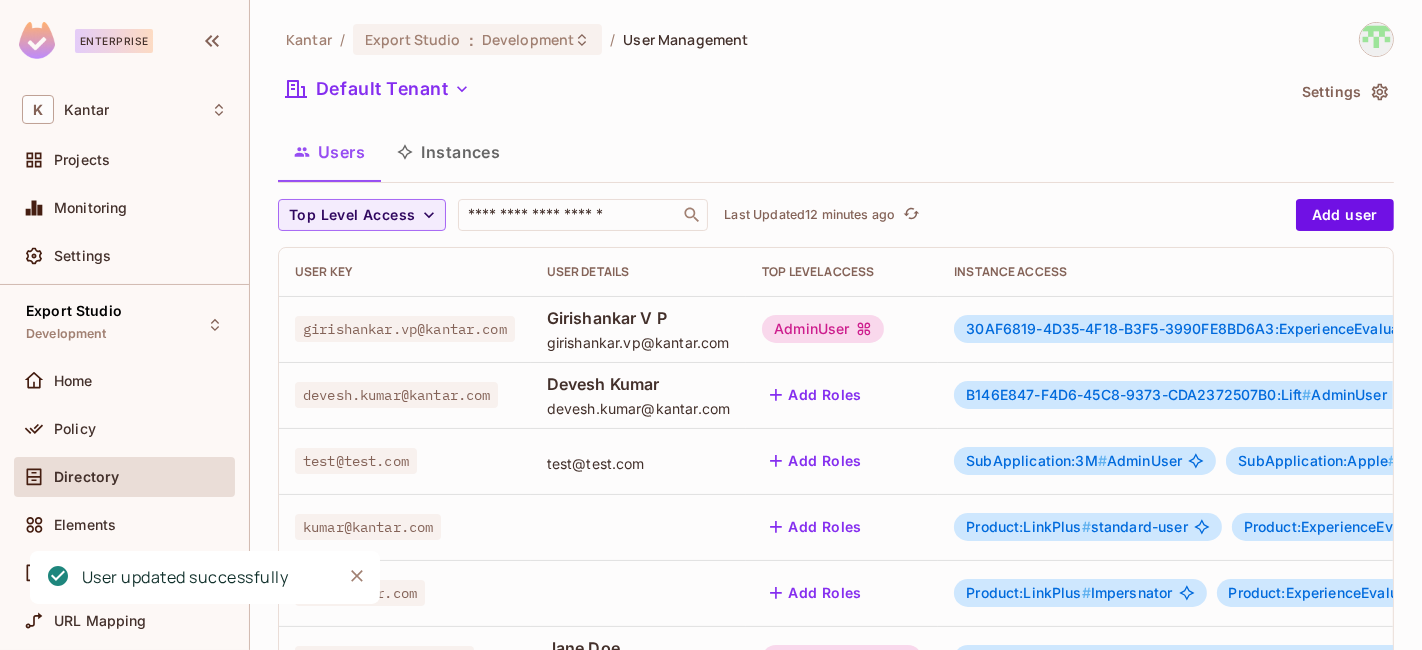 click on "Default Tenant" at bounding box center [781, 92] 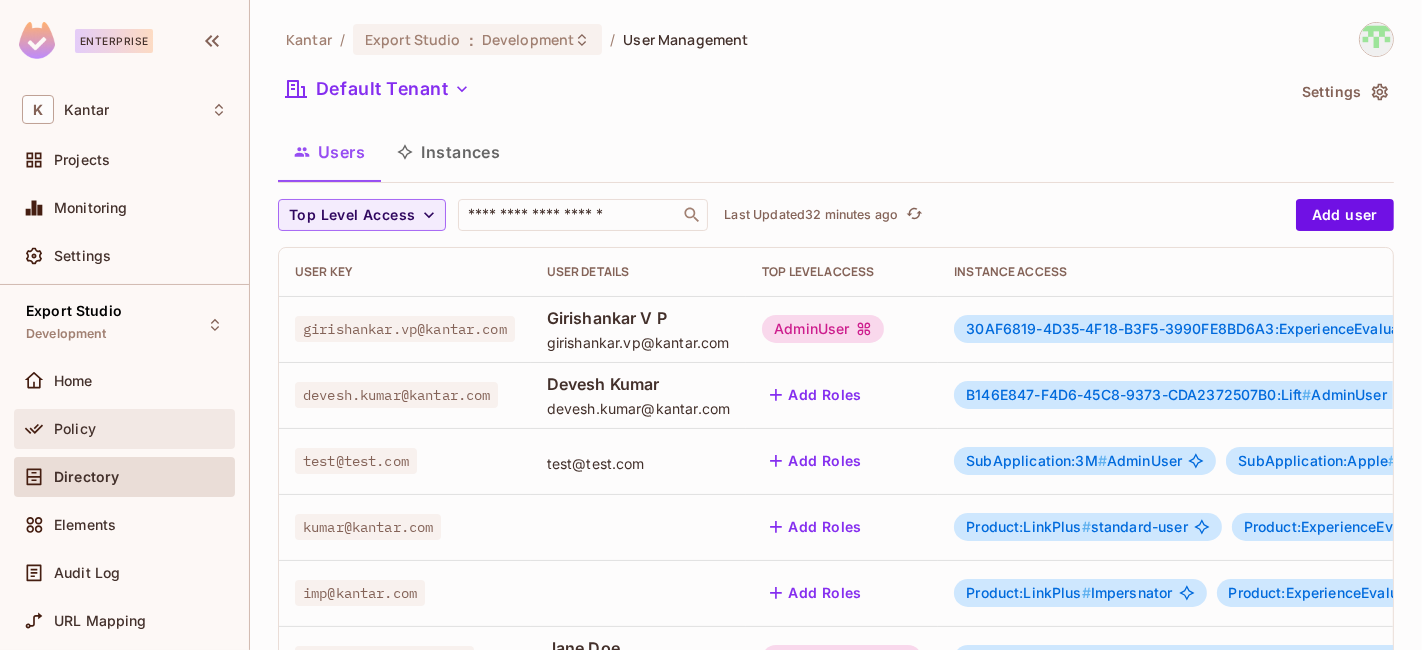 click on "Policy" at bounding box center [124, 429] 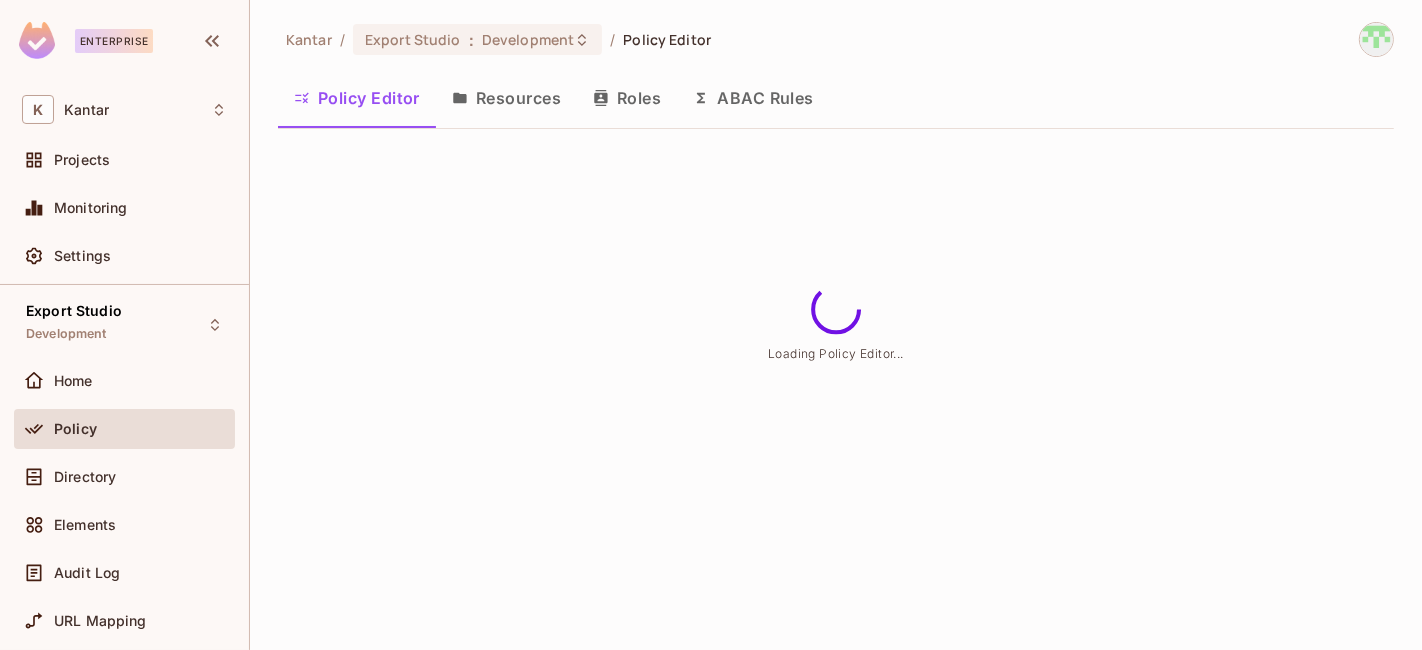 click on "Resources" at bounding box center [506, 98] 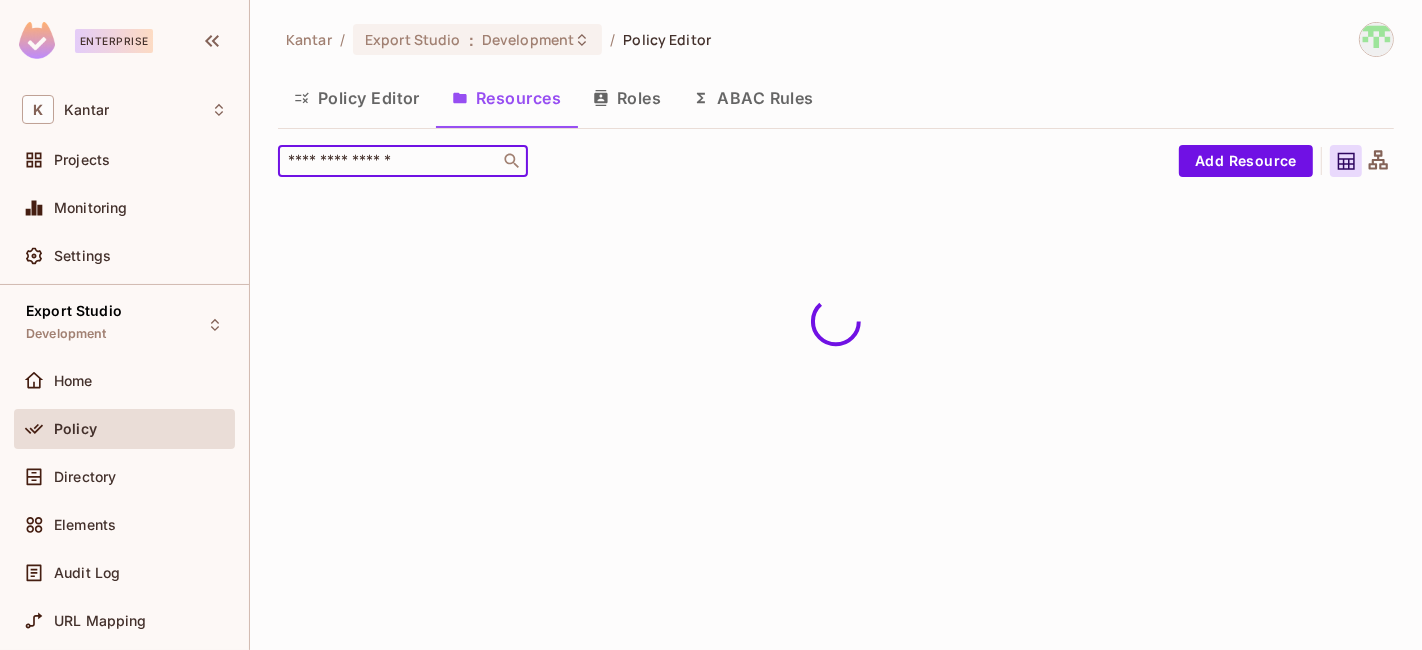 click at bounding box center (389, 161) 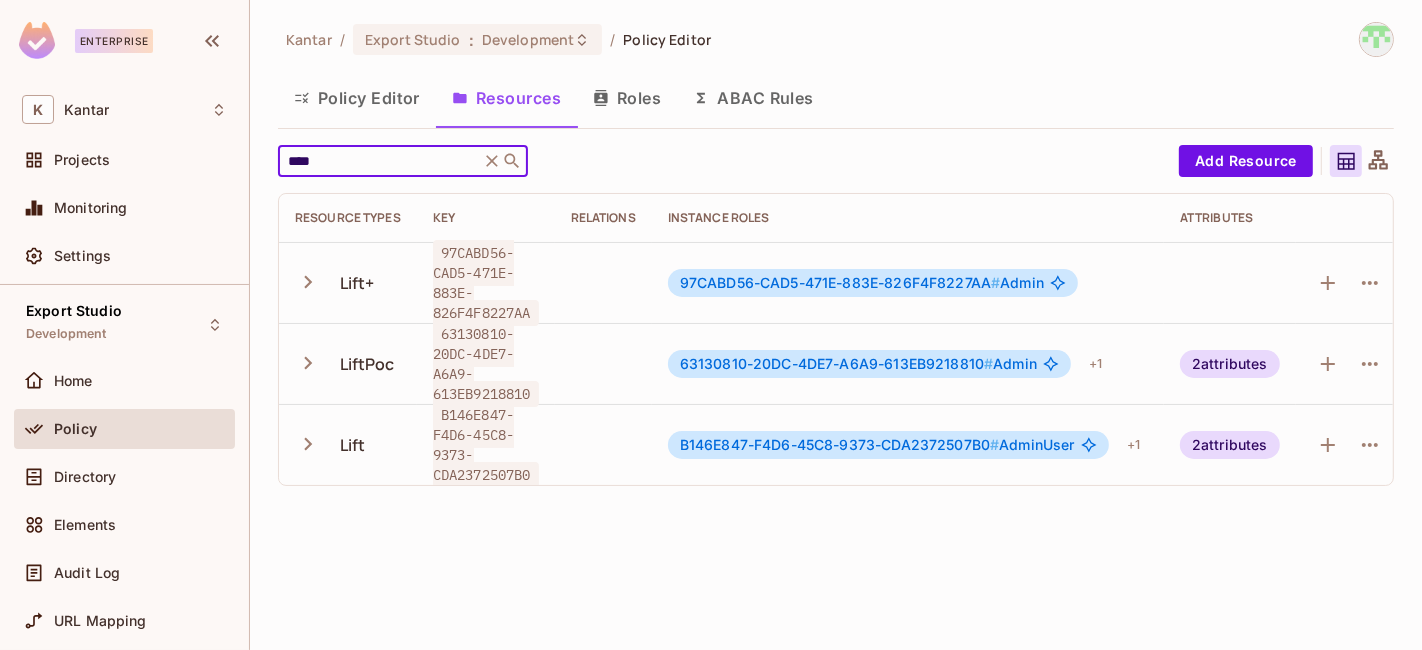 type on "****" 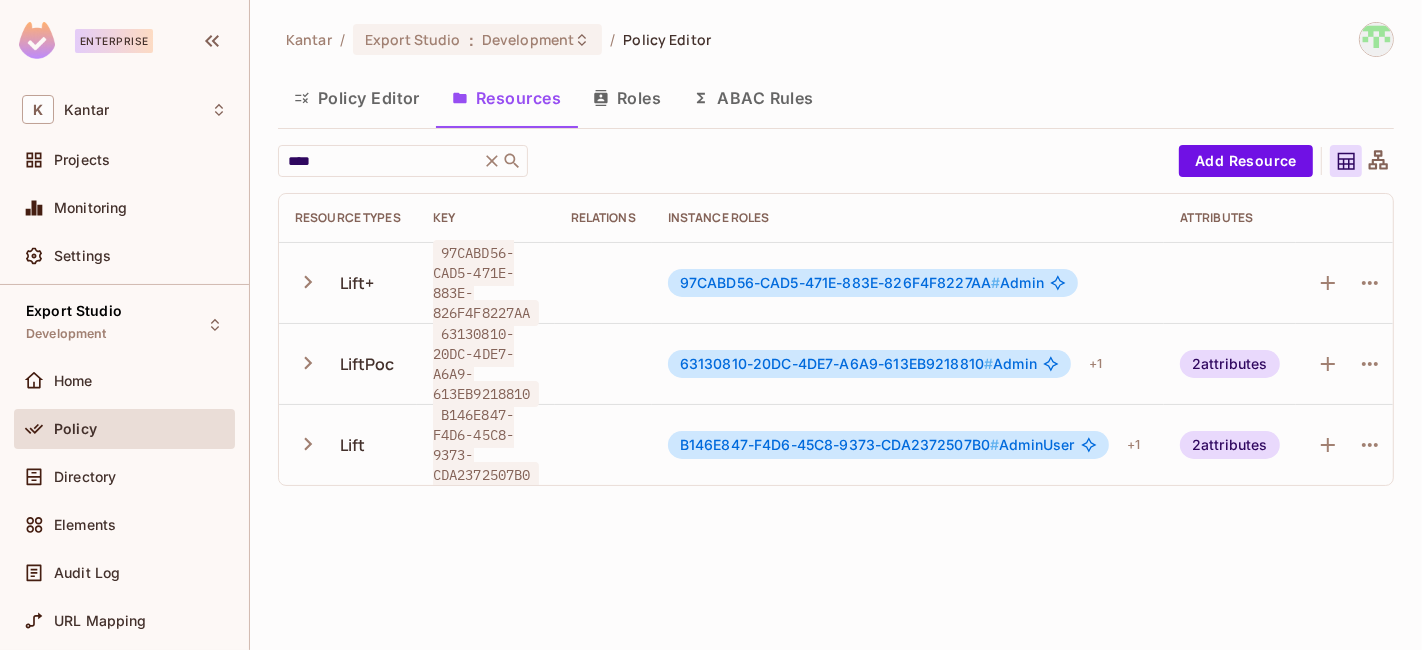 click 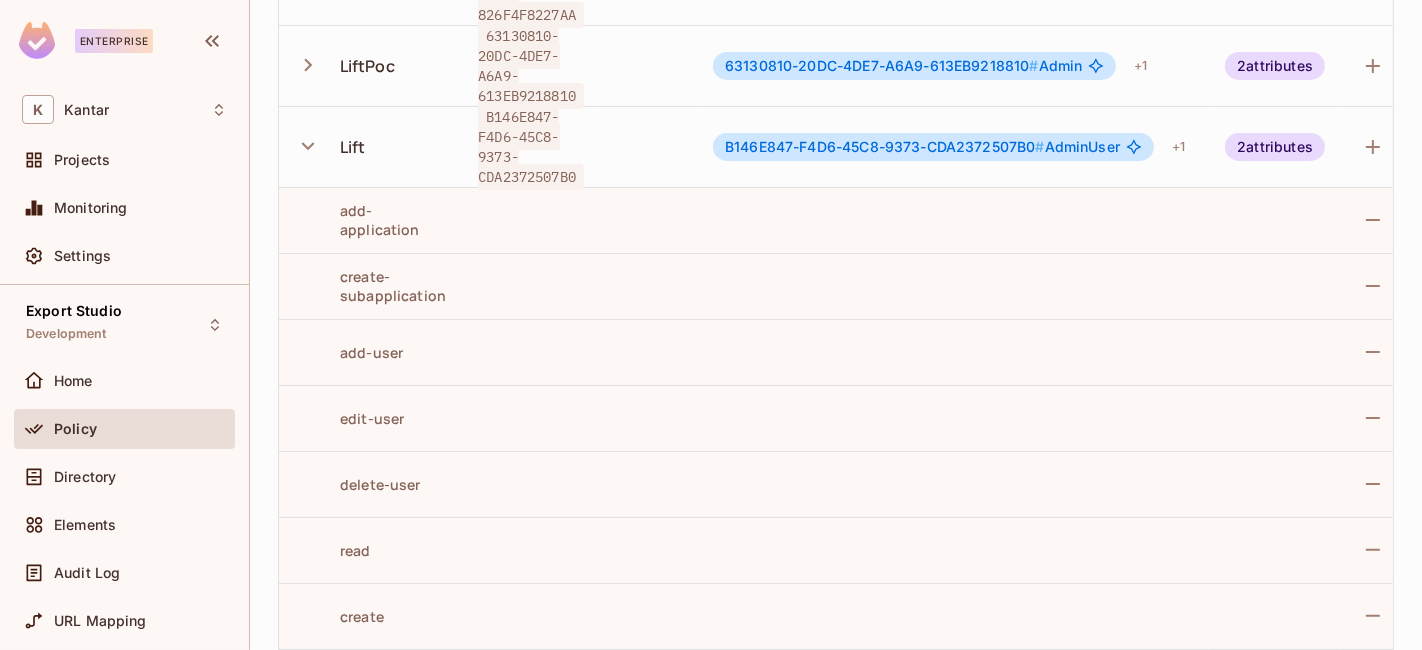 scroll, scrollTop: 289, scrollLeft: 0, axis: vertical 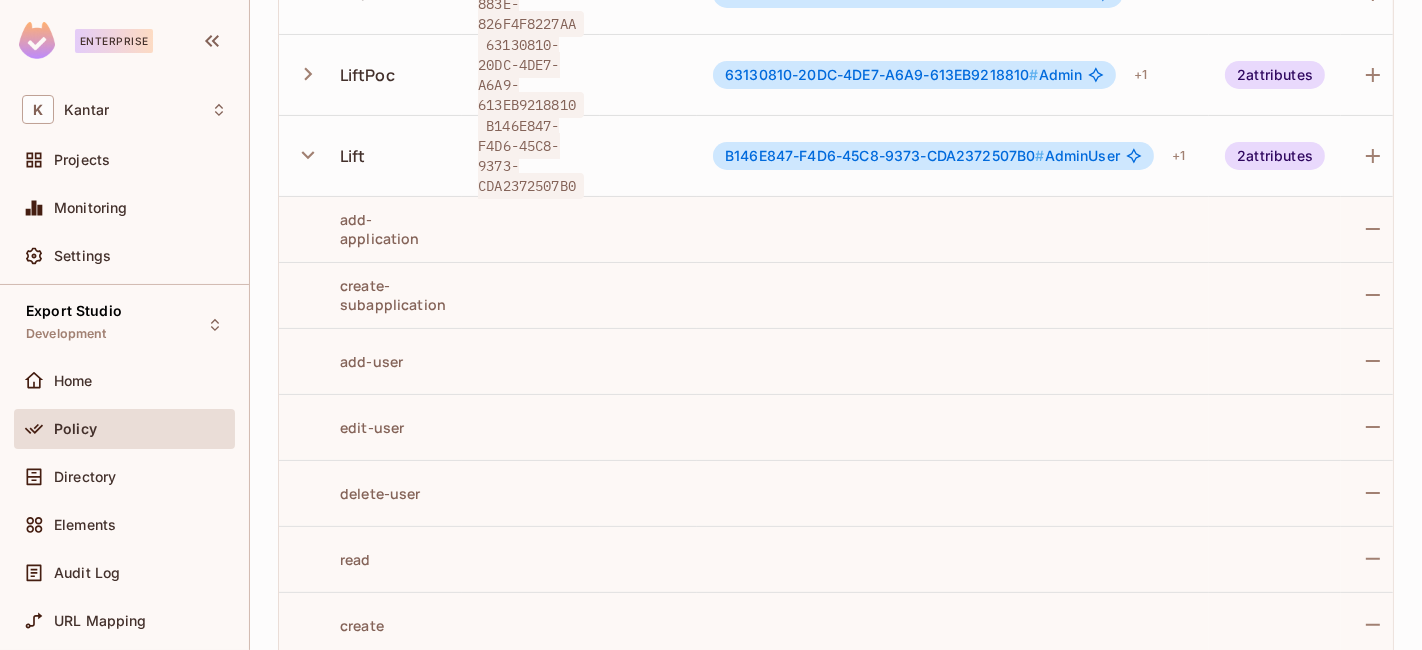 click 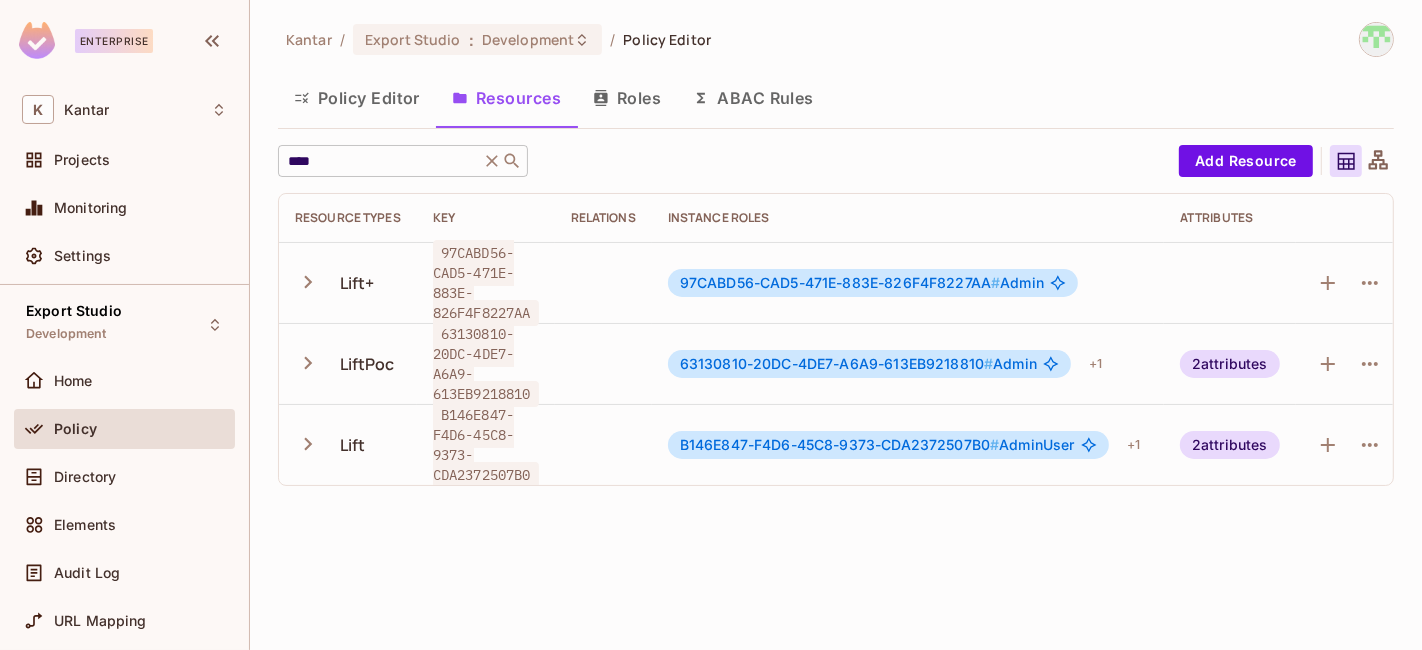 click 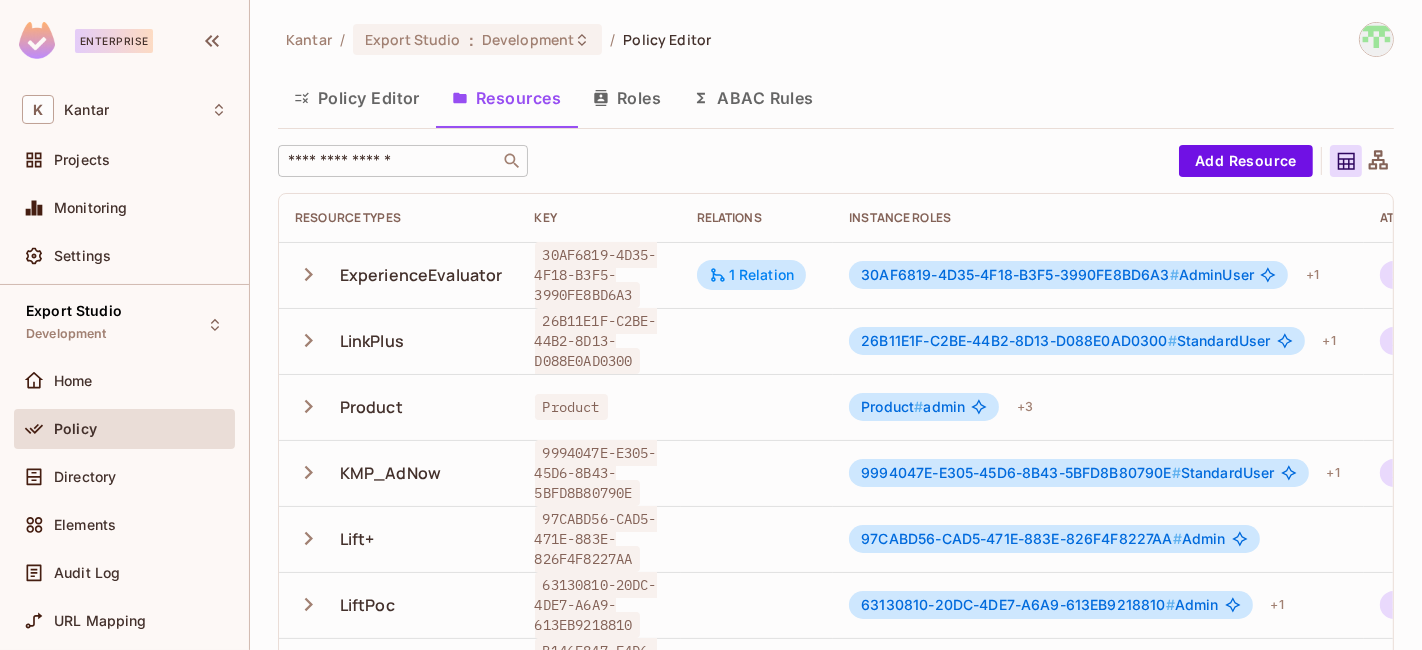 click at bounding box center [389, 161] 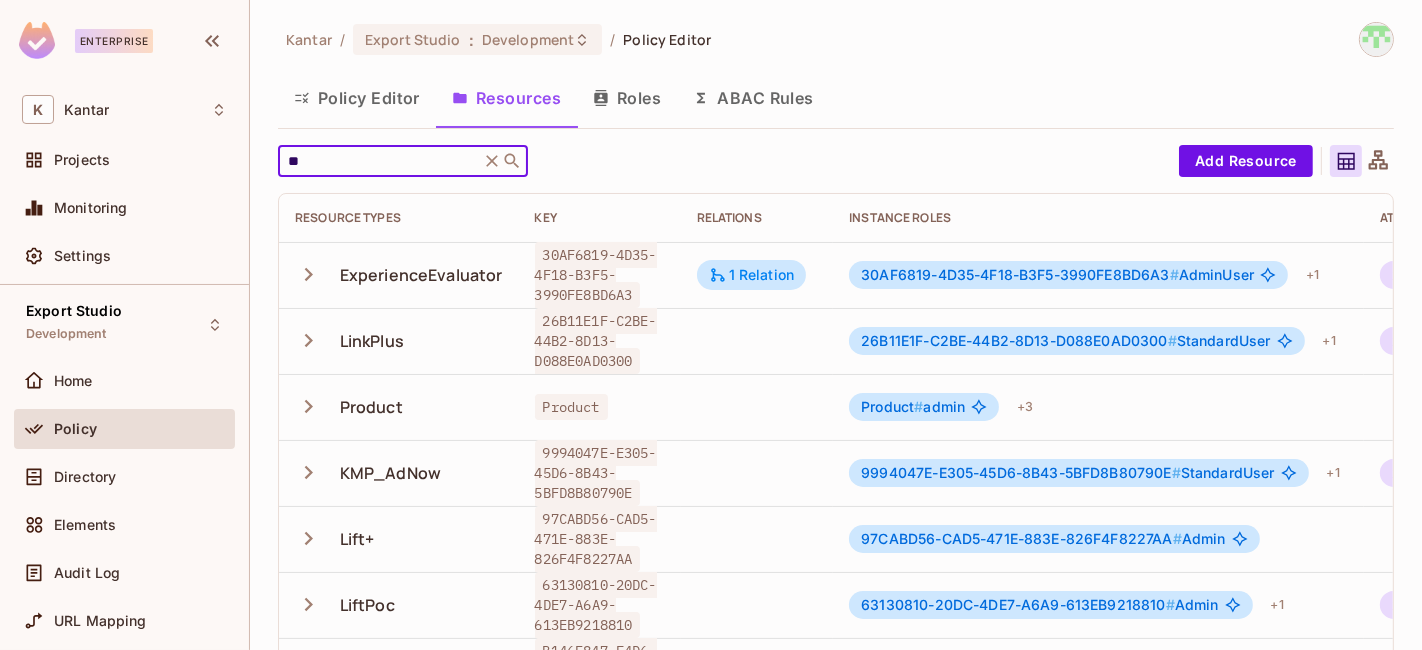 type on "*" 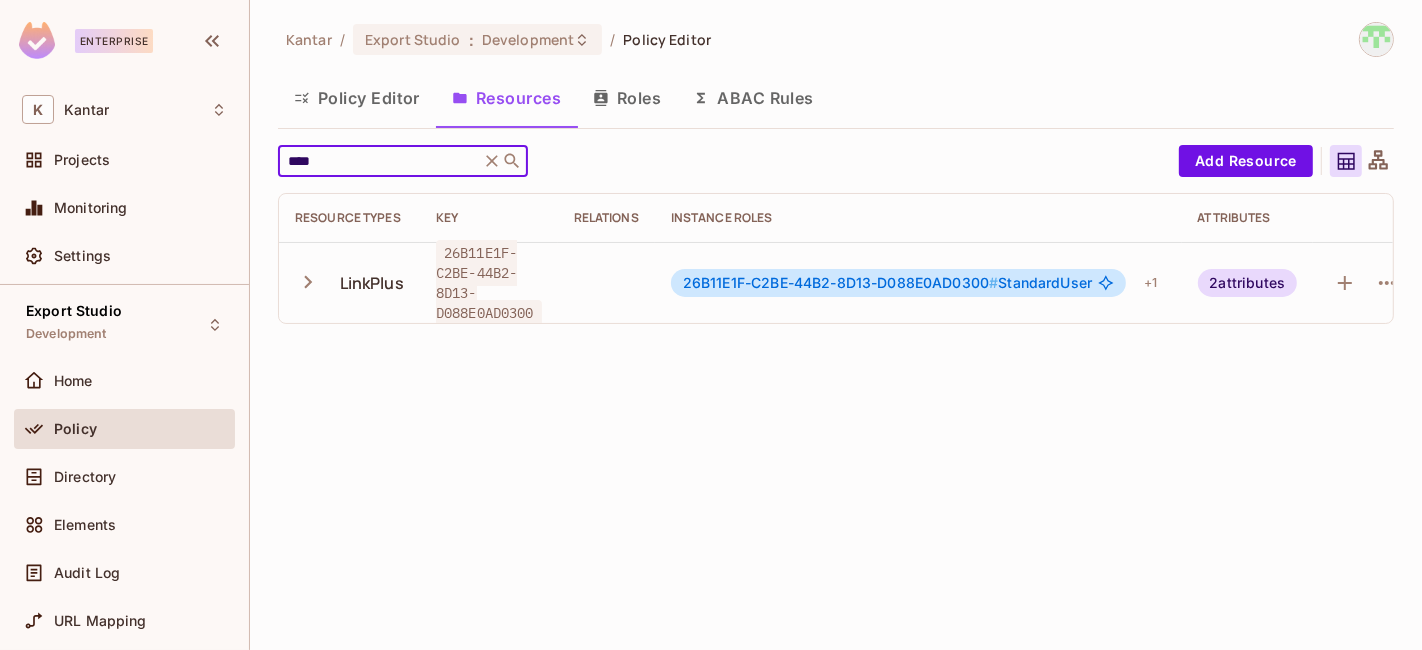 type on "****" 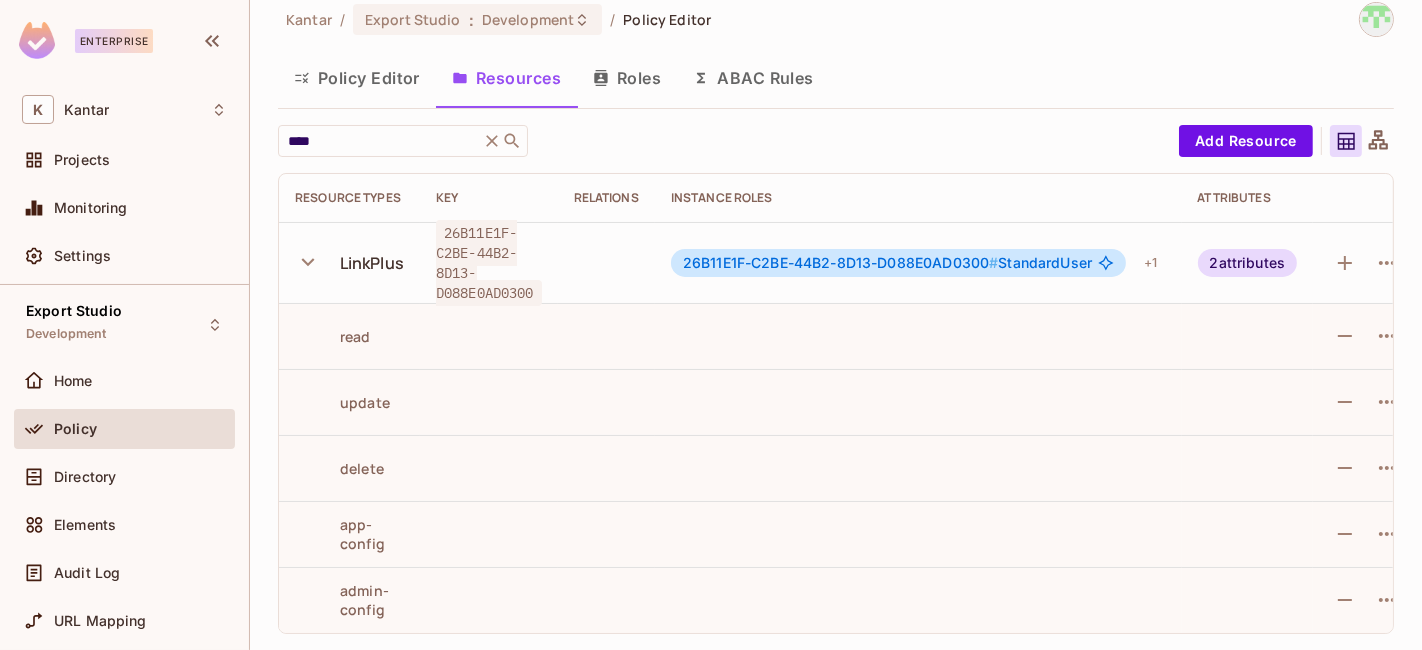 scroll, scrollTop: 31, scrollLeft: 0, axis: vertical 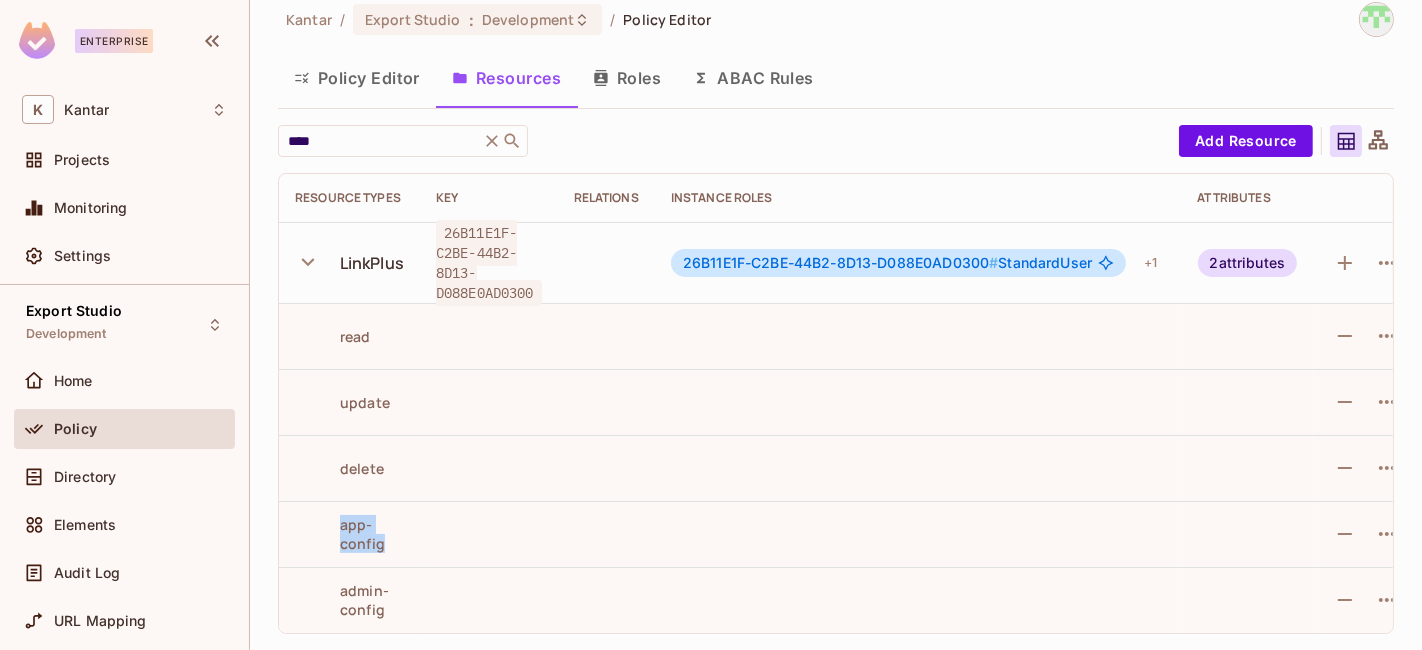 drag, startPoint x: 339, startPoint y: 515, endPoint x: 391, endPoint y: 535, distance: 55.713554 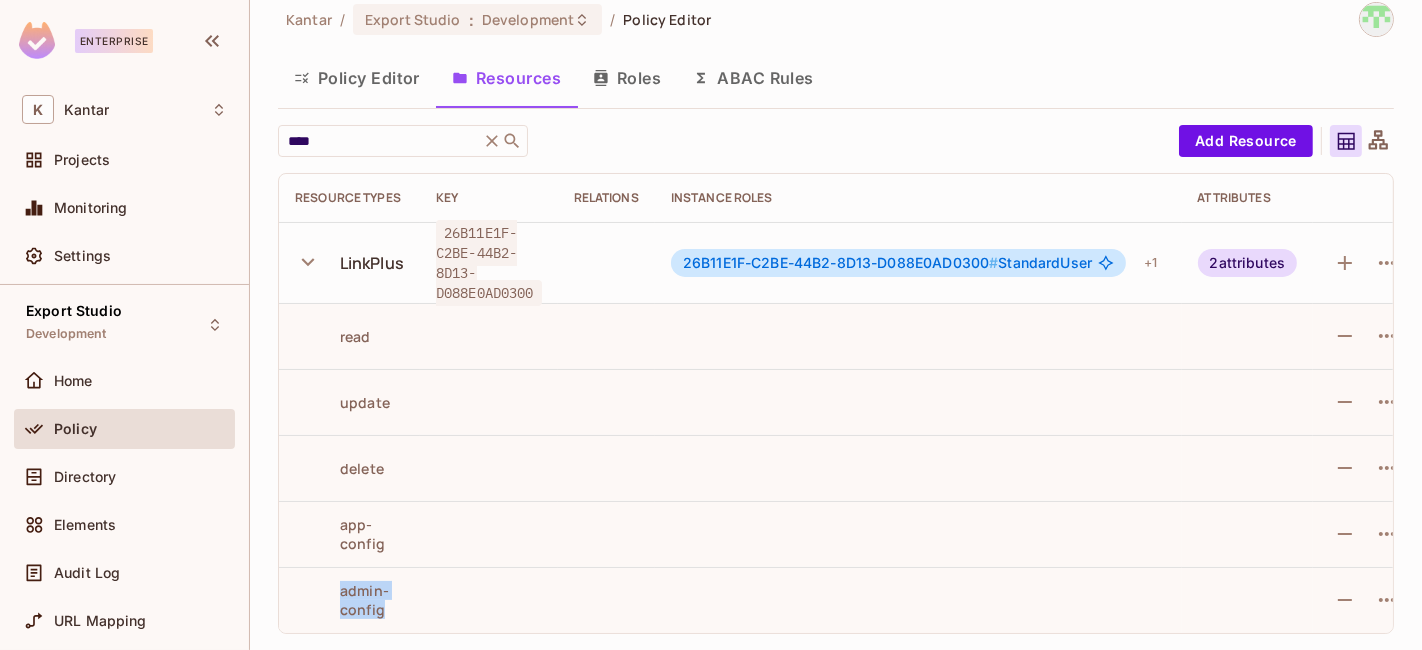 drag, startPoint x: 392, startPoint y: 609, endPoint x: 335, endPoint y: 576, distance: 65.863495 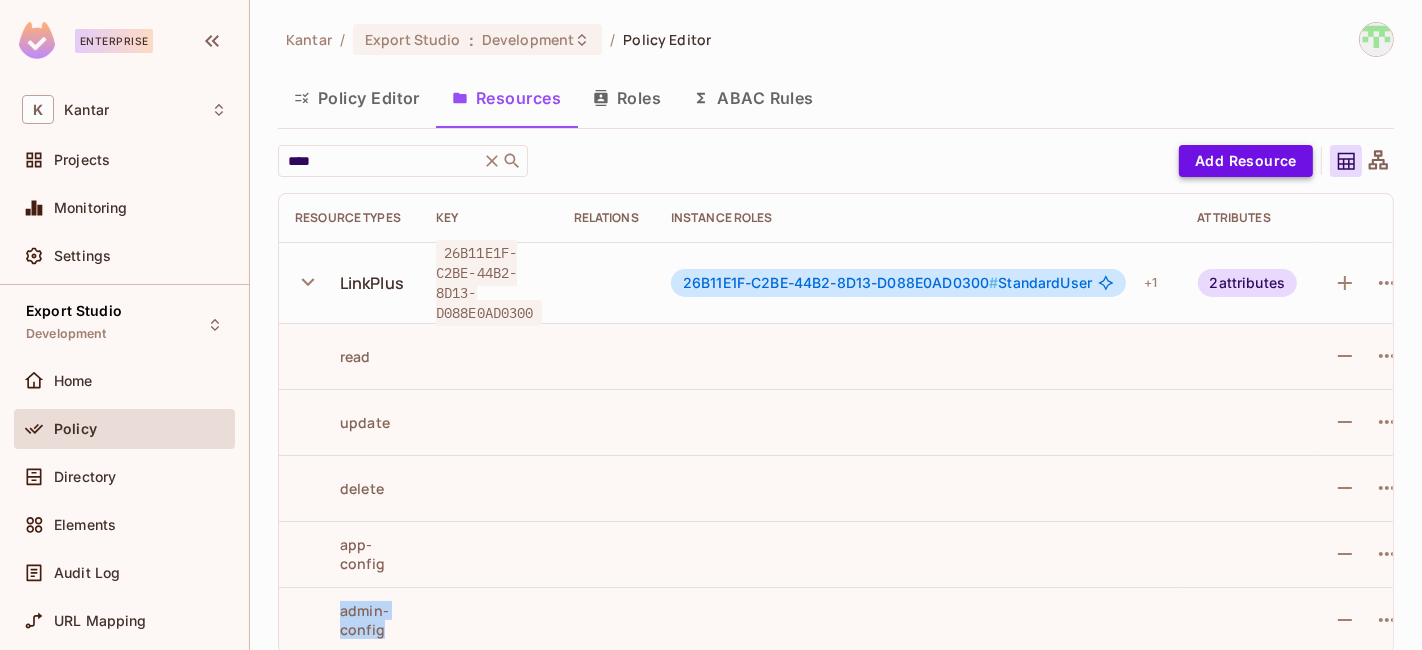 click on "Add Resource" at bounding box center [1246, 161] 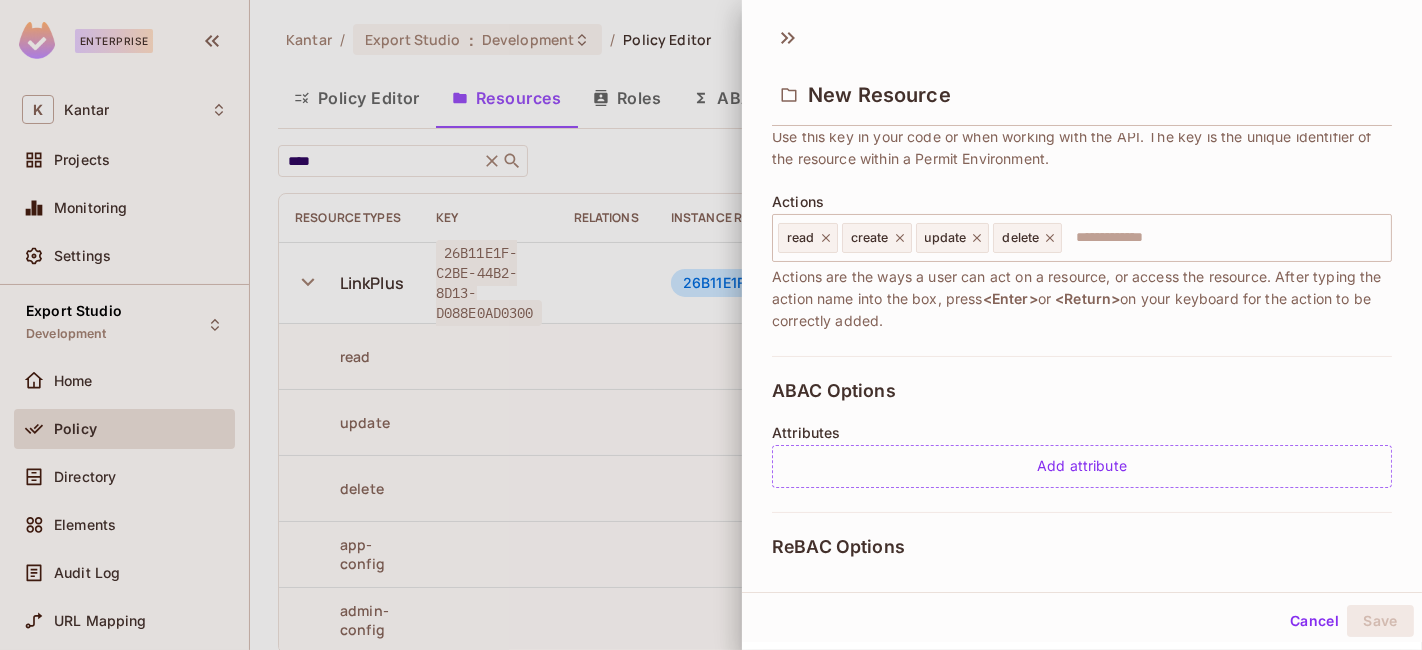 scroll, scrollTop: 200, scrollLeft: 0, axis: vertical 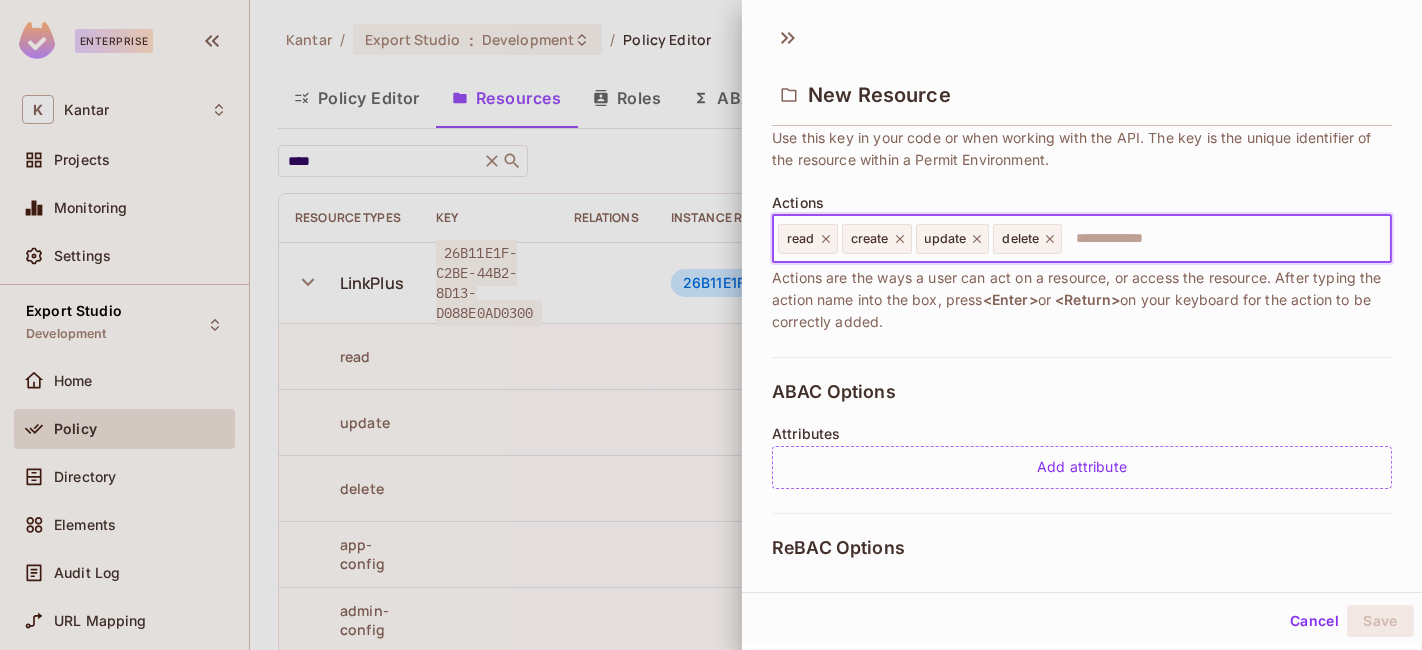 click at bounding box center (1223, 239) 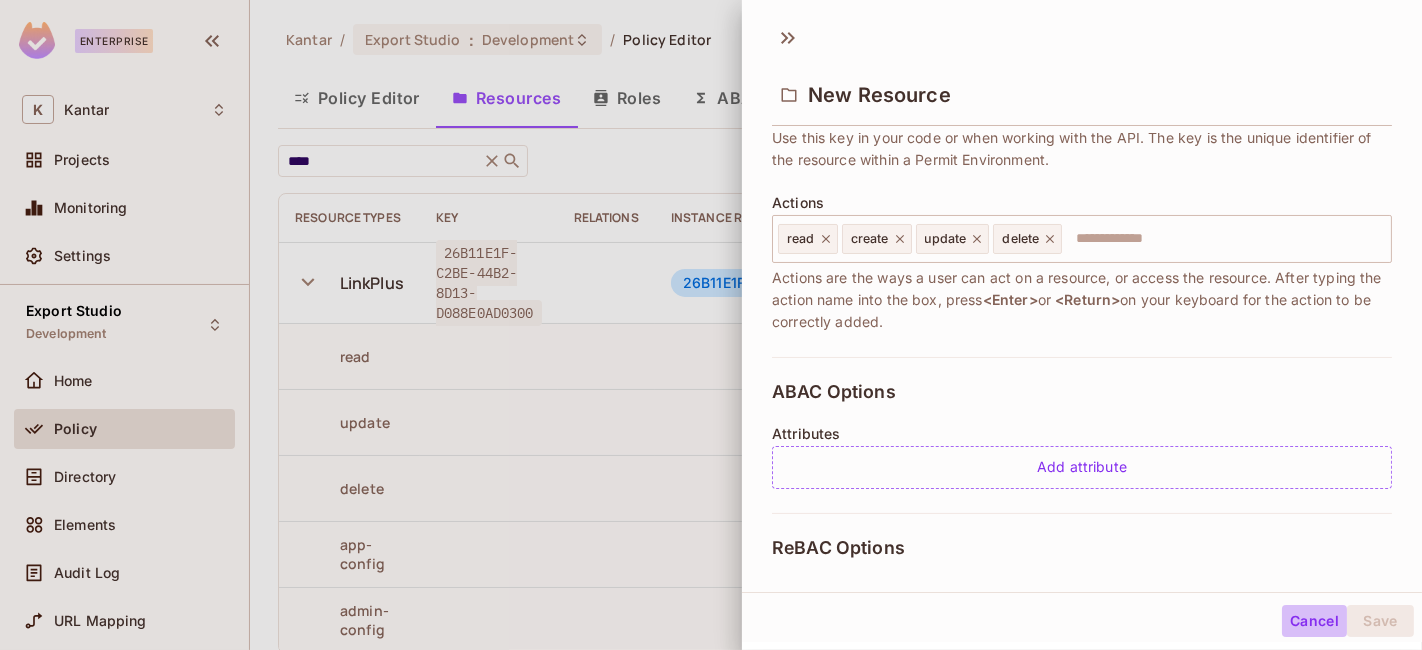 click on "Cancel" at bounding box center (1314, 621) 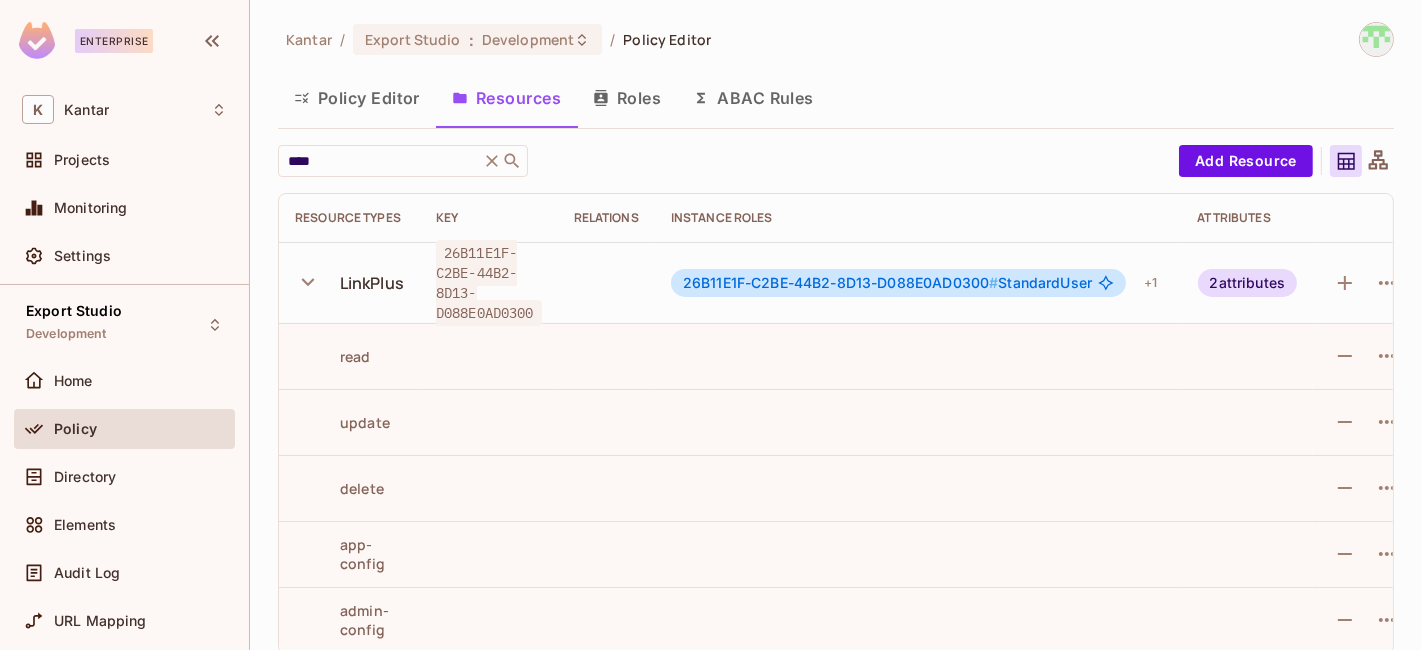click on "Policy Editor" at bounding box center [357, 98] 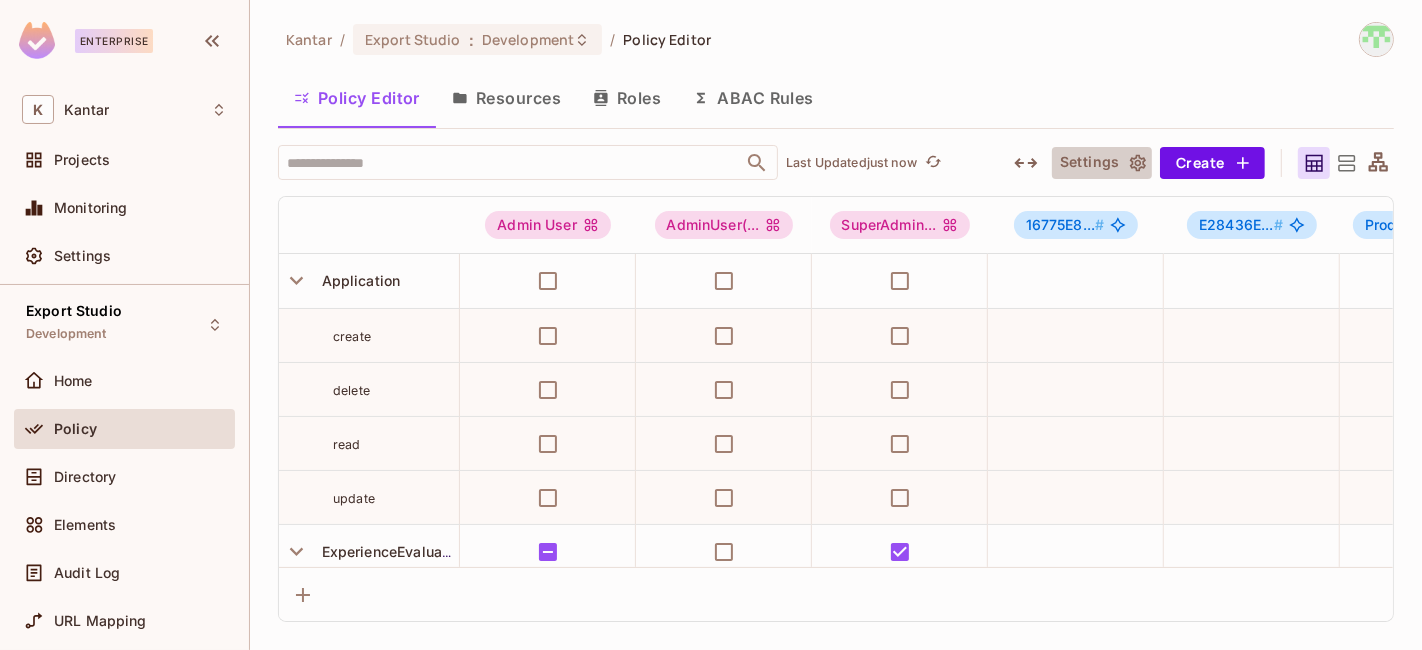 click on "Settings" at bounding box center [1102, 163] 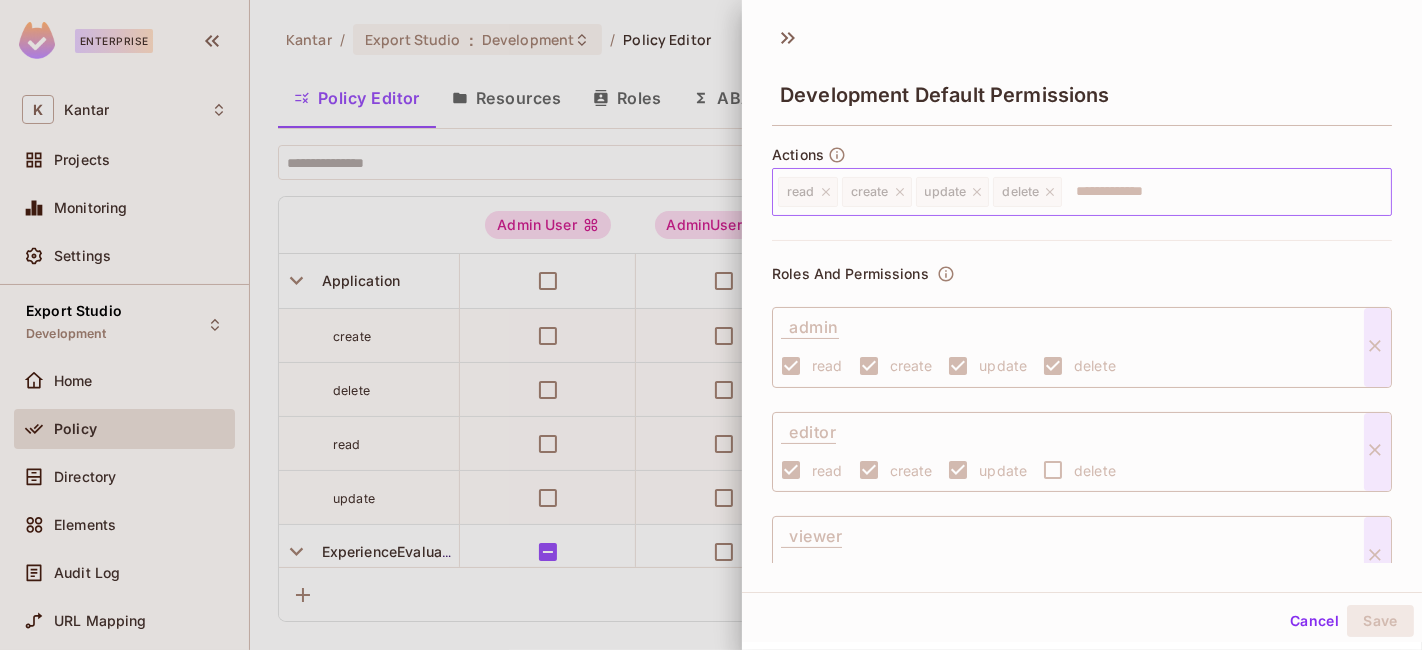 scroll, scrollTop: 0, scrollLeft: 0, axis: both 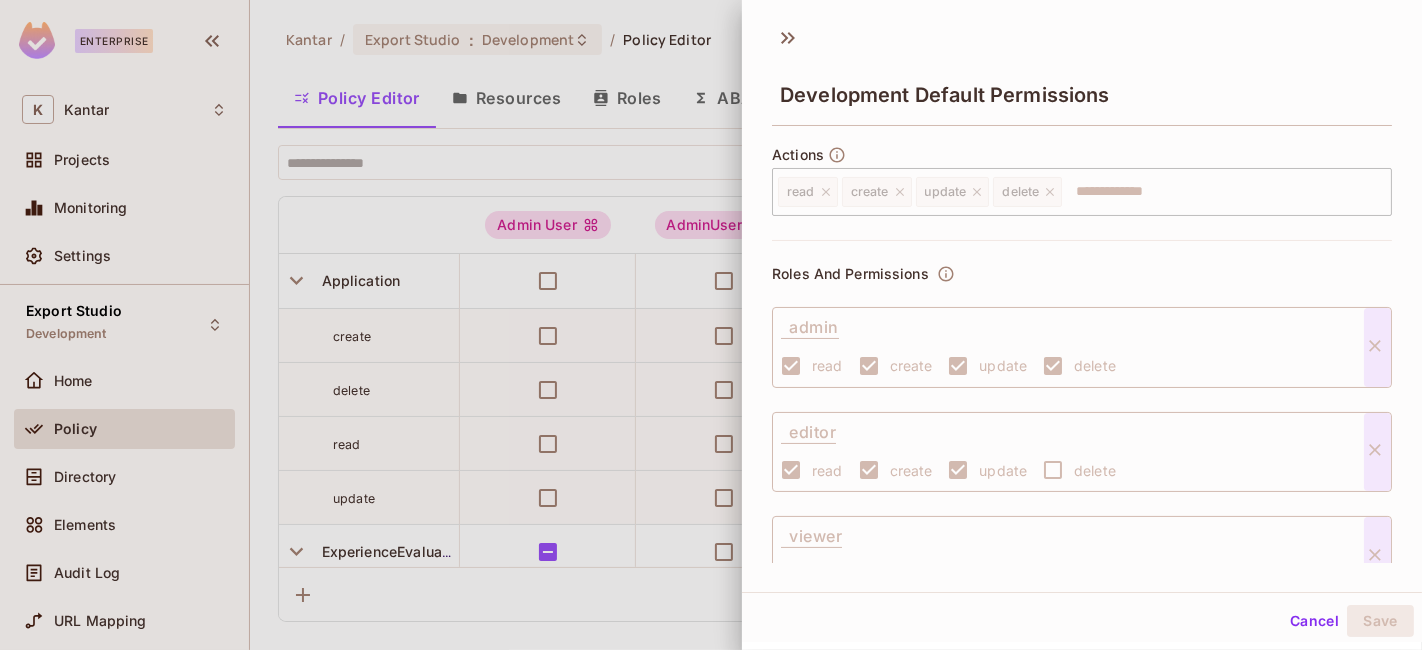 click at bounding box center [711, 325] 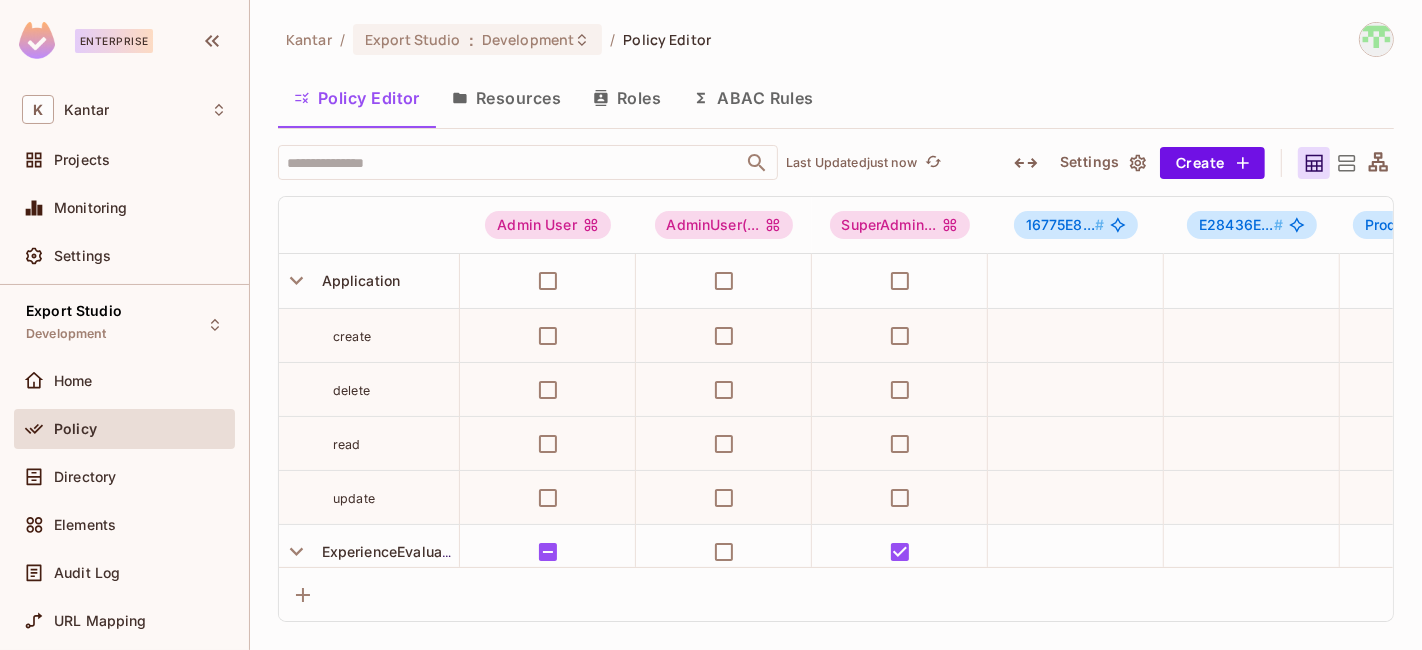 click on "Resources" at bounding box center (506, 98) 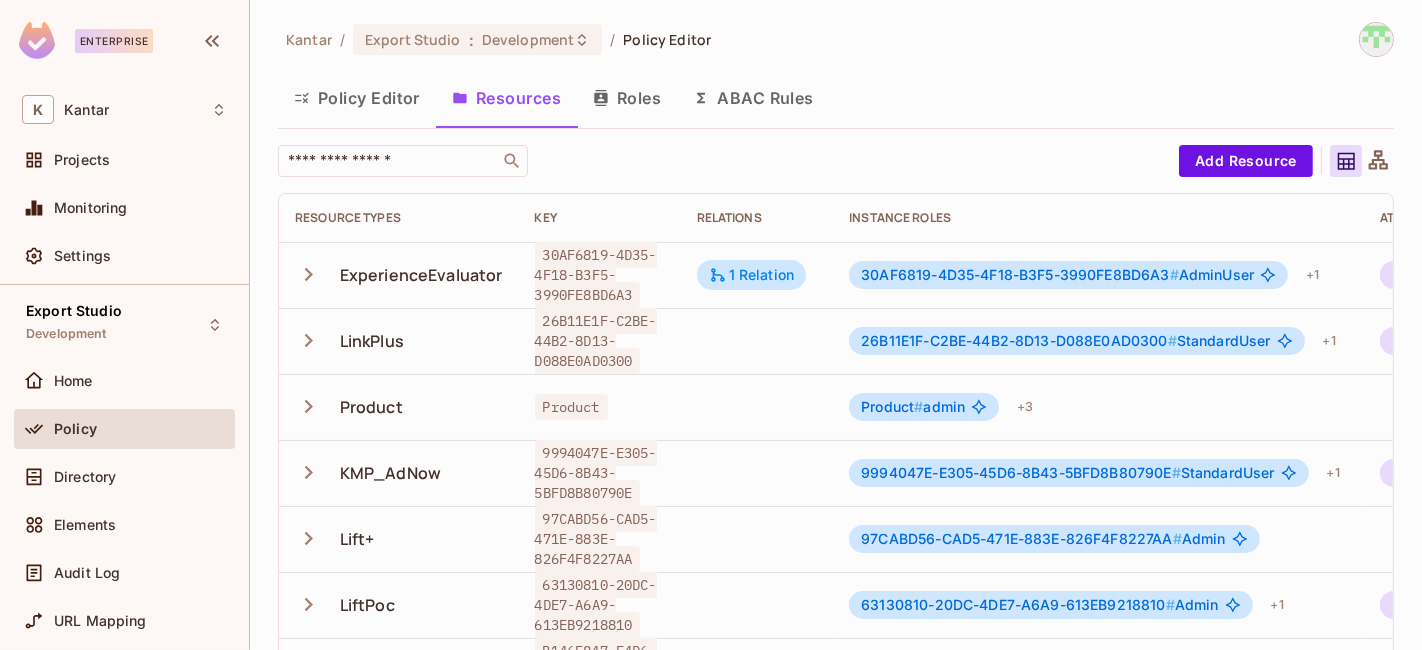 click on "Policy Editor" at bounding box center [357, 98] 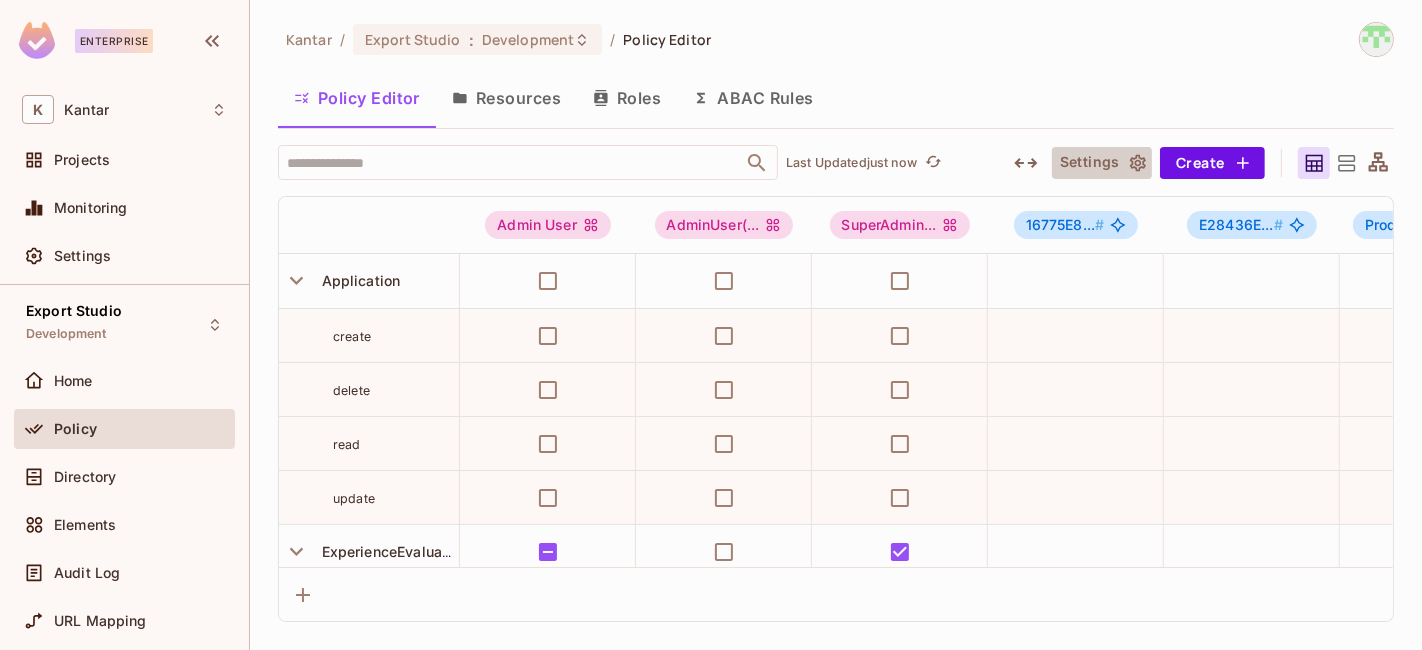 click on "Settings" at bounding box center (1102, 163) 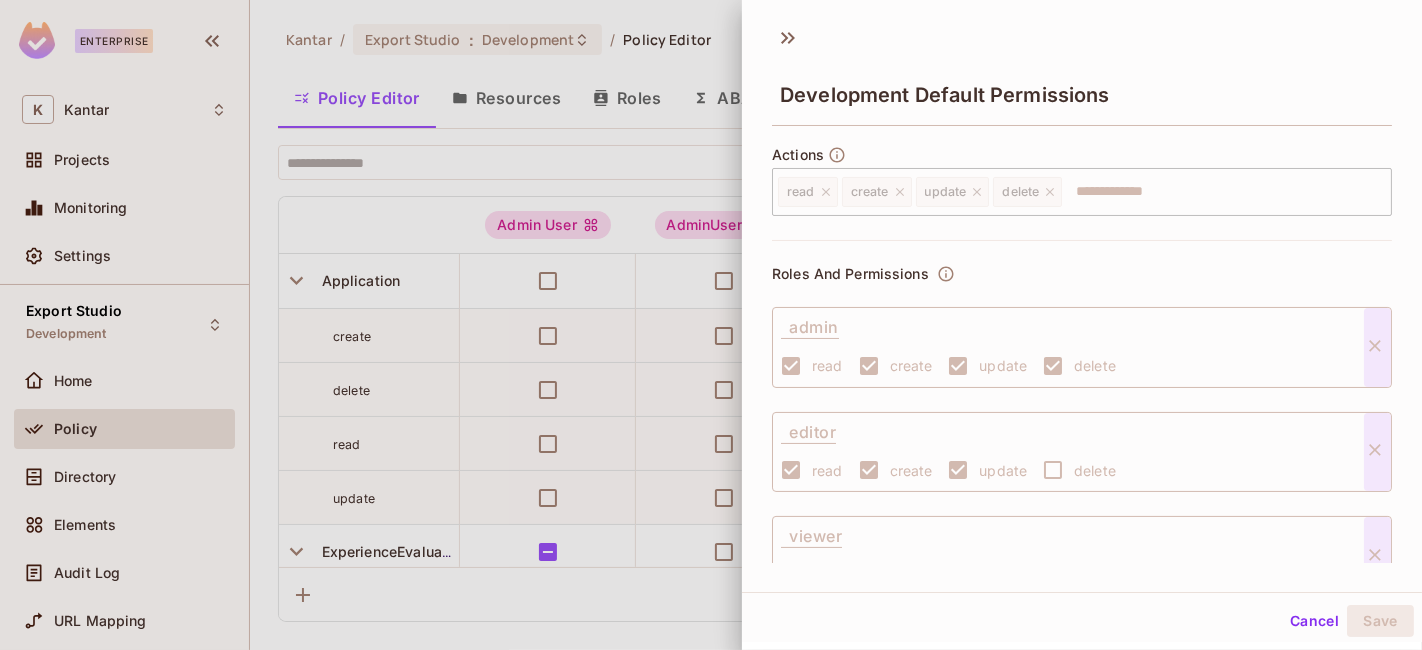 click at bounding box center [711, 325] 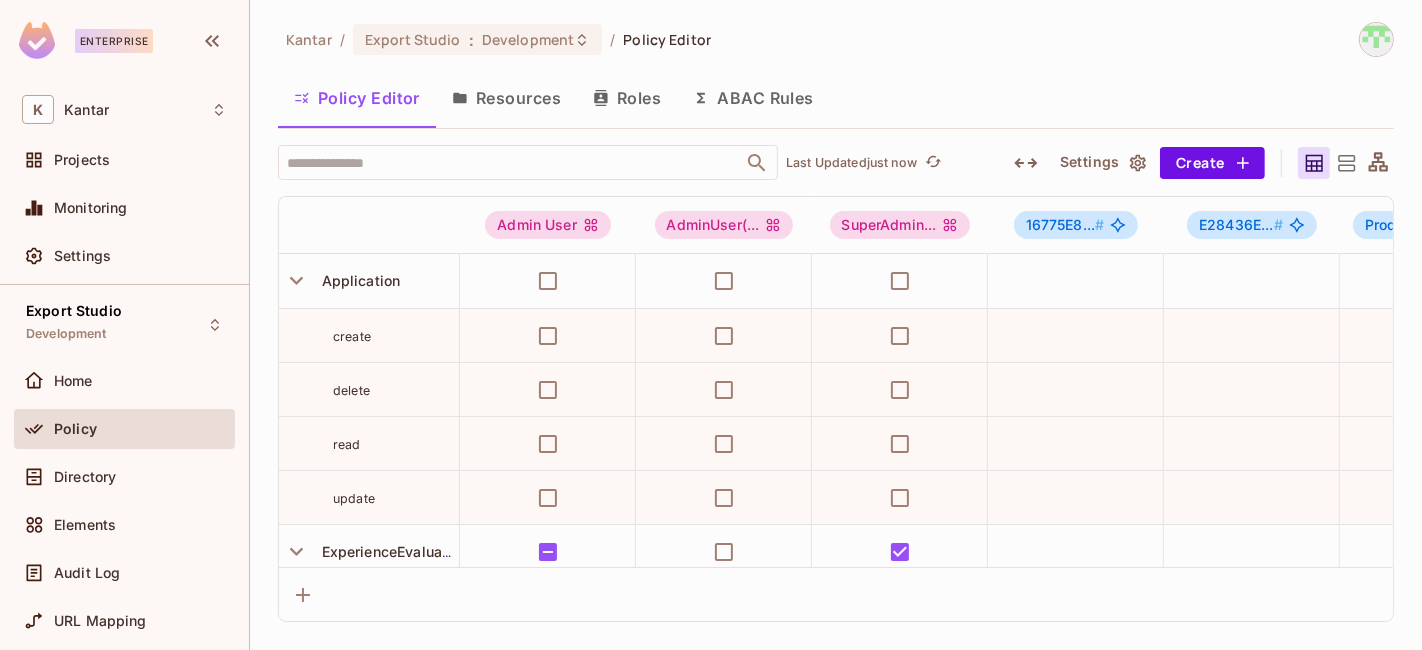click on "Resources" at bounding box center (506, 98) 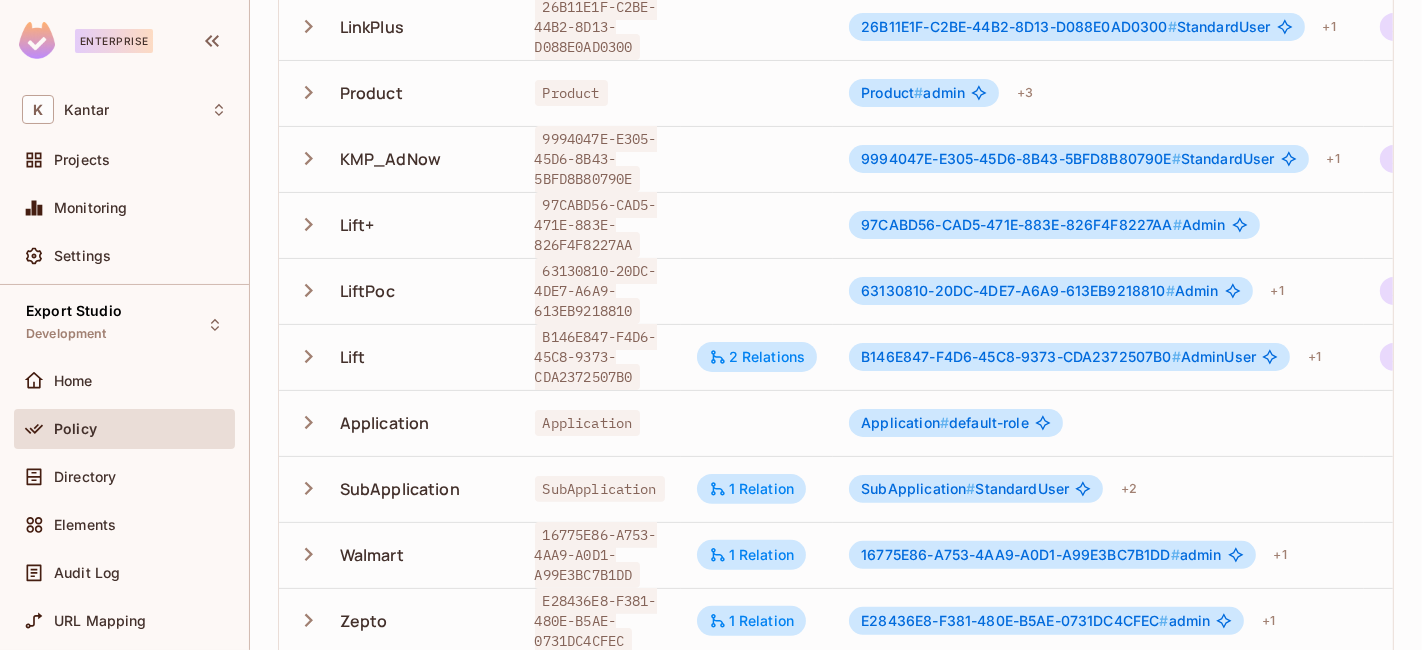 scroll, scrollTop: 312, scrollLeft: 0, axis: vertical 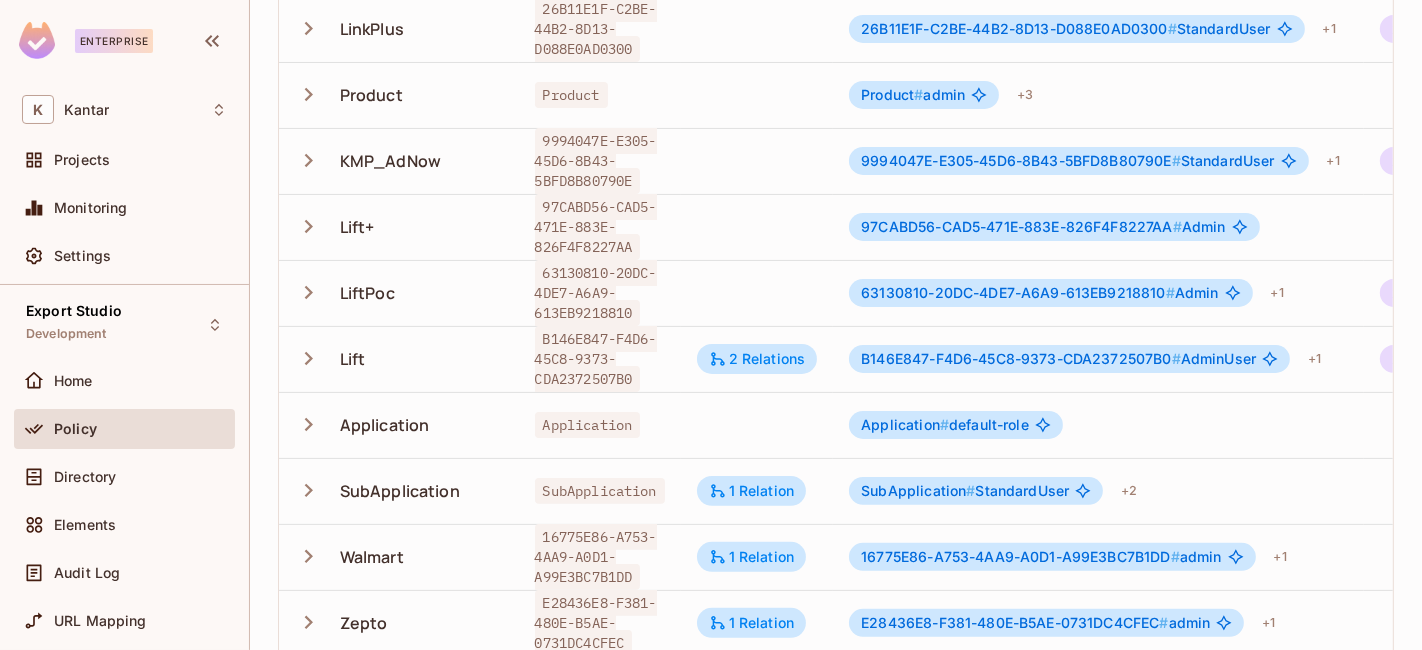 click 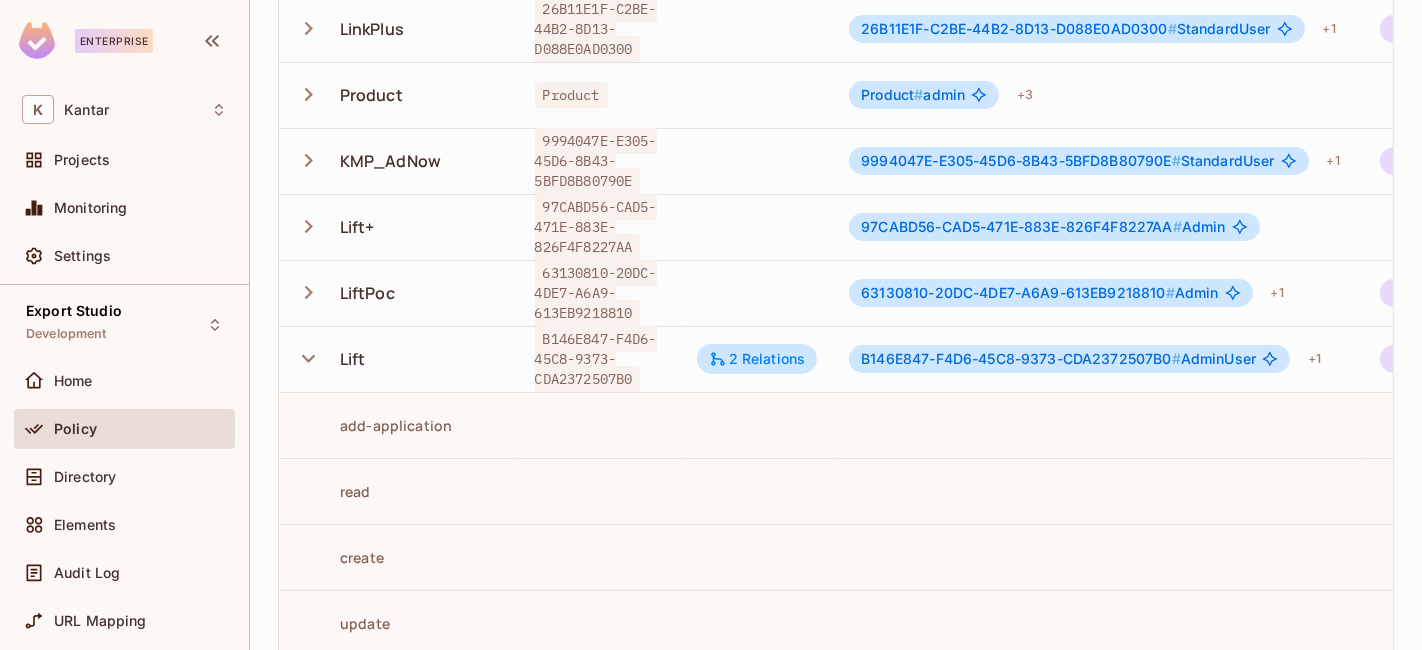 click on "B146E847-F4D6-45C8-9373-CDA2372507B0 #" at bounding box center [1021, 358] 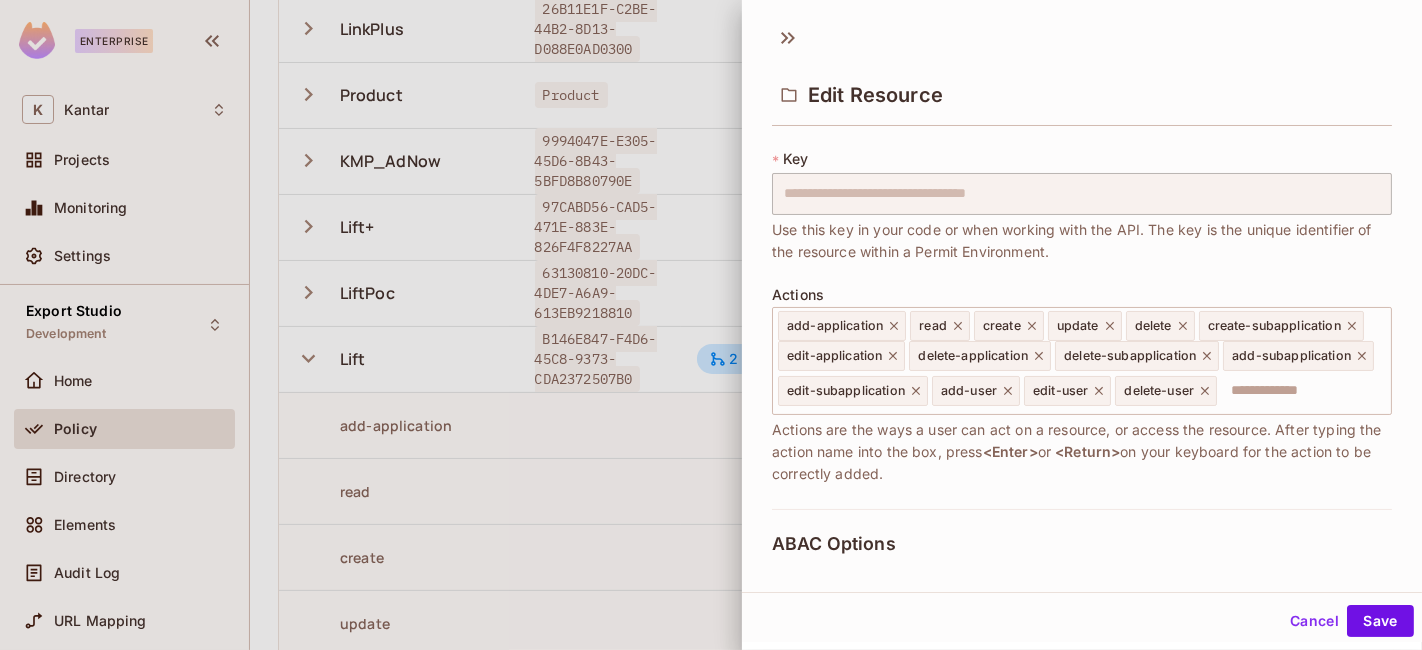 scroll, scrollTop: 122, scrollLeft: 0, axis: vertical 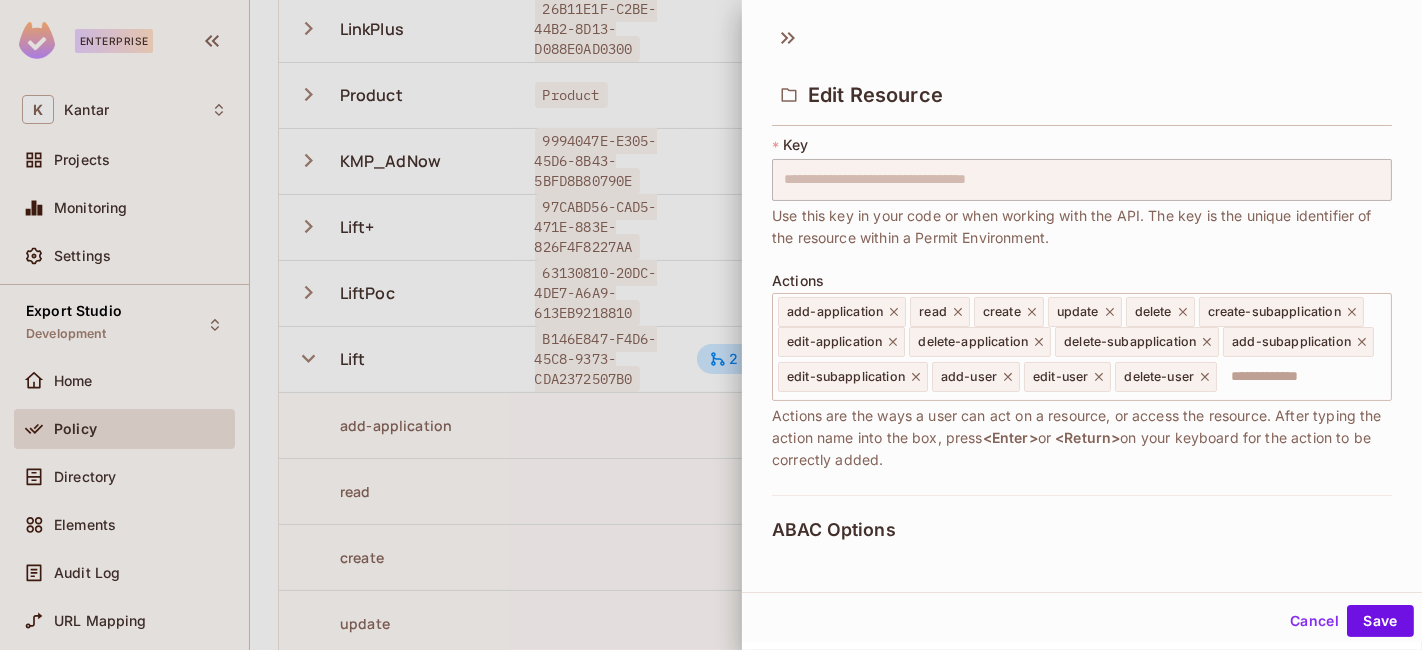 click on "Cancel" at bounding box center (1314, 621) 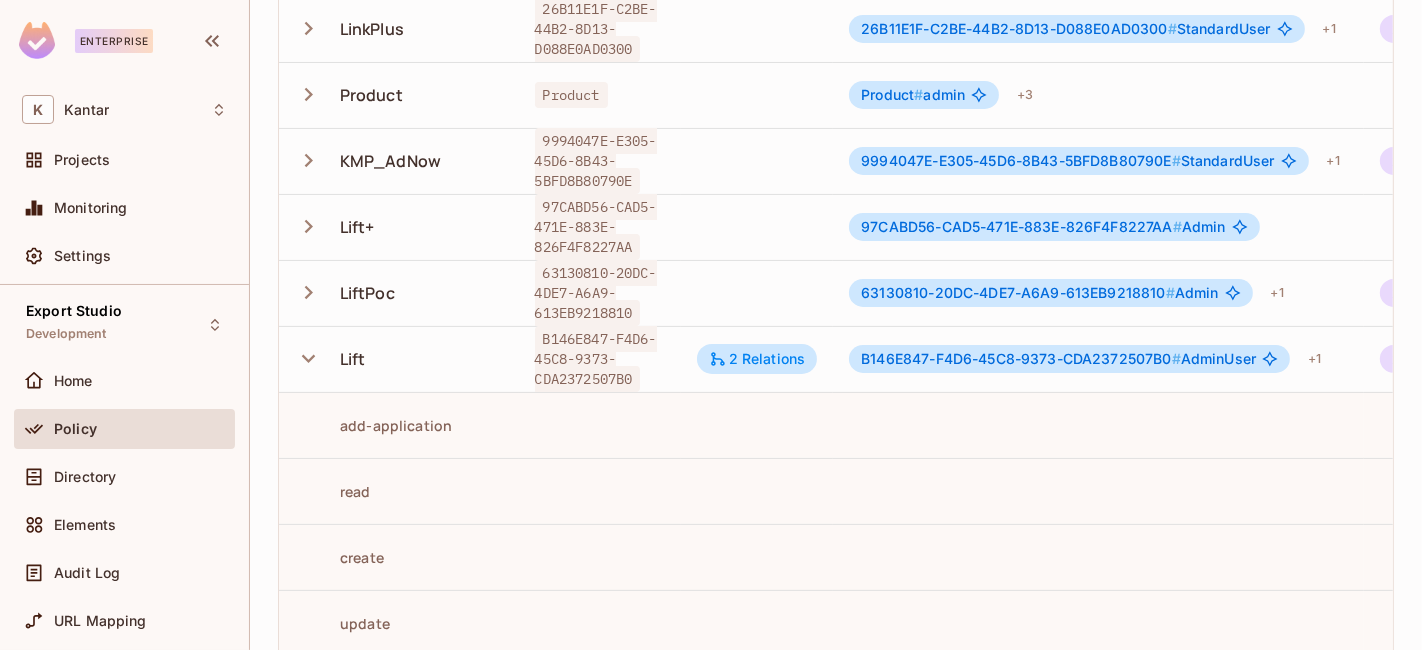 click on "Directory" at bounding box center [124, 481] 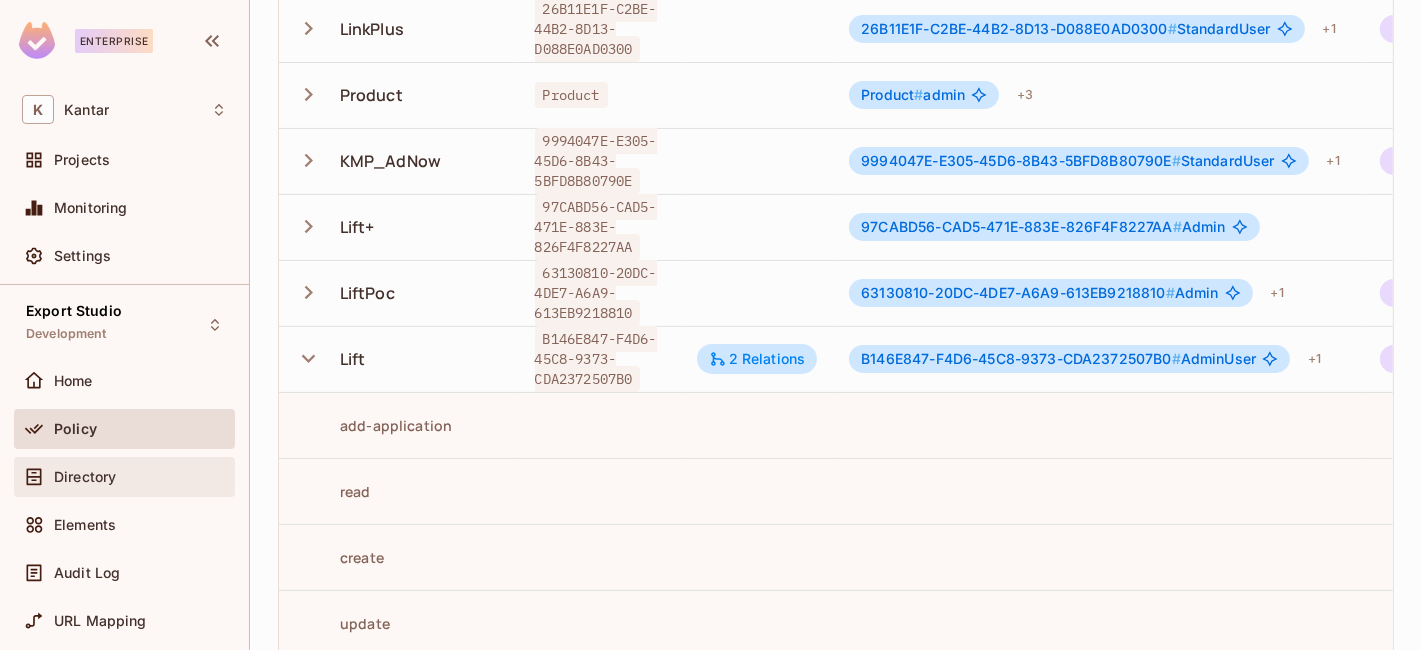 click on "Directory" at bounding box center [85, 477] 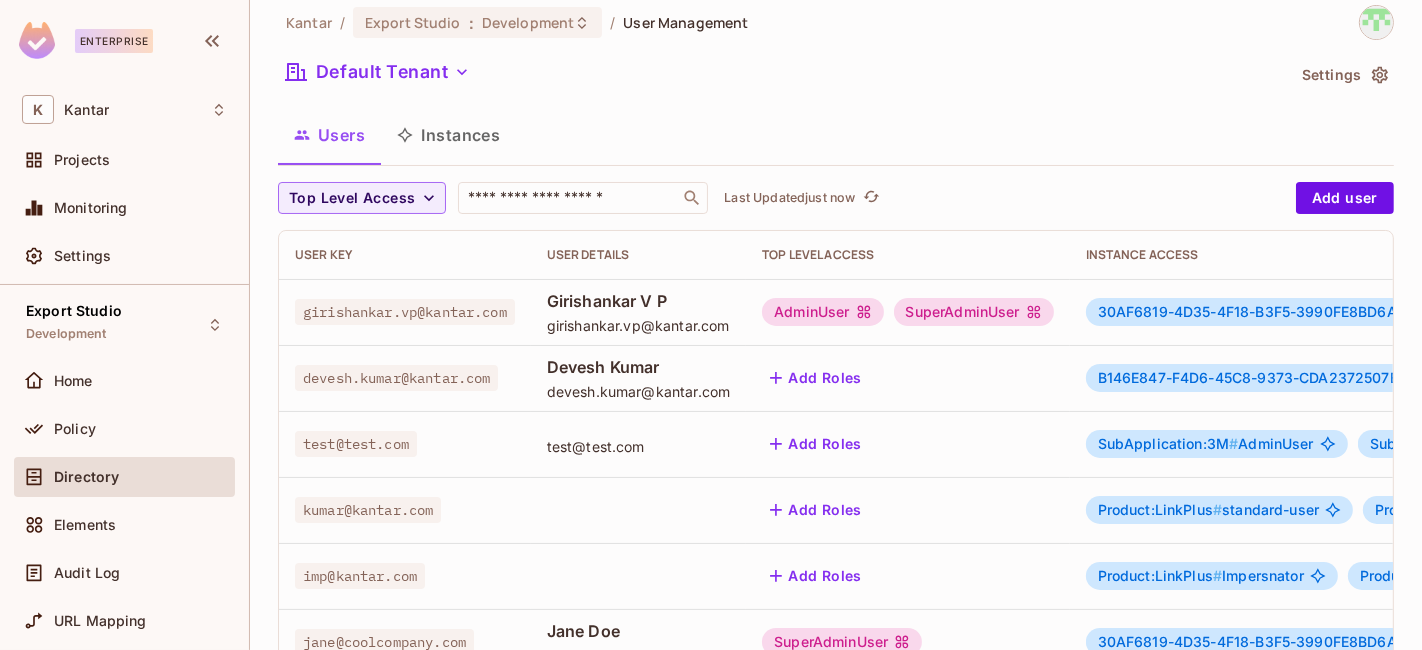 scroll, scrollTop: 0, scrollLeft: 0, axis: both 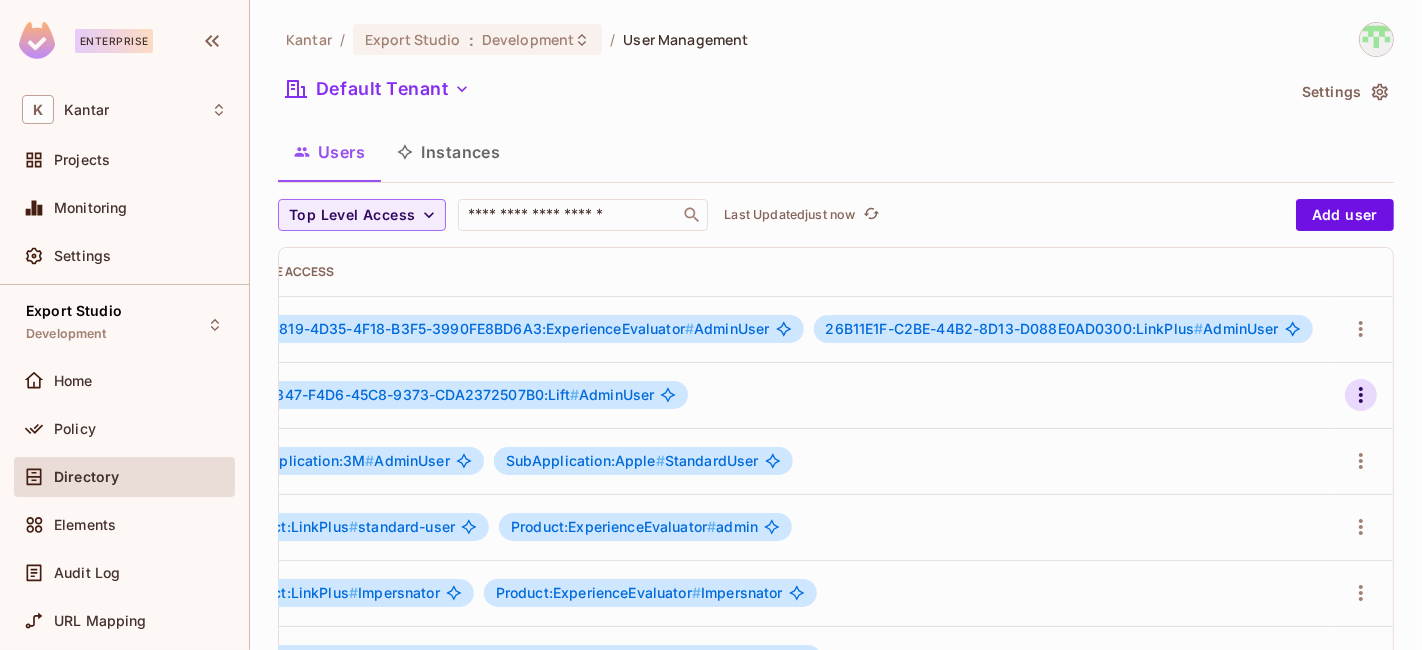 click 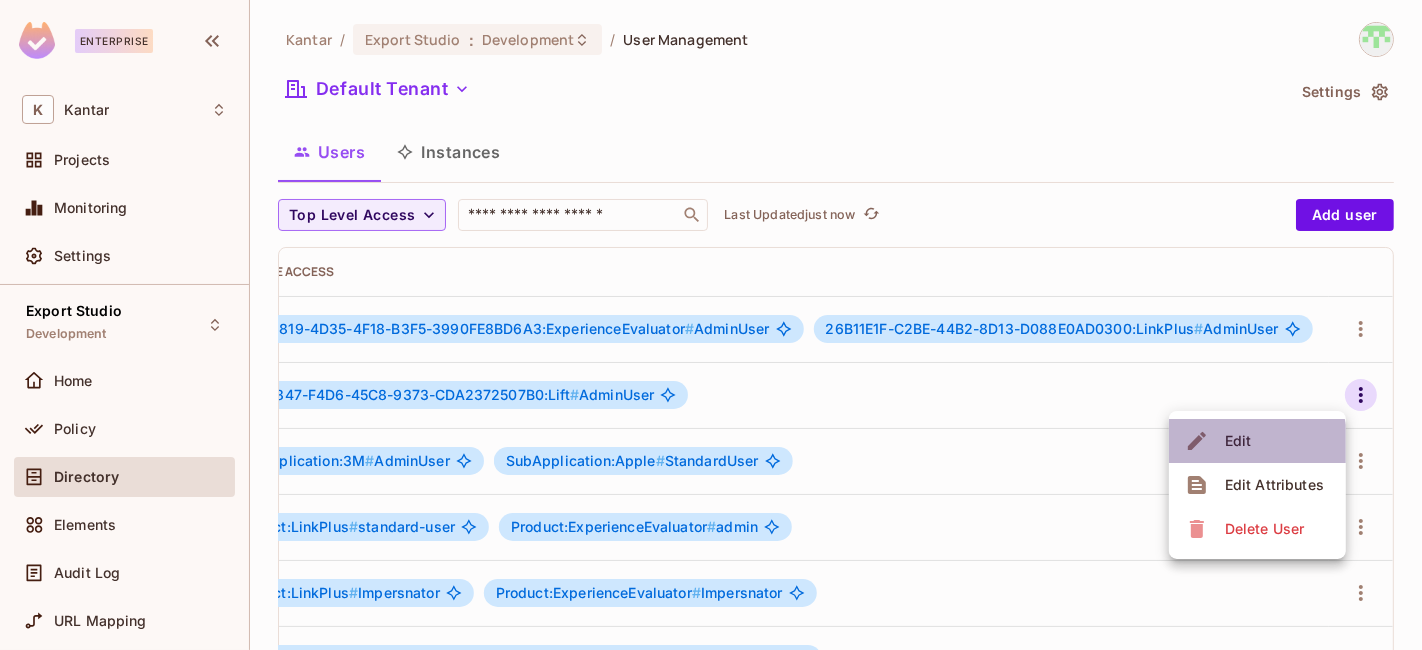 click on "Edit" at bounding box center [1238, 441] 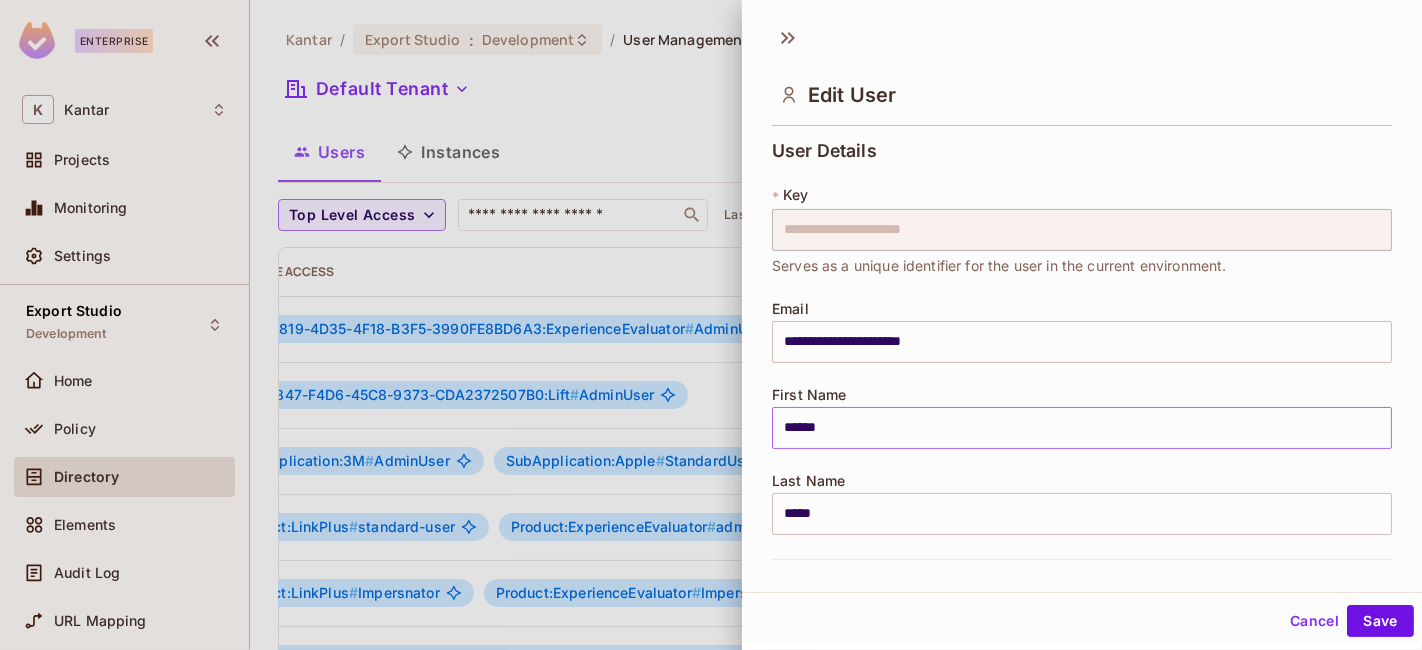 scroll, scrollTop: 28, scrollLeft: 0, axis: vertical 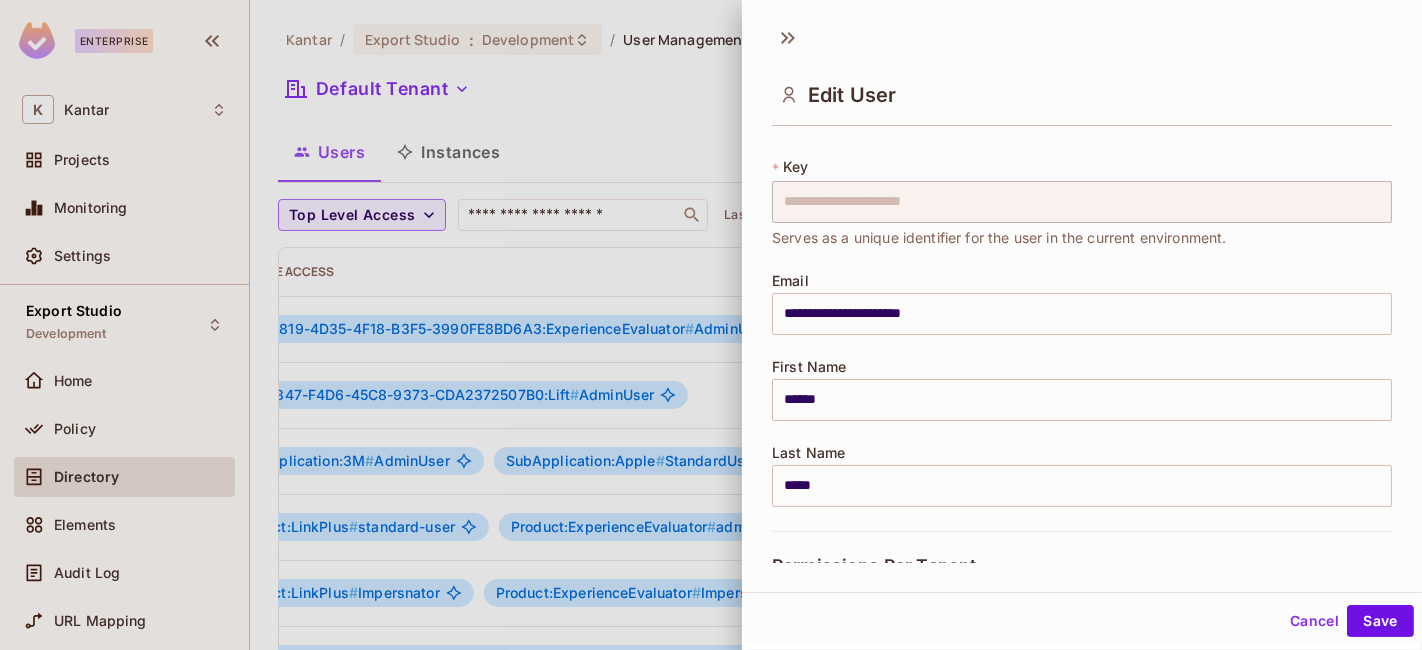 click on "Cancel" at bounding box center [1314, 621] 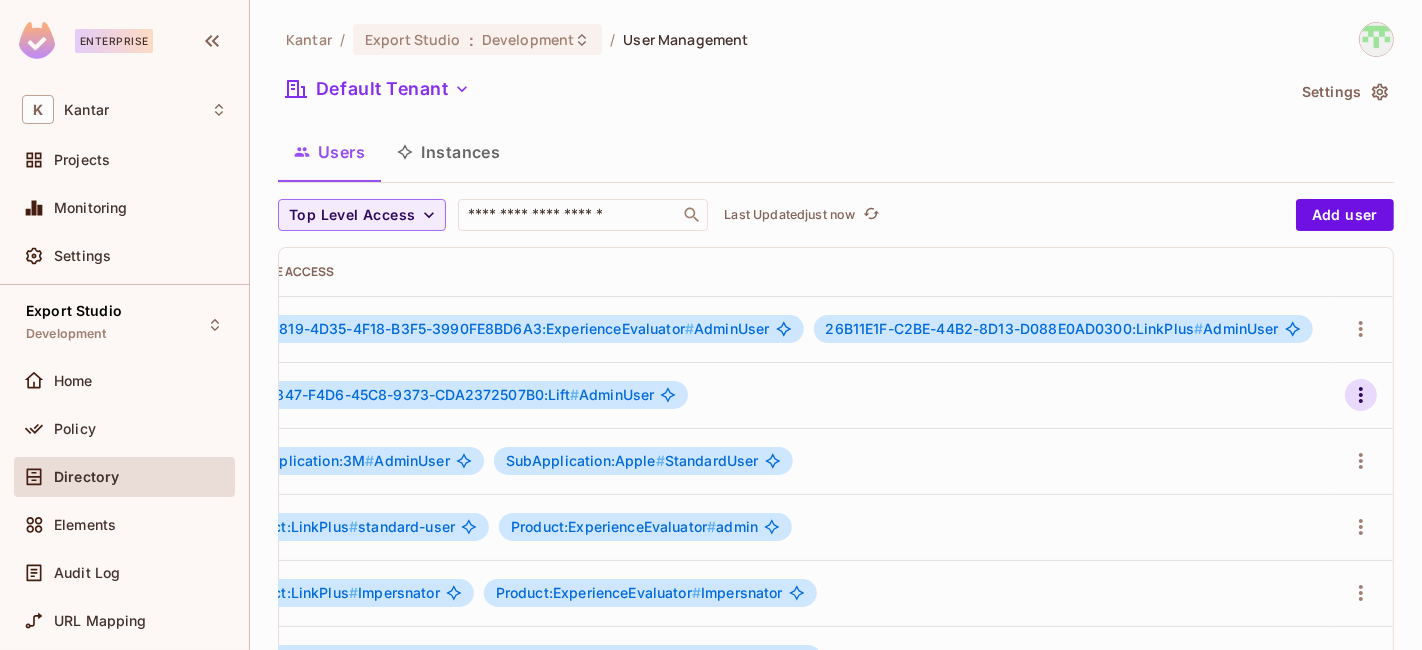 click 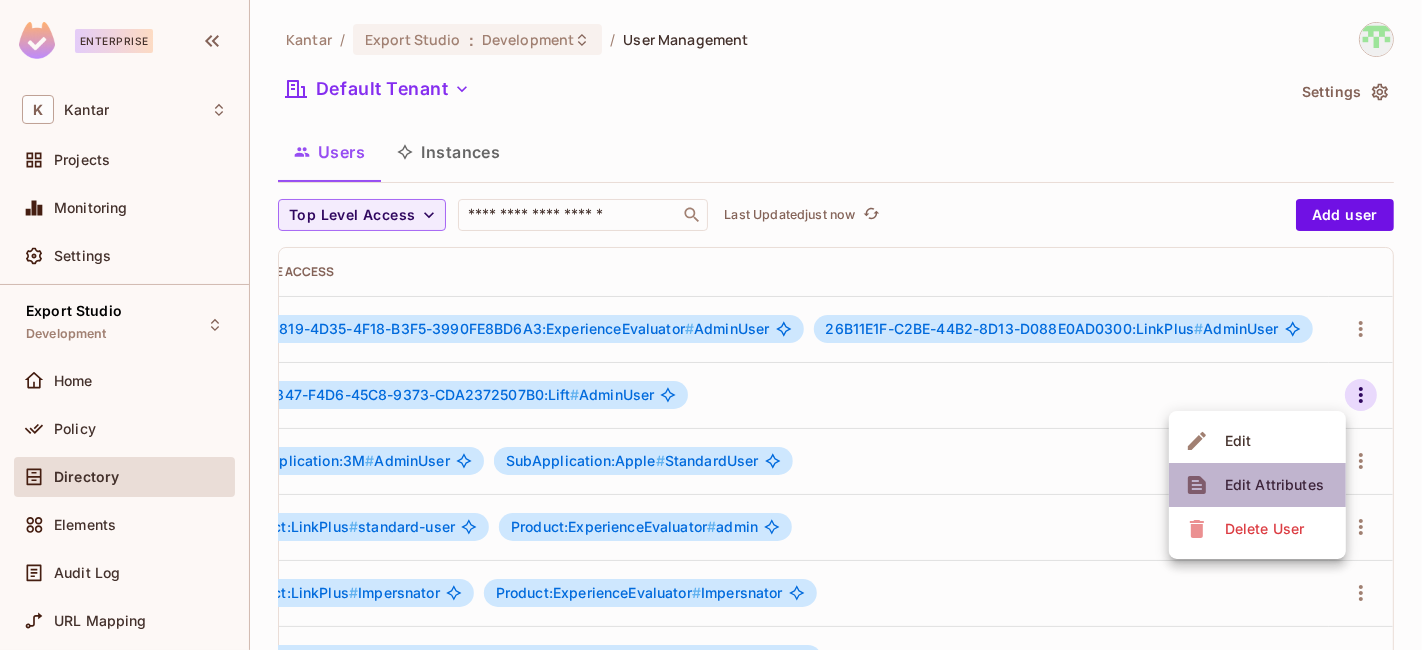 click on "Edit Attributes" at bounding box center (1274, 485) 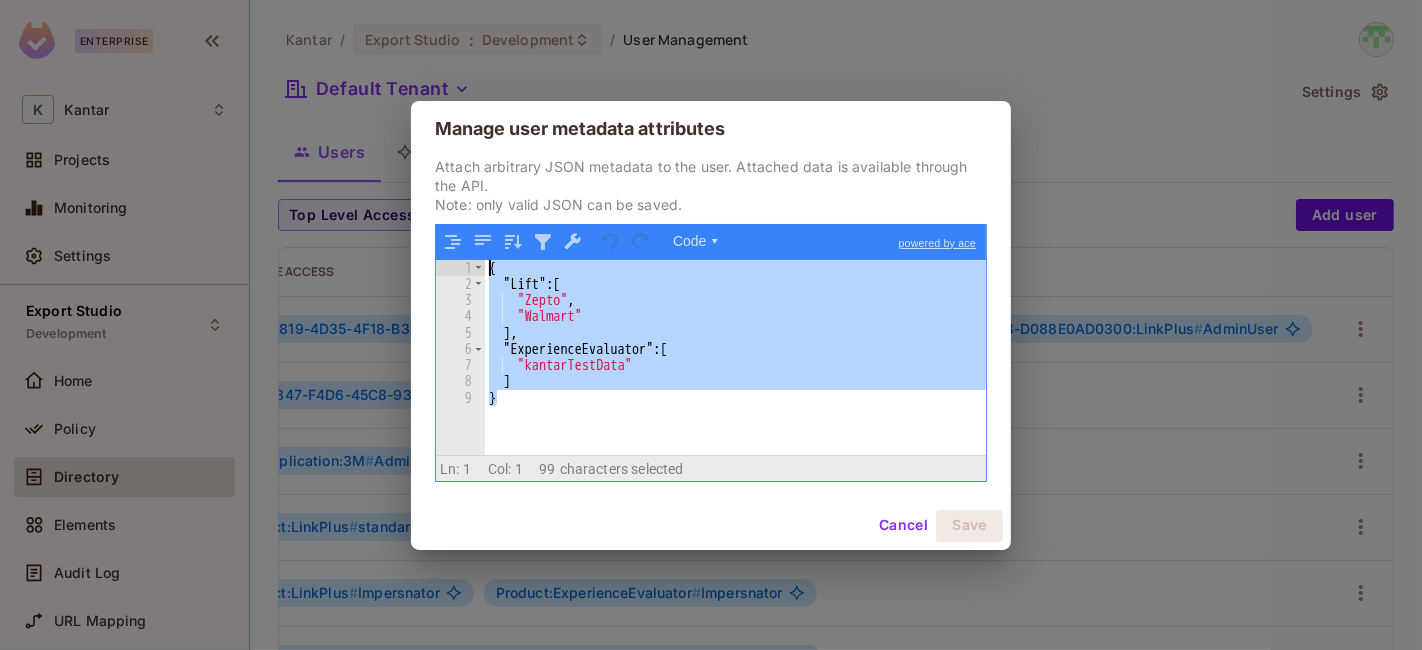 drag, startPoint x: 528, startPoint y: 408, endPoint x: 486, endPoint y: 273, distance: 141.38246 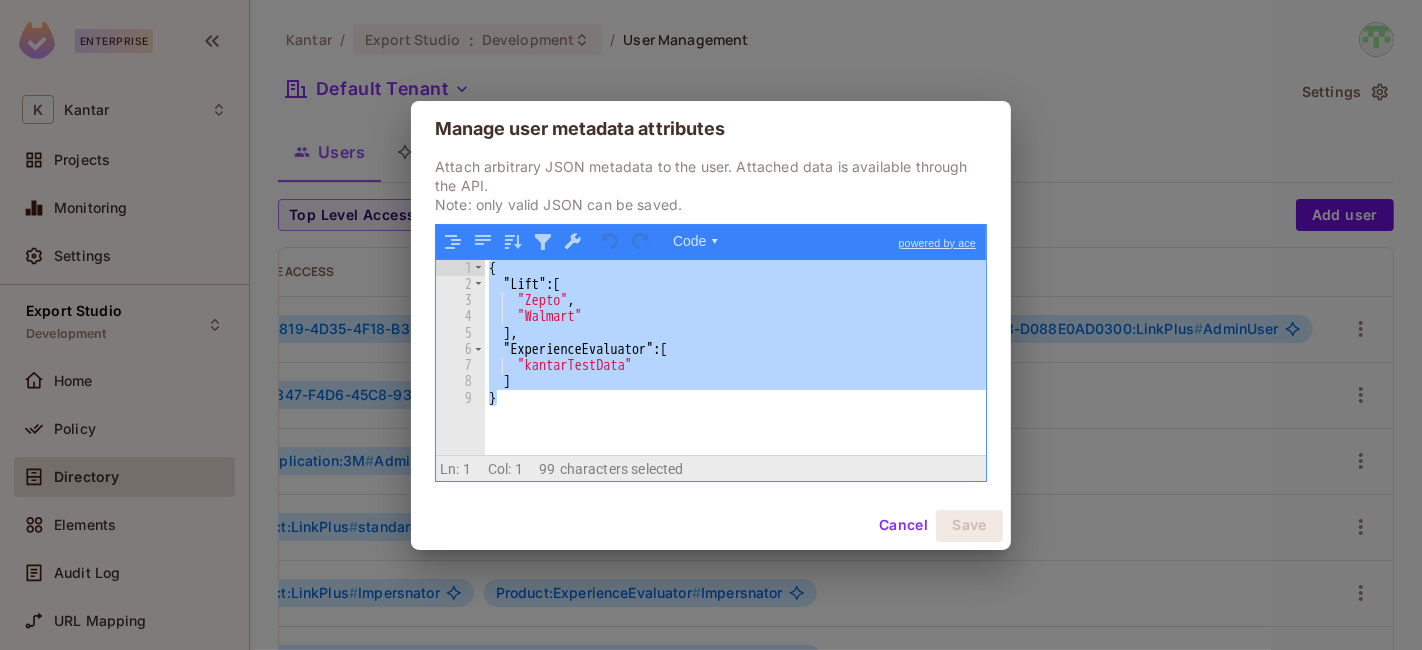 click on "{    "Lift" :  [       "Zepto" ,       "Walmart"    ] ,    "ExperienceEvaluator" :  [       "kantarTestData"    ] }" at bounding box center [735, 357] 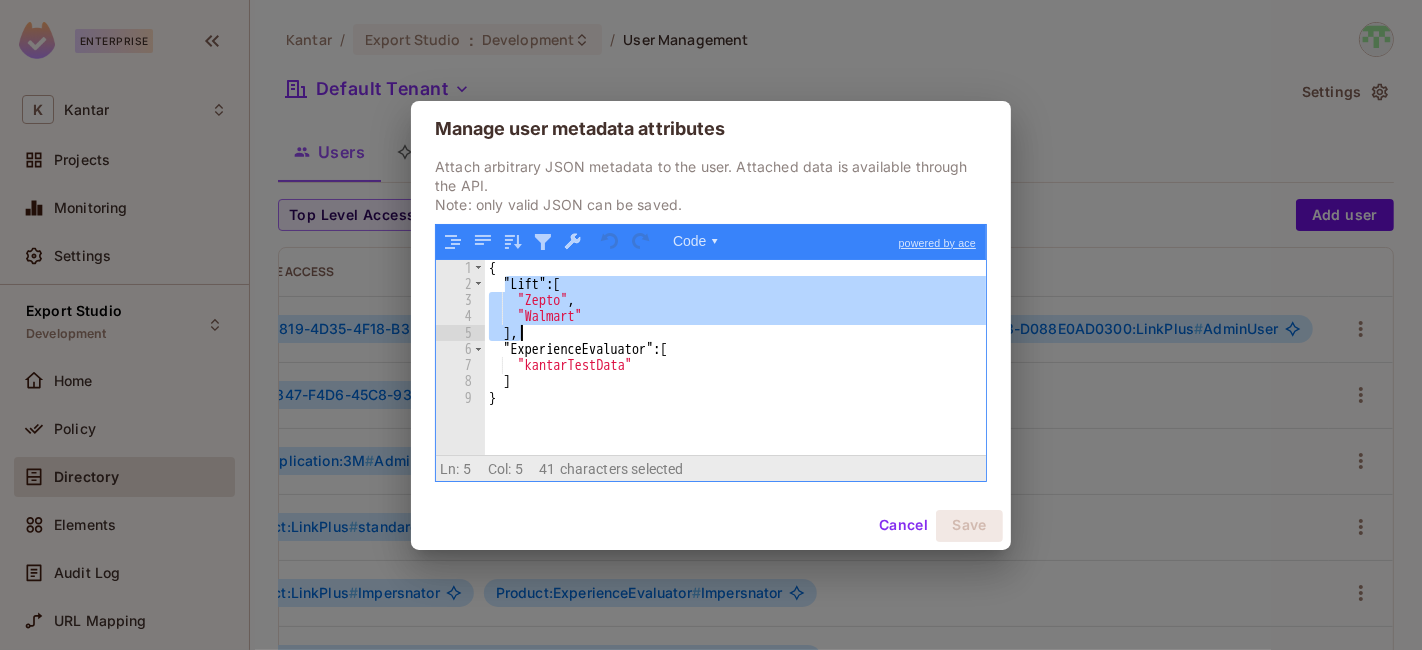 drag, startPoint x: 505, startPoint y: 285, endPoint x: 519, endPoint y: 332, distance: 49.0408 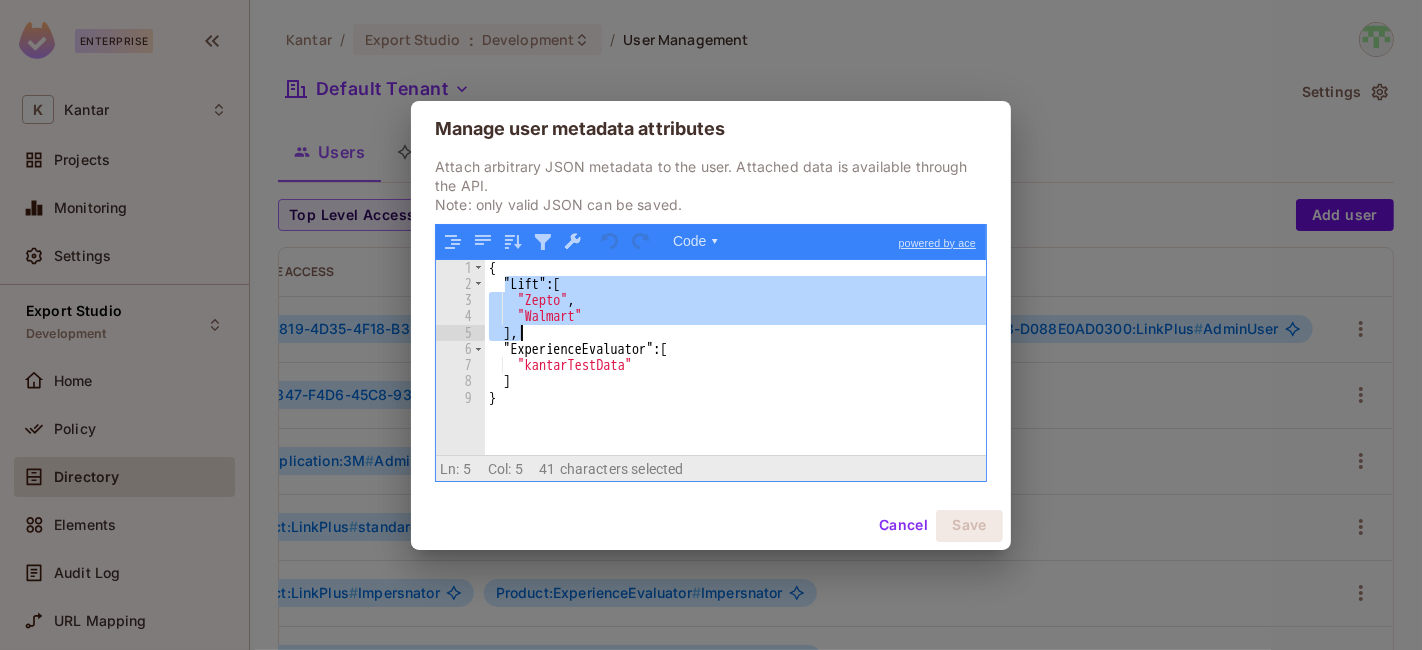 click on "{    "Lift" :  [       "Zepto" ,       "Walmart"    ] ,    "ExperienceEvaluator" :  [       "kantarTestData"    ] }" at bounding box center (735, 357) 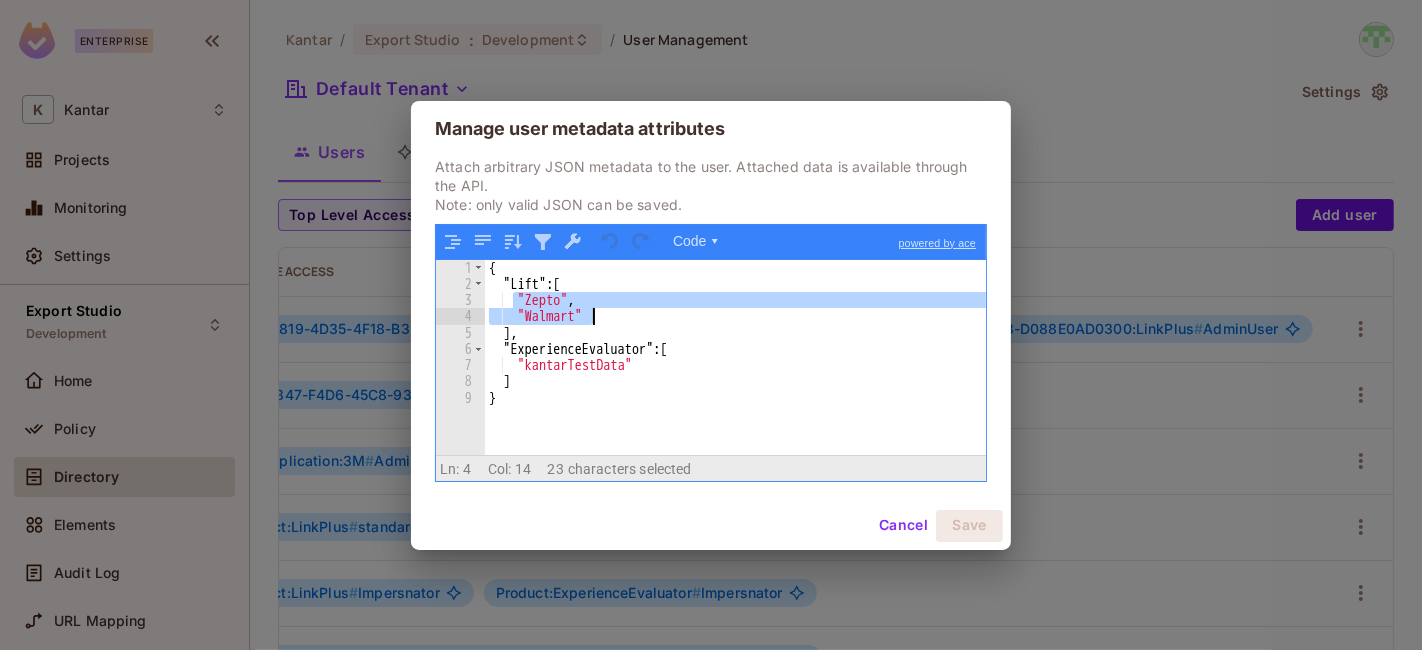 drag, startPoint x: 511, startPoint y: 299, endPoint x: 612, endPoint y: 324, distance: 104.048065 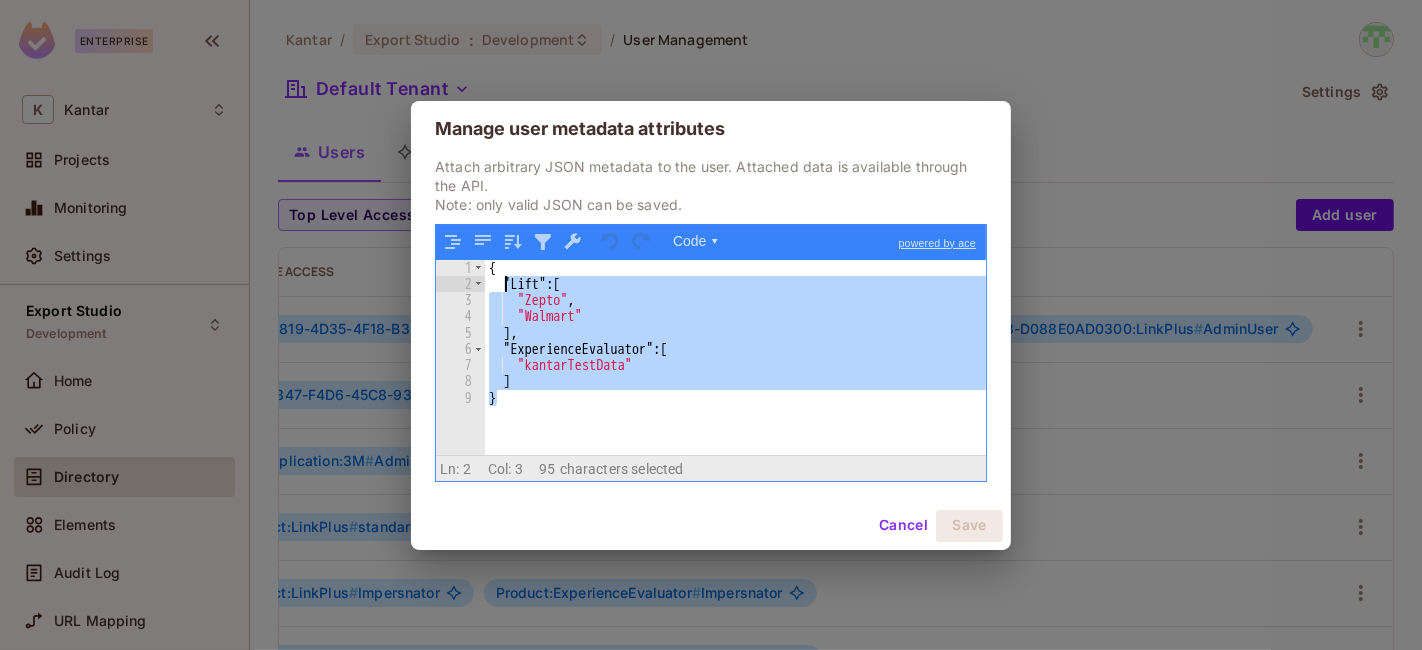 drag, startPoint x: 548, startPoint y: 396, endPoint x: 500, endPoint y: 276, distance: 129.24396 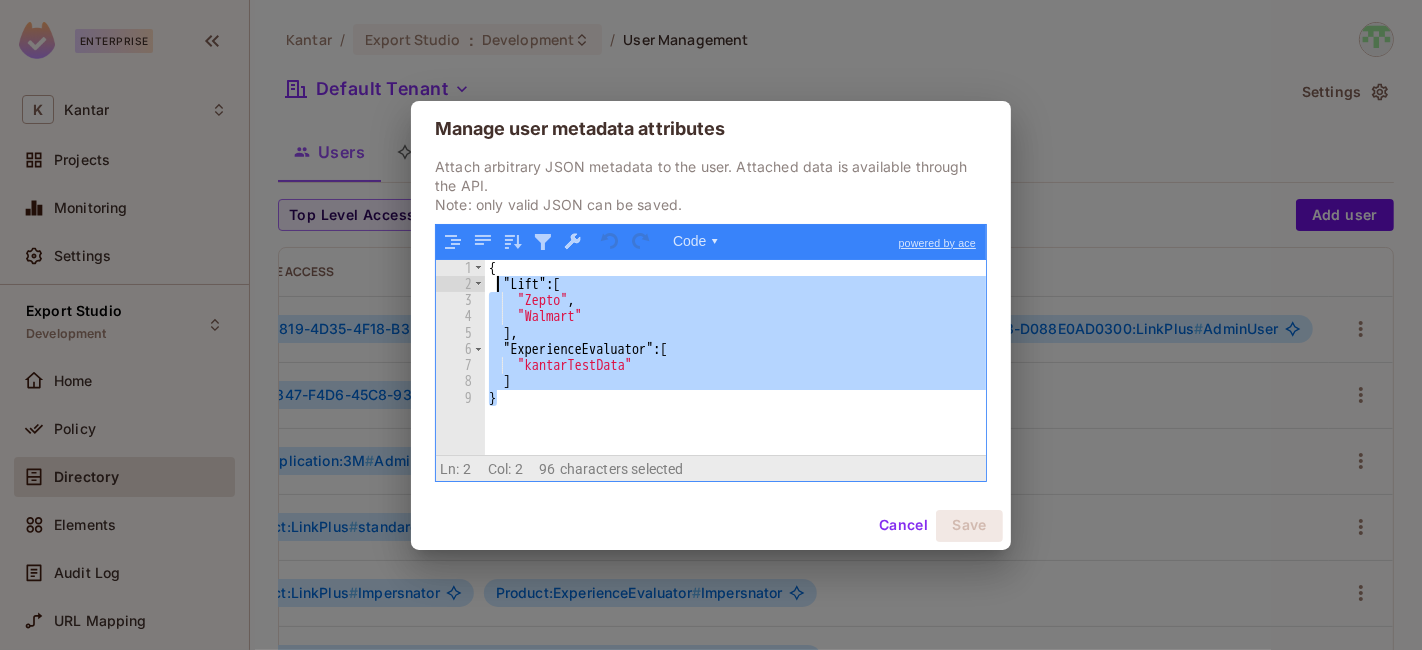 click on "{    "Lift" :  [       "Zepto" ,       "Walmart"    ] ,    "ExperienceEvaluator" :  [       "kantarTestData"    ] }" at bounding box center (735, 357) 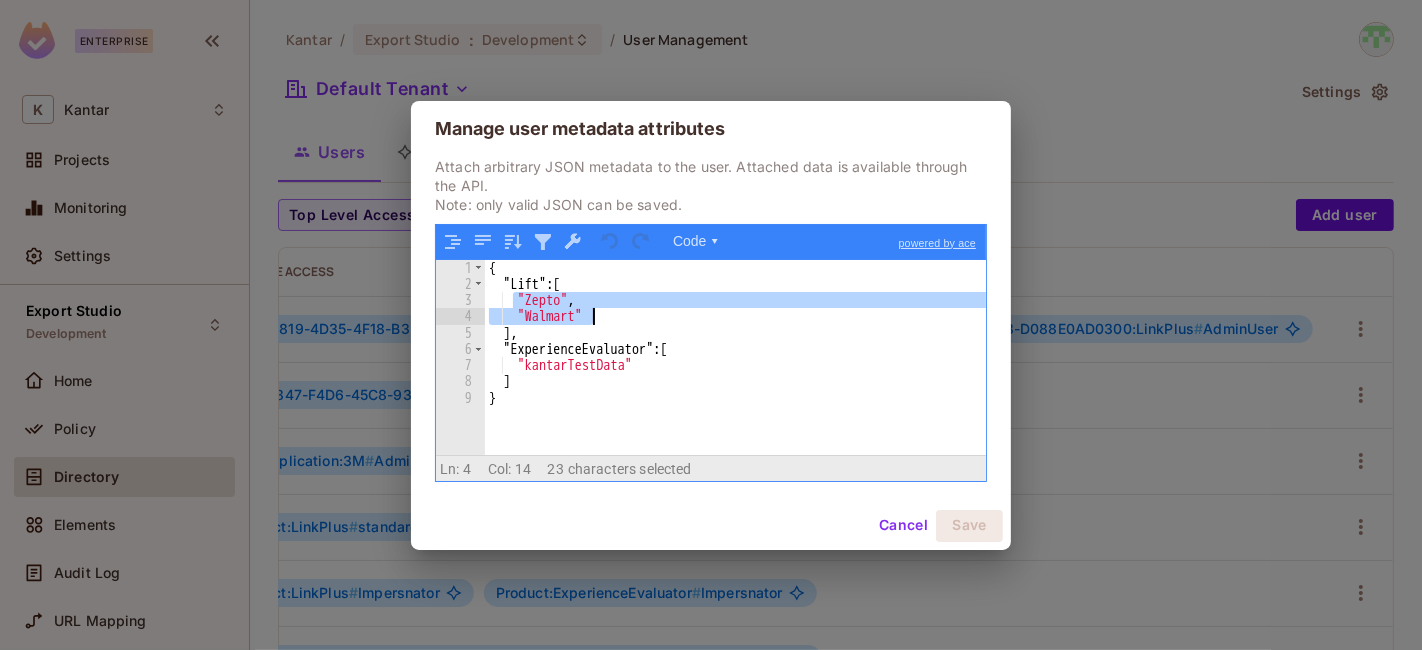 drag, startPoint x: 512, startPoint y: 303, endPoint x: 592, endPoint y: 318, distance: 81.394104 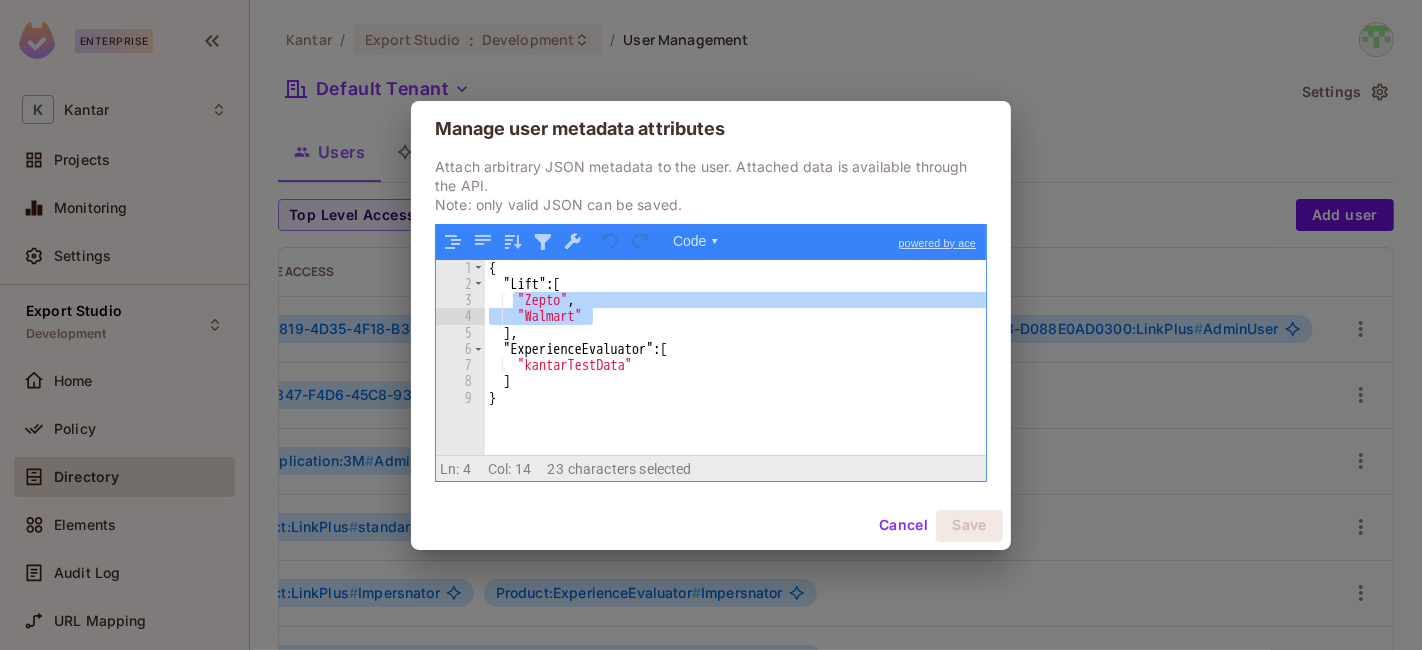 click on "Cancel" at bounding box center [903, 526] 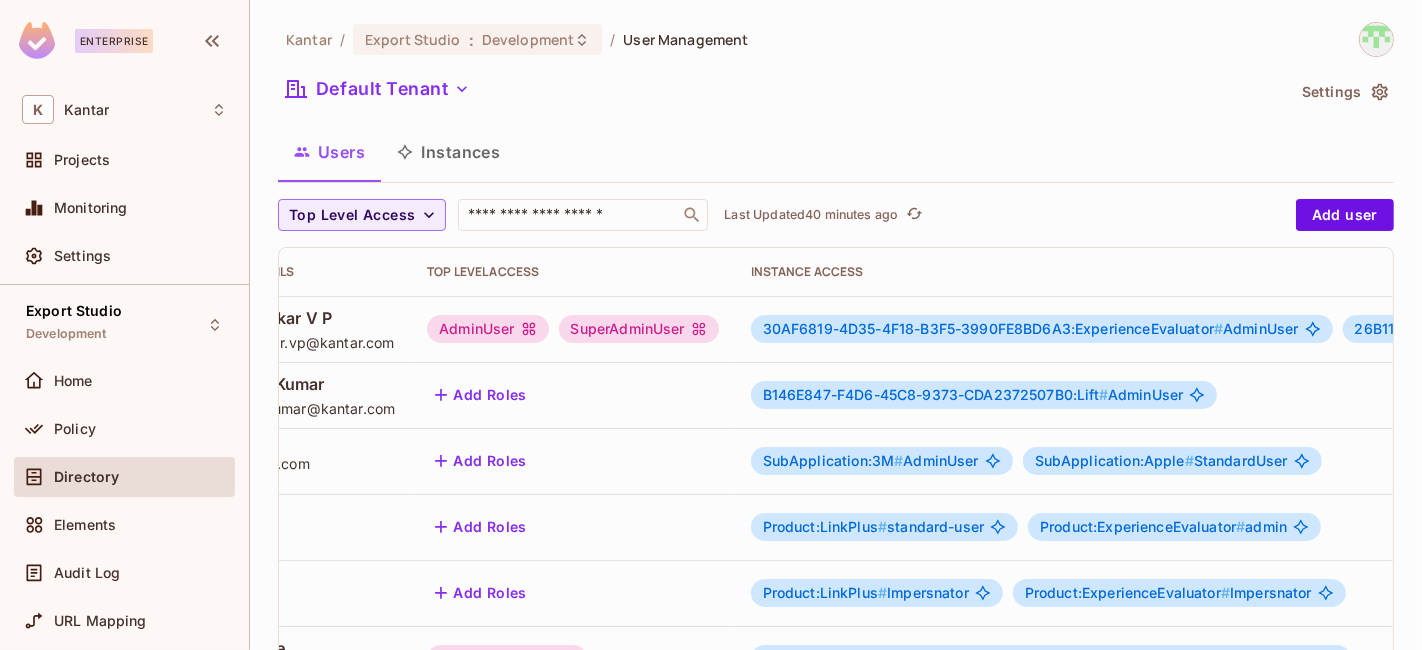 scroll, scrollTop: 0, scrollLeft: 0, axis: both 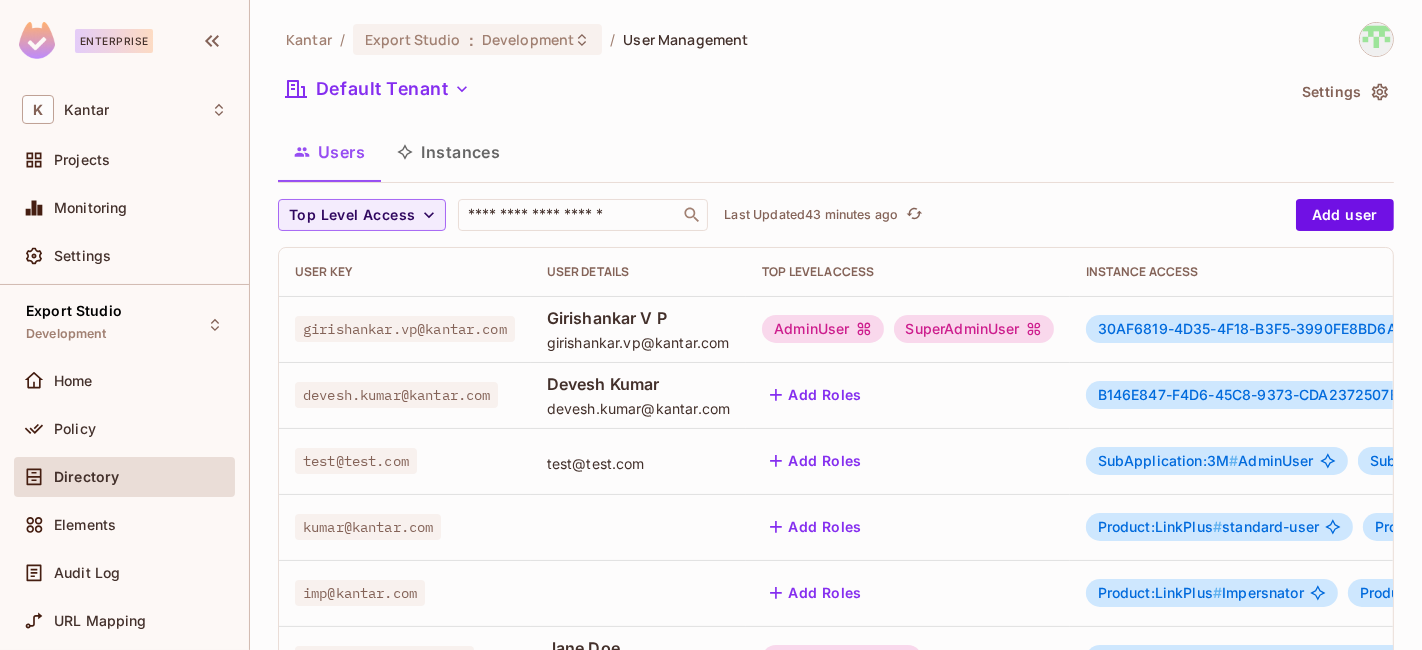 drag, startPoint x: 1068, startPoint y: 384, endPoint x: 988, endPoint y: 357, distance: 84.4334 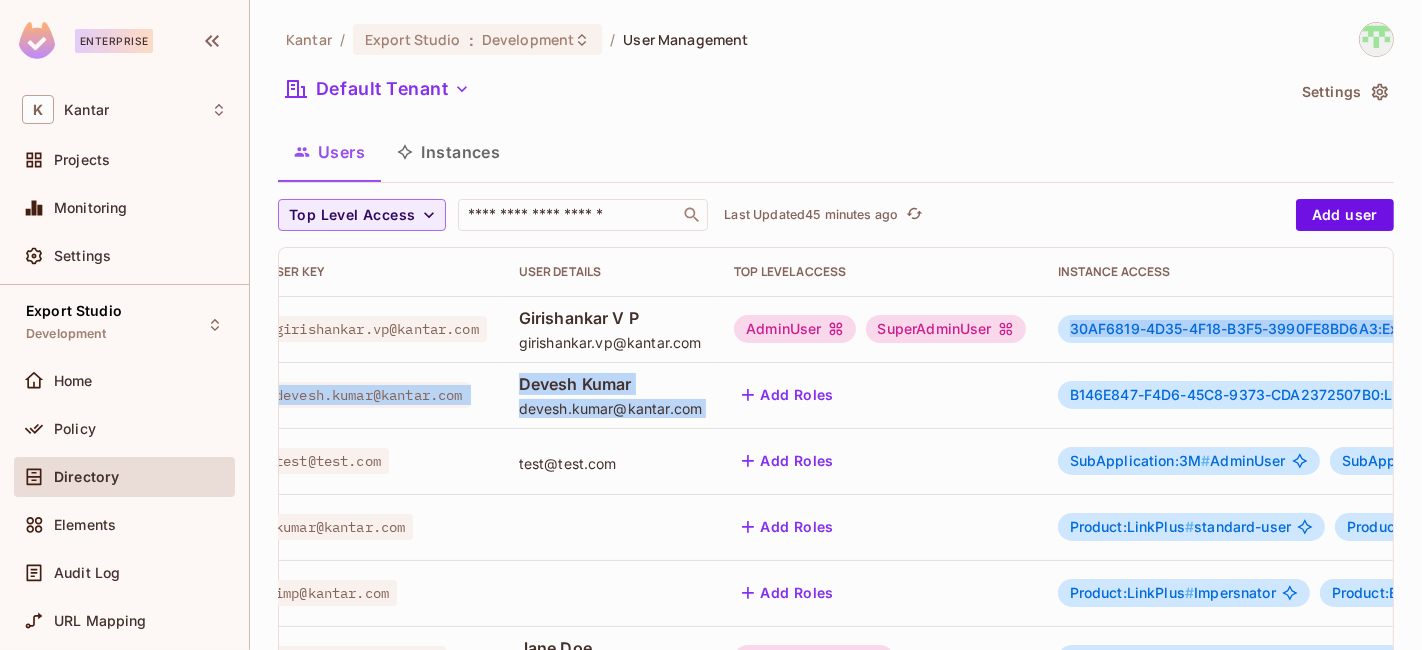 scroll, scrollTop: 0, scrollLeft: 0, axis: both 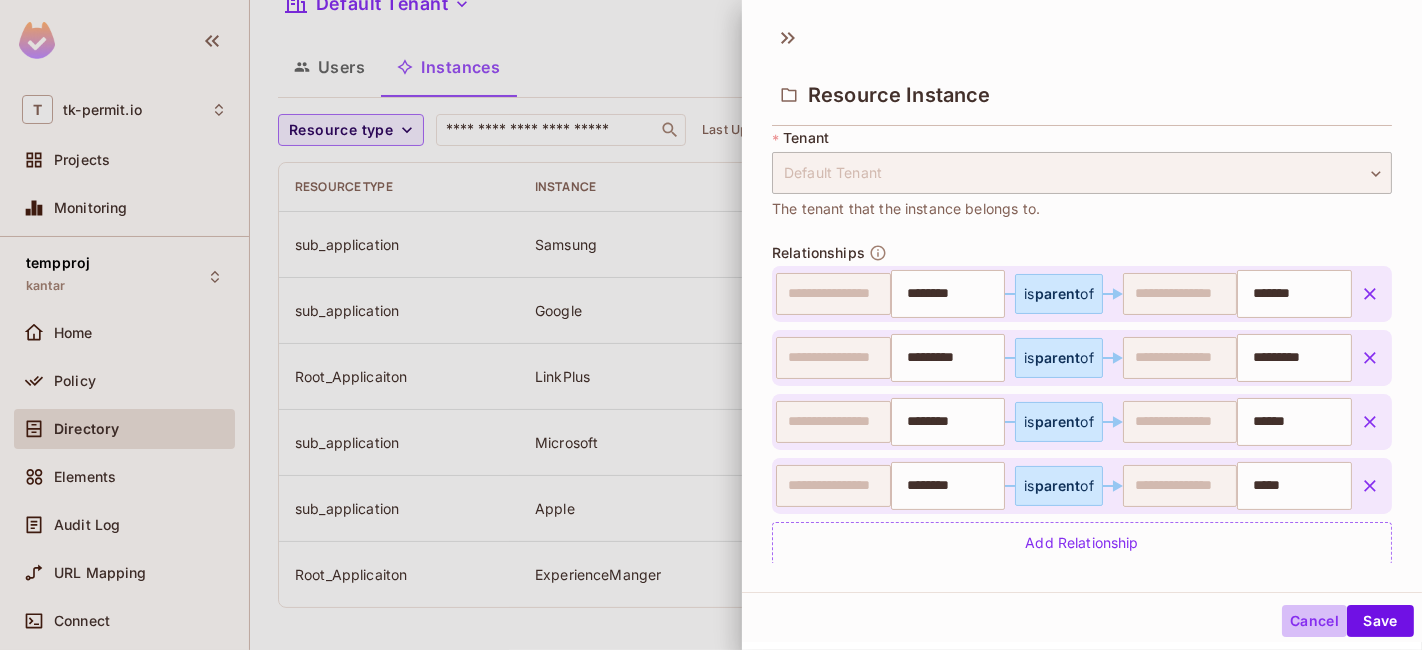 click on "Cancel" at bounding box center (1314, 621) 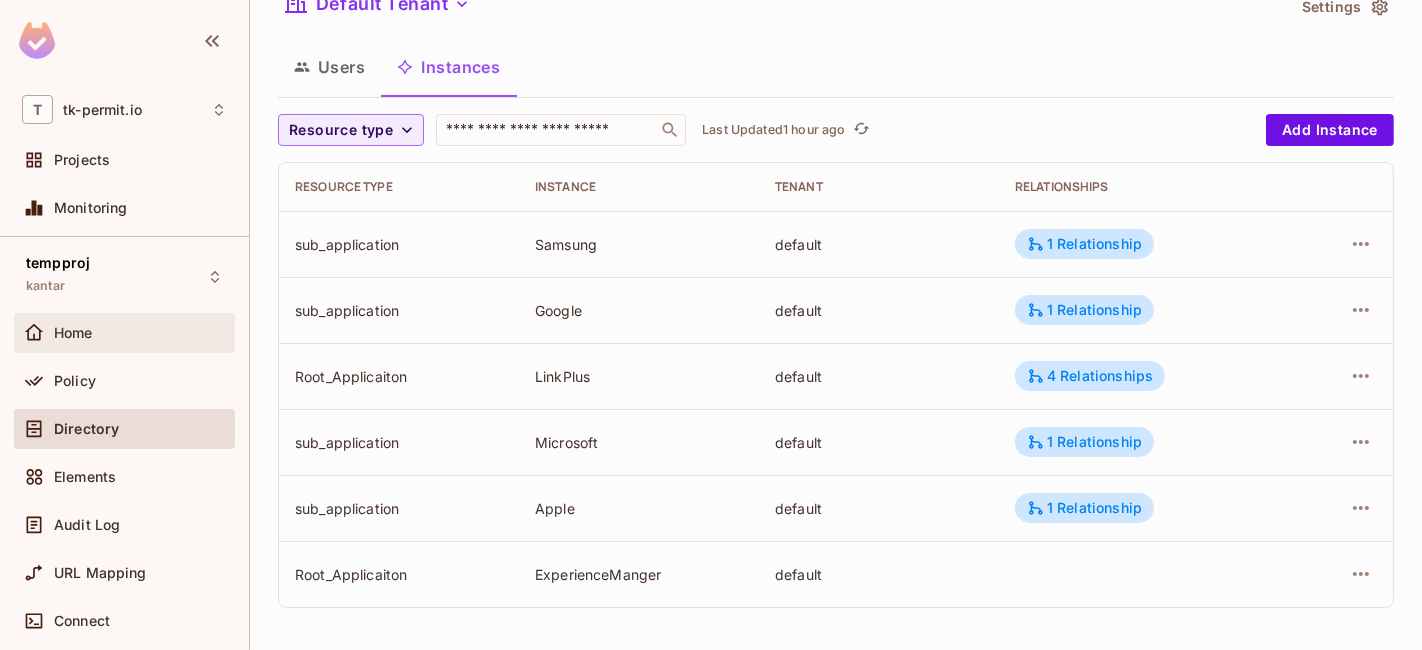 click on "Home" at bounding box center (124, 333) 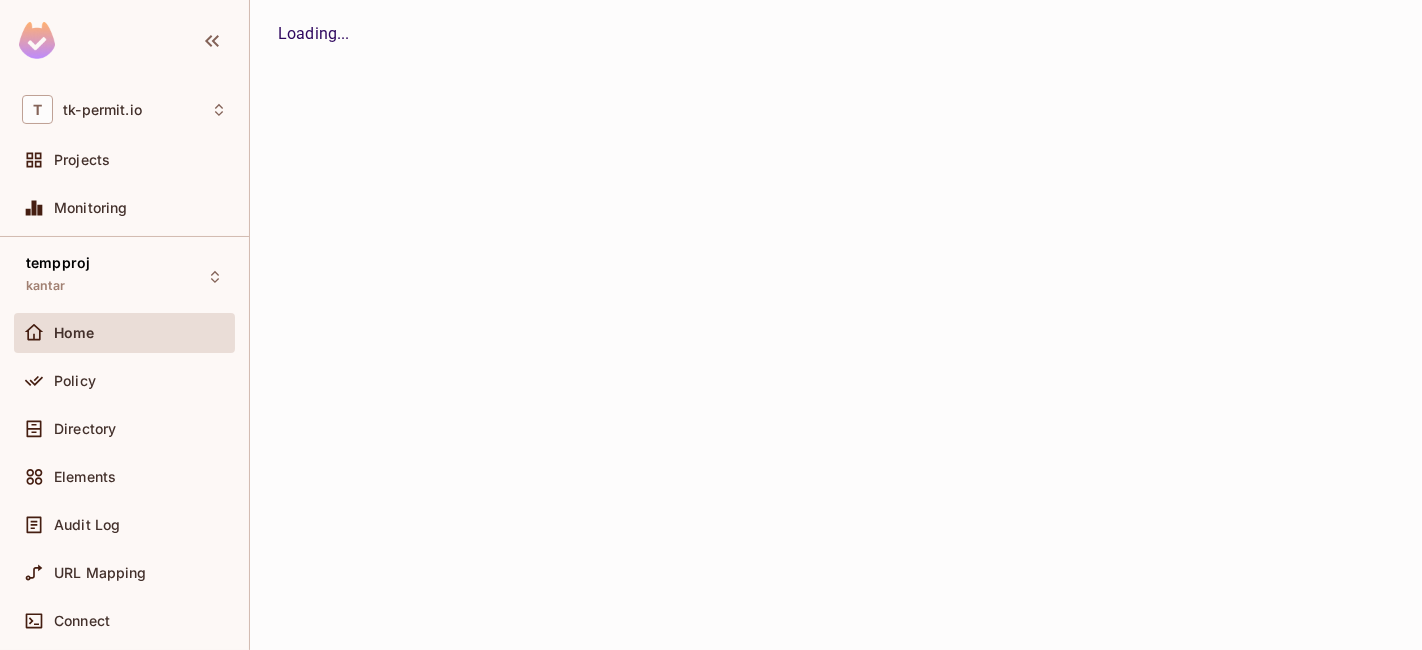 scroll, scrollTop: 0, scrollLeft: 0, axis: both 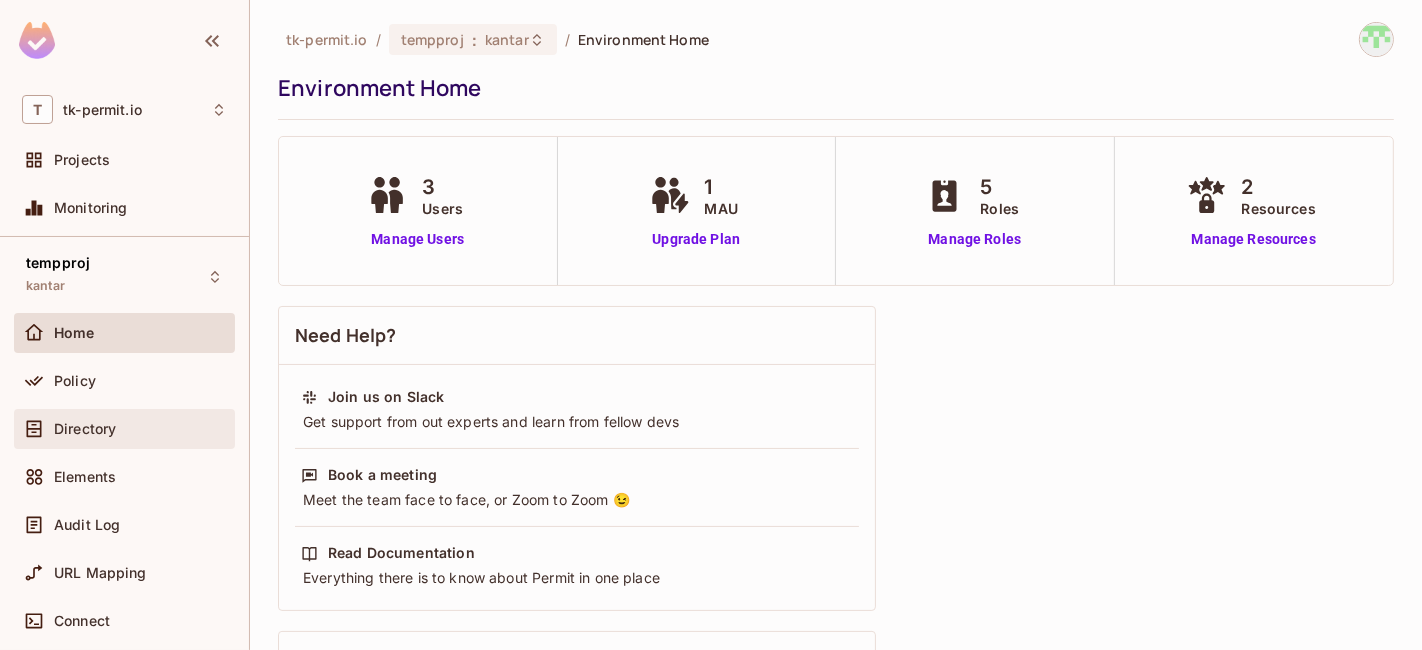 click on "Directory" at bounding box center (124, 429) 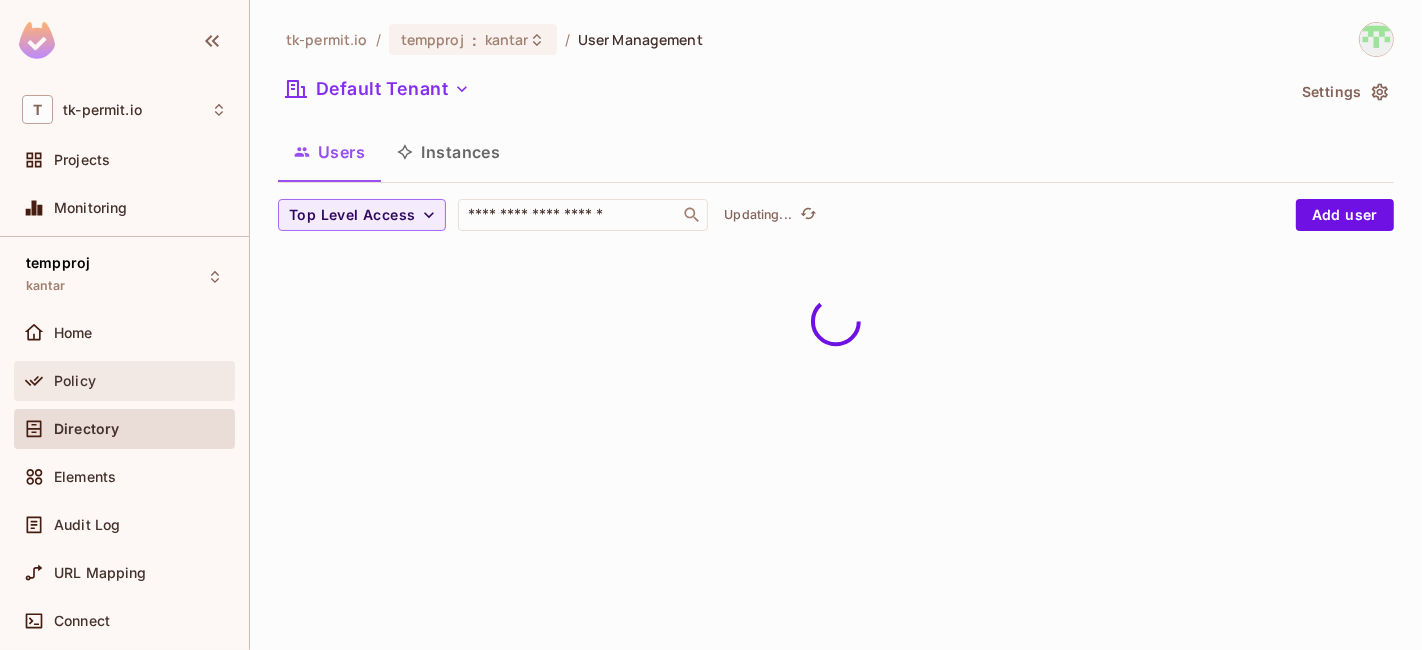 click on "Policy" at bounding box center [124, 381] 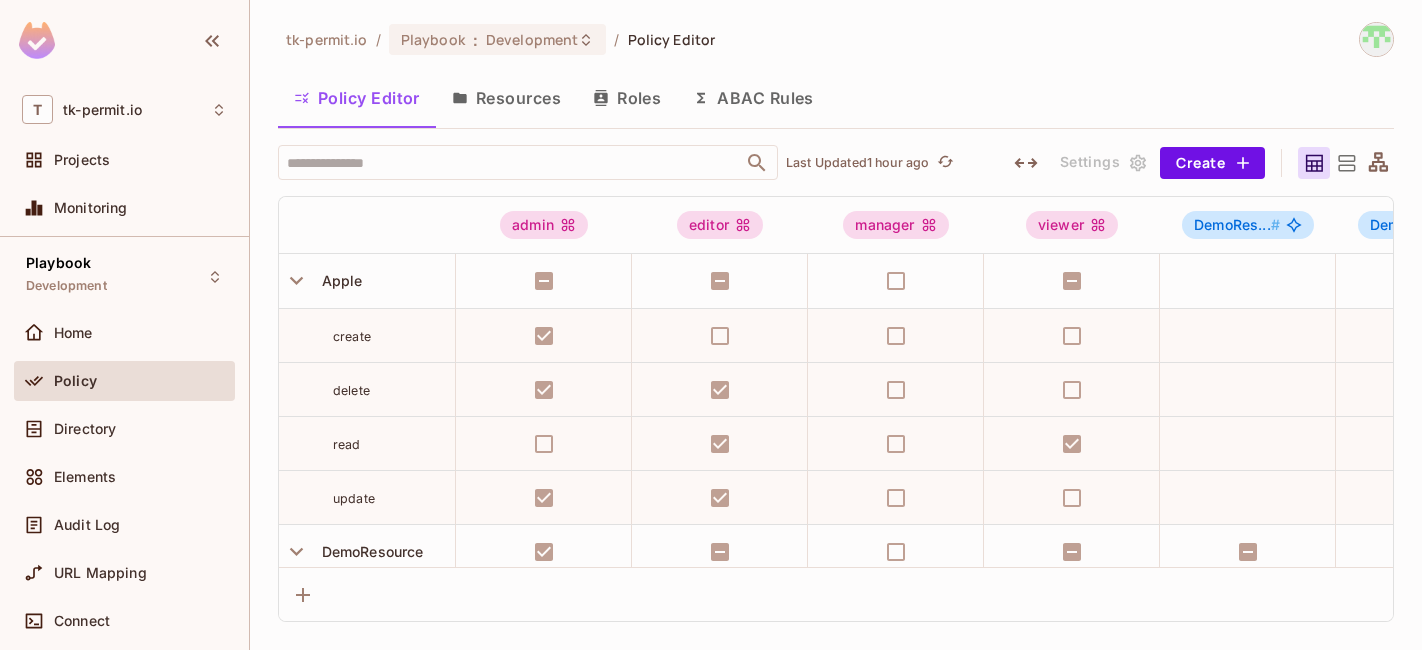scroll, scrollTop: 0, scrollLeft: 0, axis: both 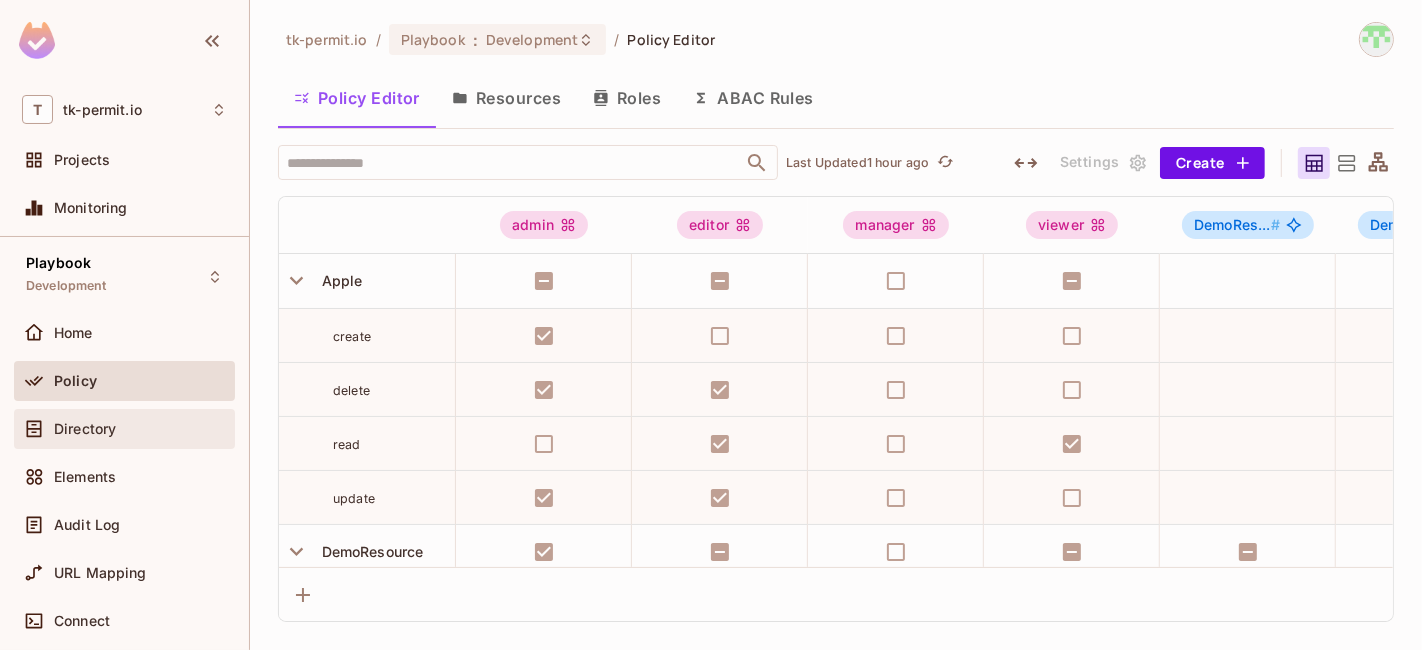click on "Directory" at bounding box center (85, 429) 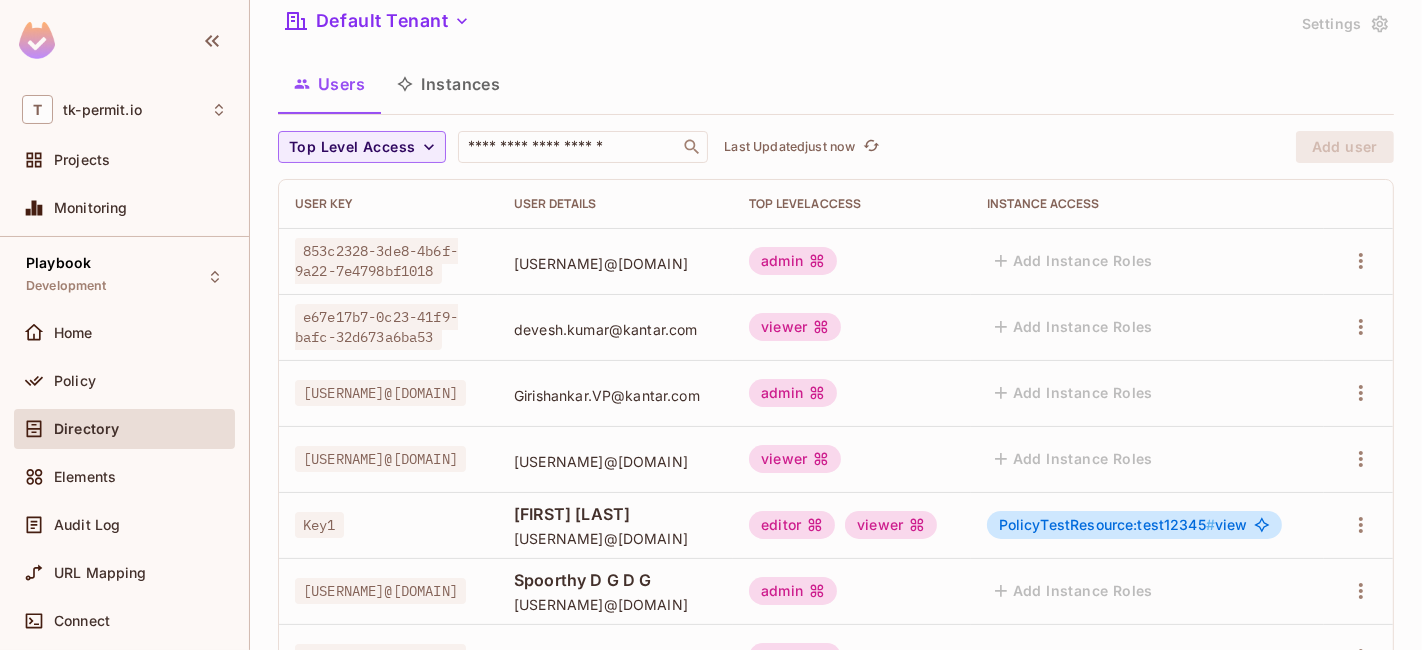 scroll, scrollTop: 0, scrollLeft: 0, axis: both 